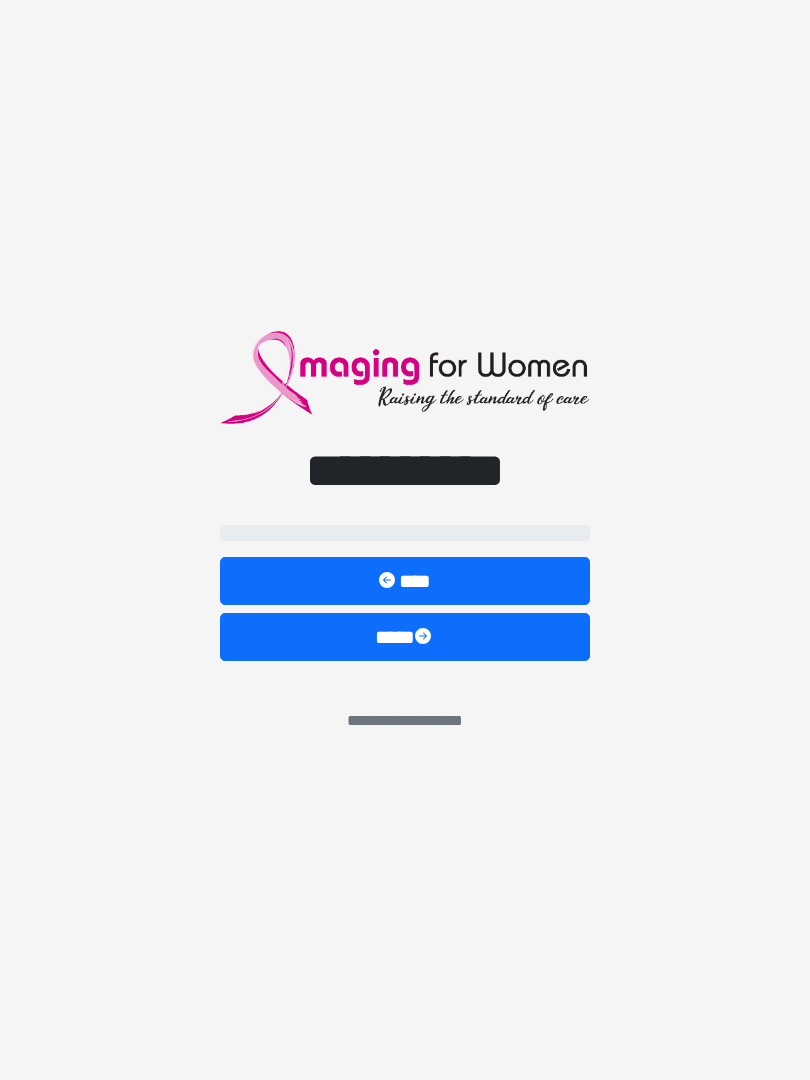 scroll, scrollTop: 0, scrollLeft: 0, axis: both 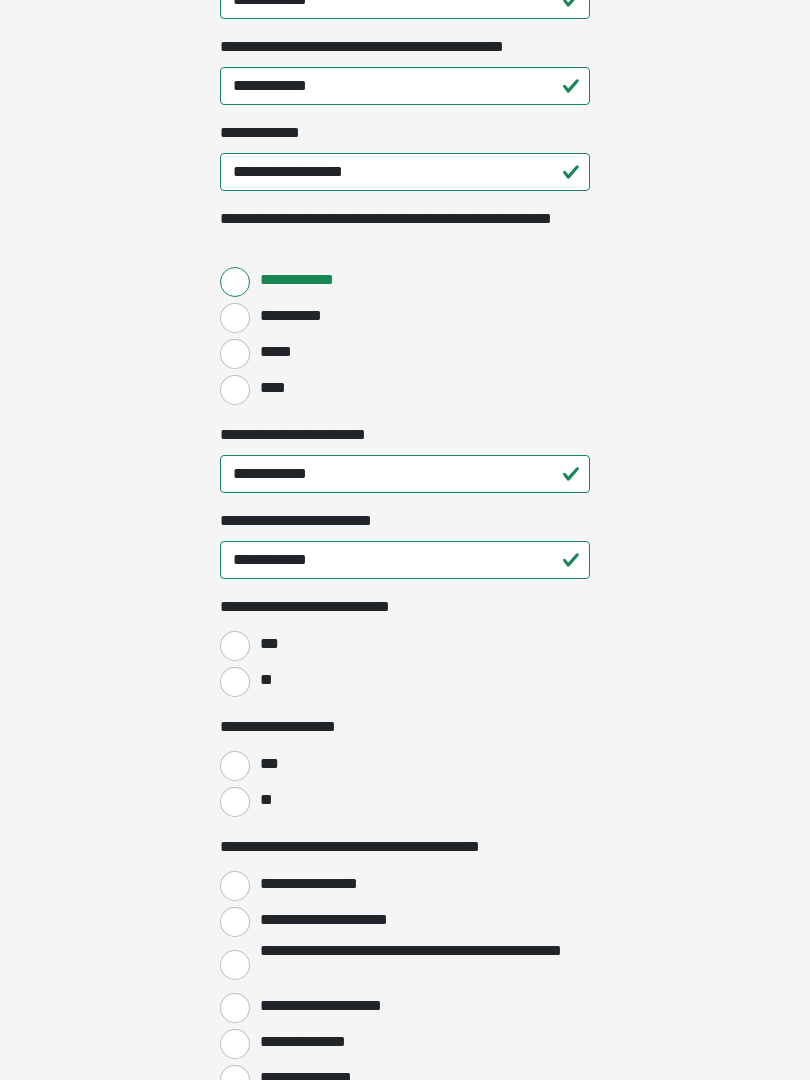 click on "**" at bounding box center (235, 682) 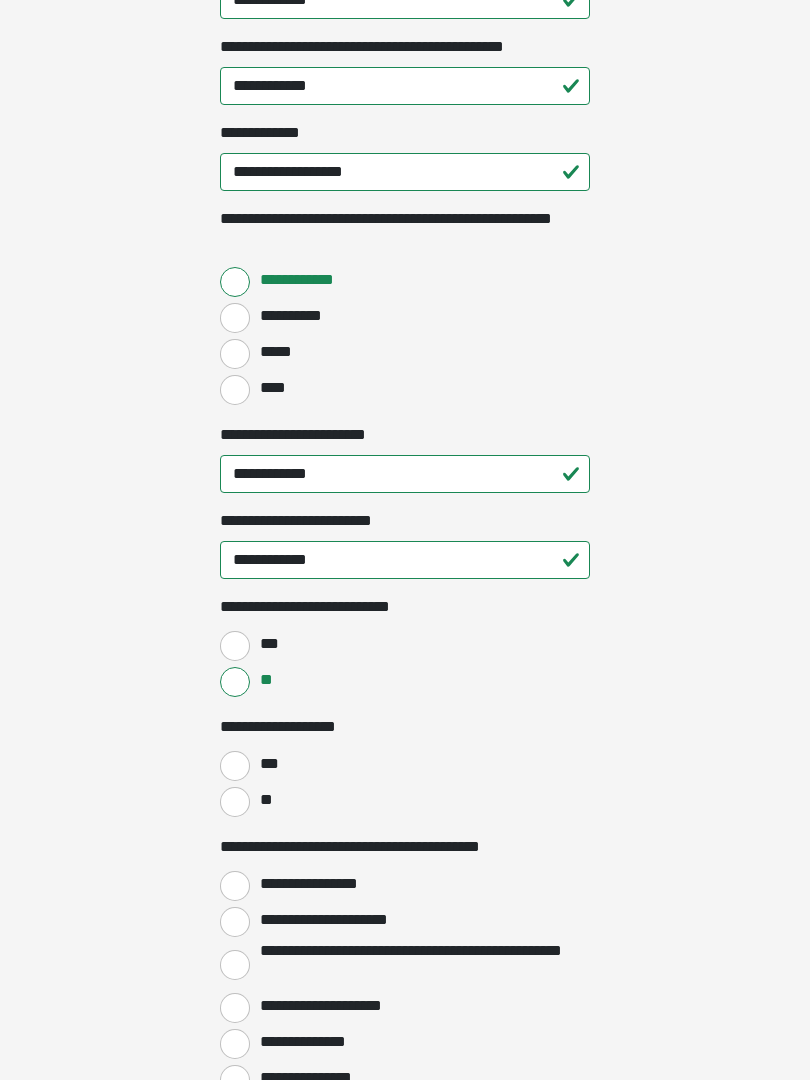 click on "**" at bounding box center [235, 802] 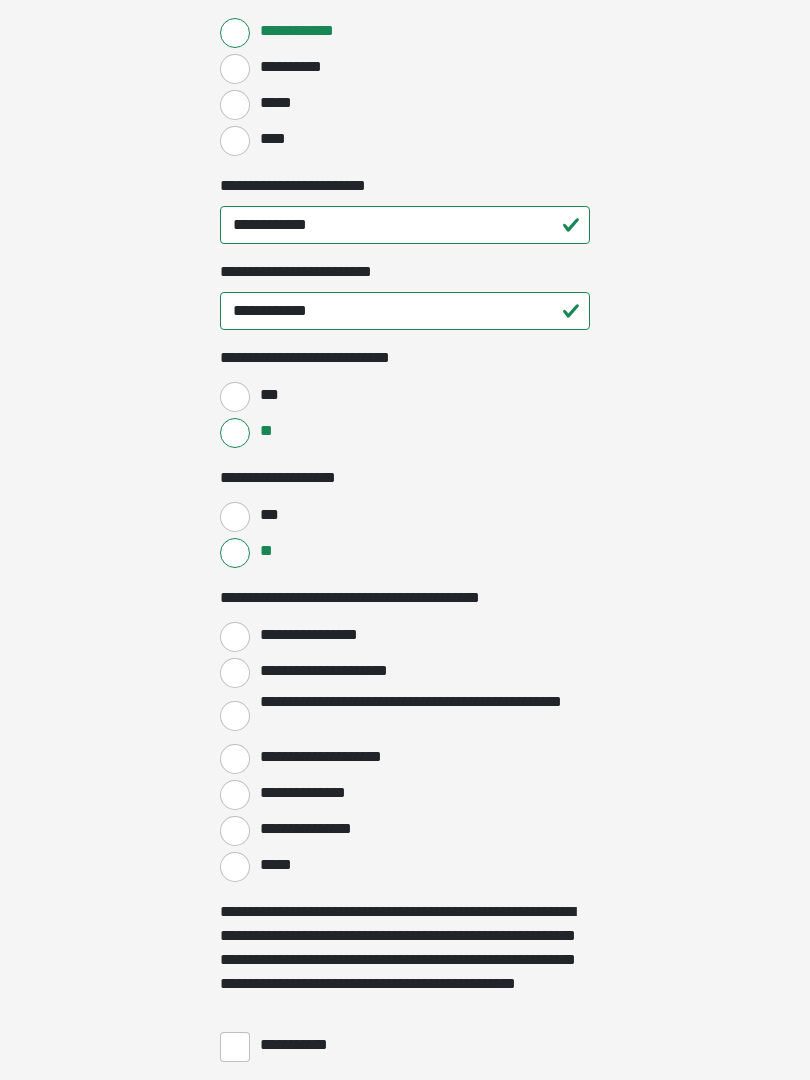 scroll, scrollTop: 2828, scrollLeft: 0, axis: vertical 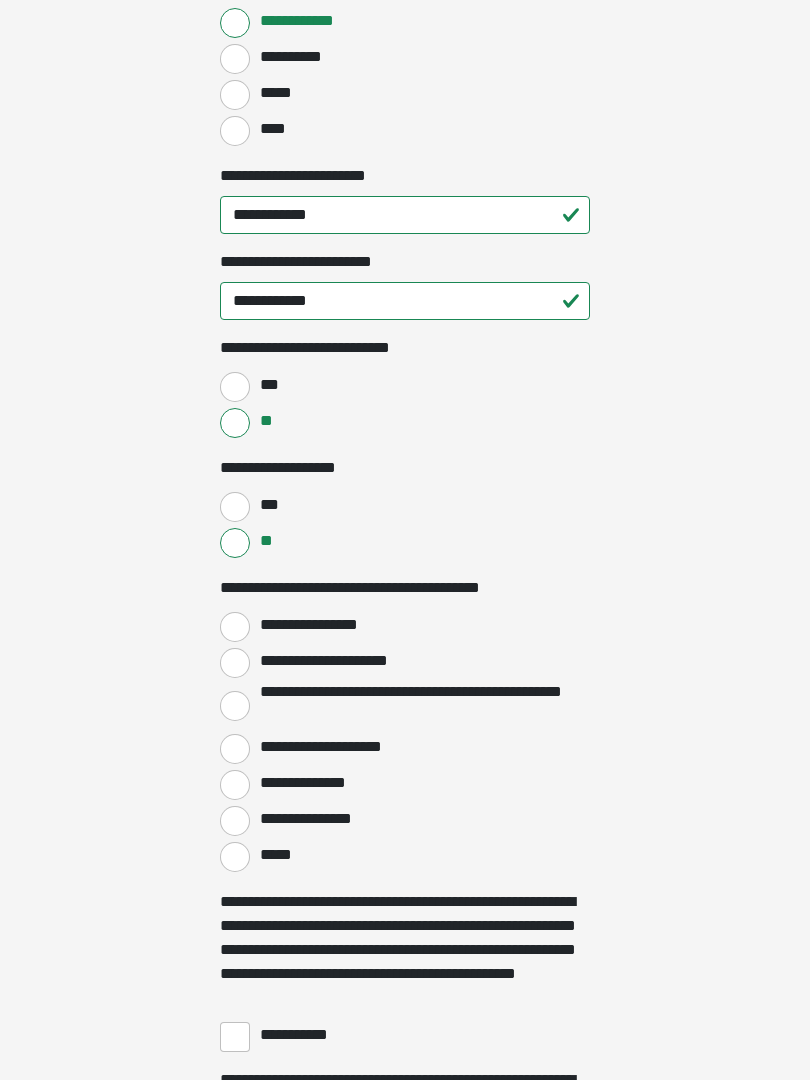 click on "**********" at bounding box center (235, 627) 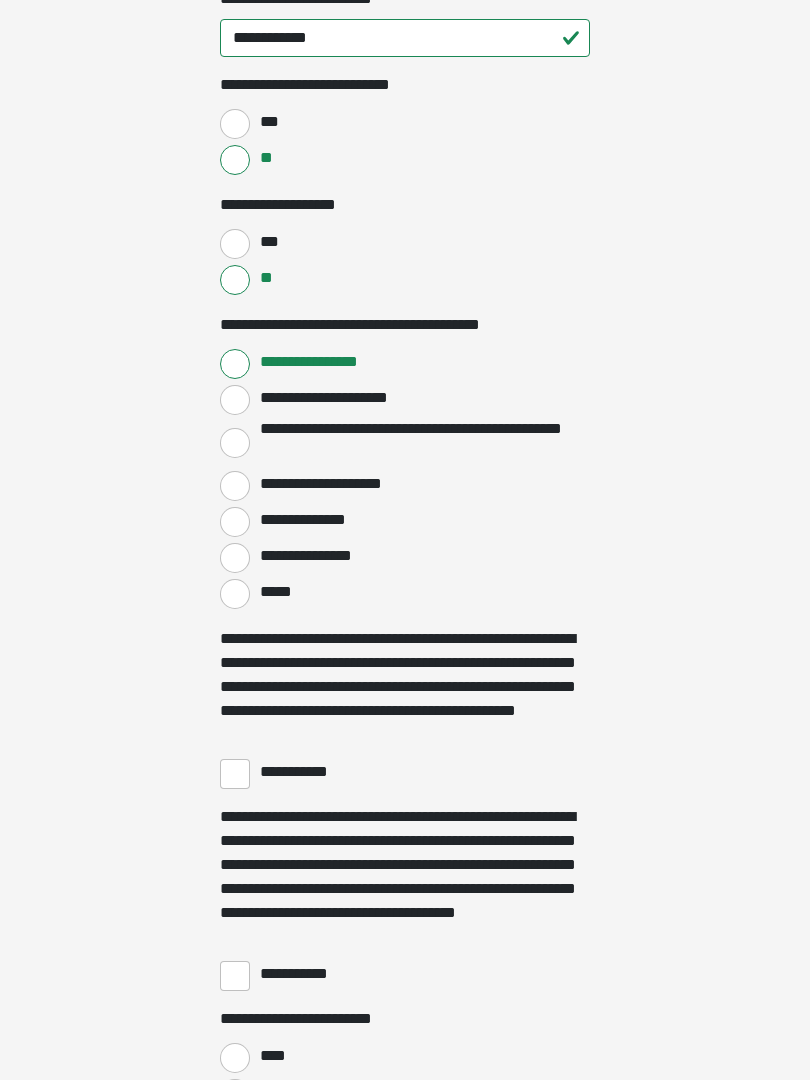 scroll, scrollTop: 3099, scrollLeft: 0, axis: vertical 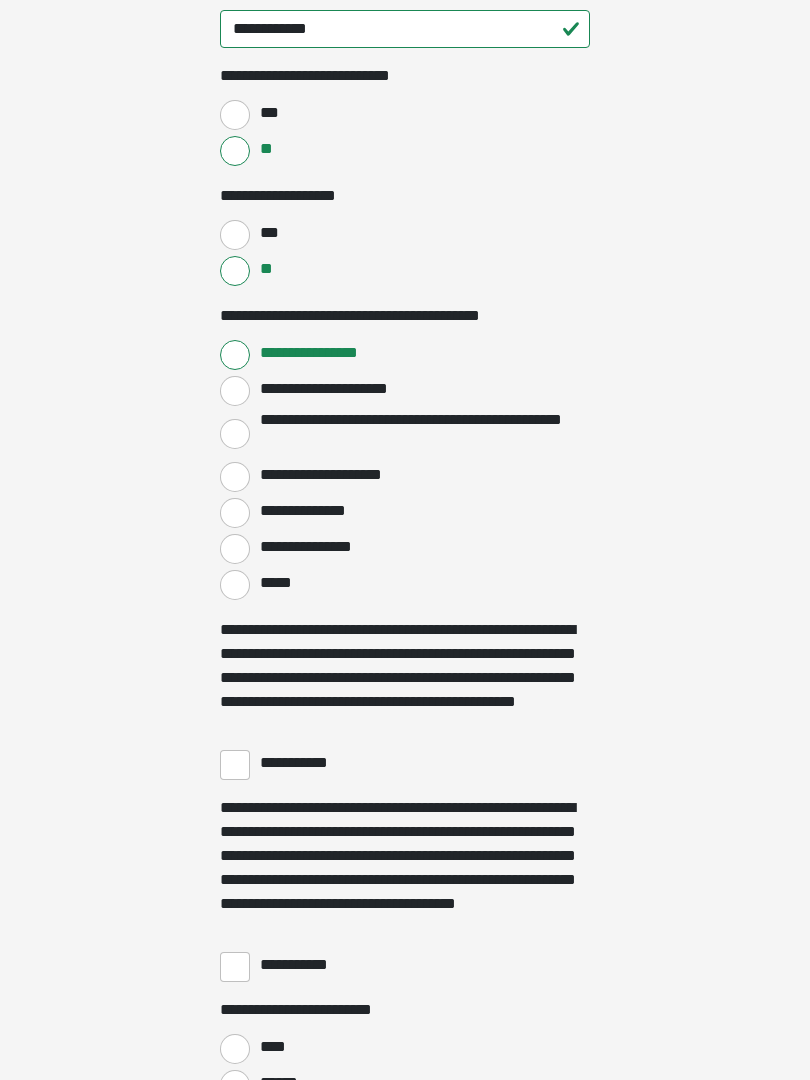 click on "**********" at bounding box center [405, -2559] 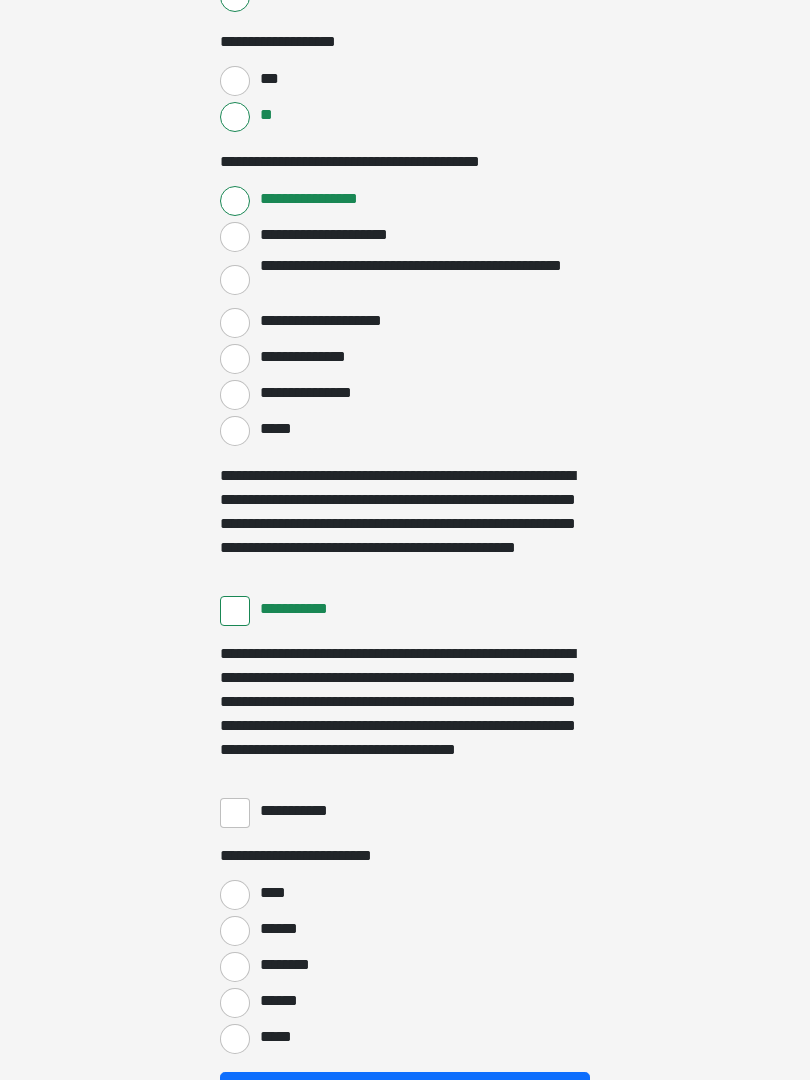 scroll, scrollTop: 3254, scrollLeft: 0, axis: vertical 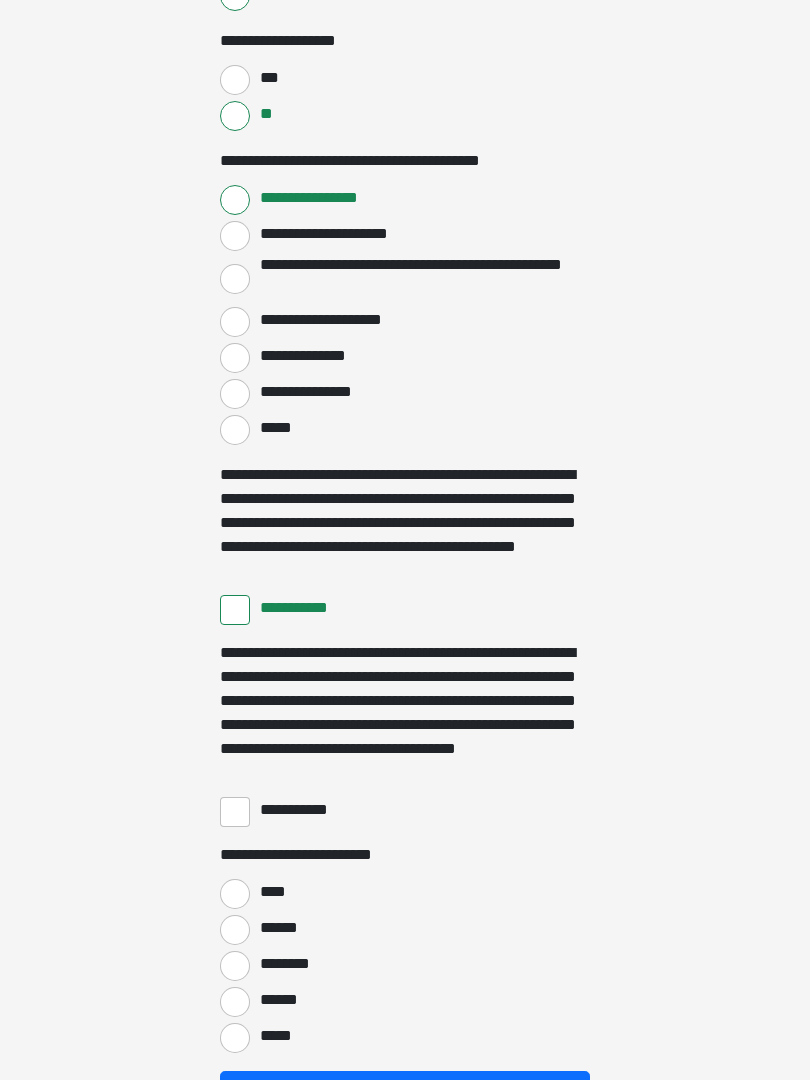 click on "**********" at bounding box center (405, -2714) 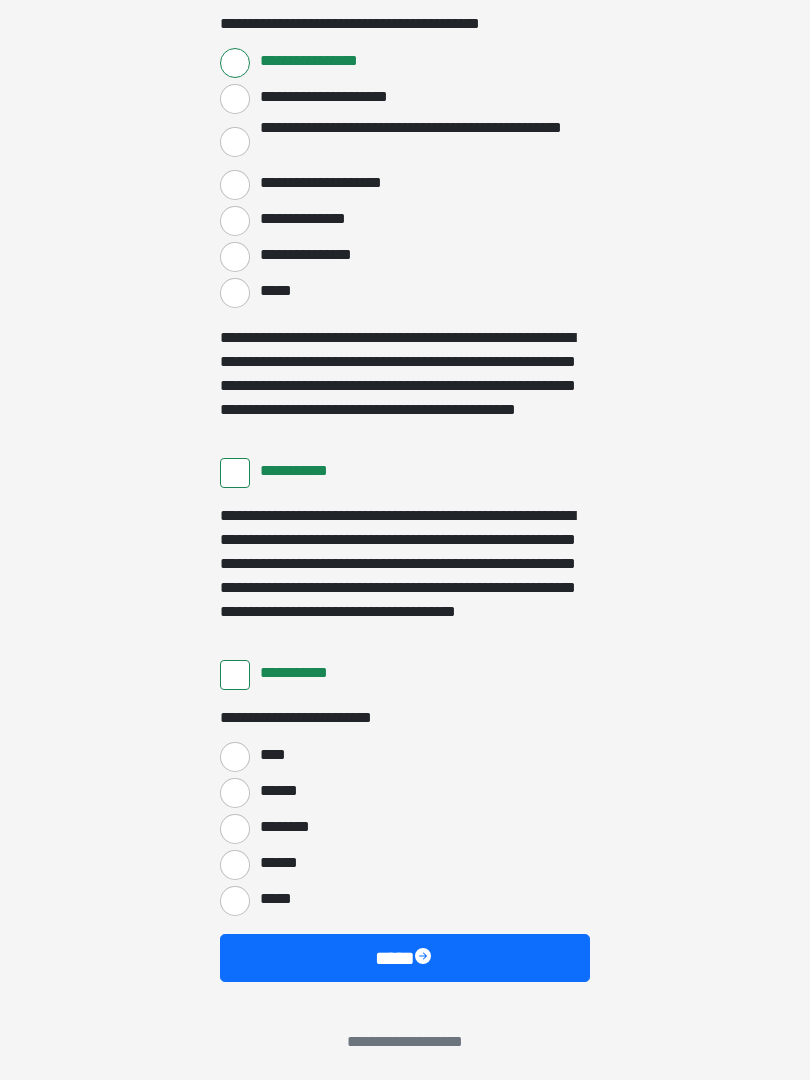scroll, scrollTop: 3397, scrollLeft: 0, axis: vertical 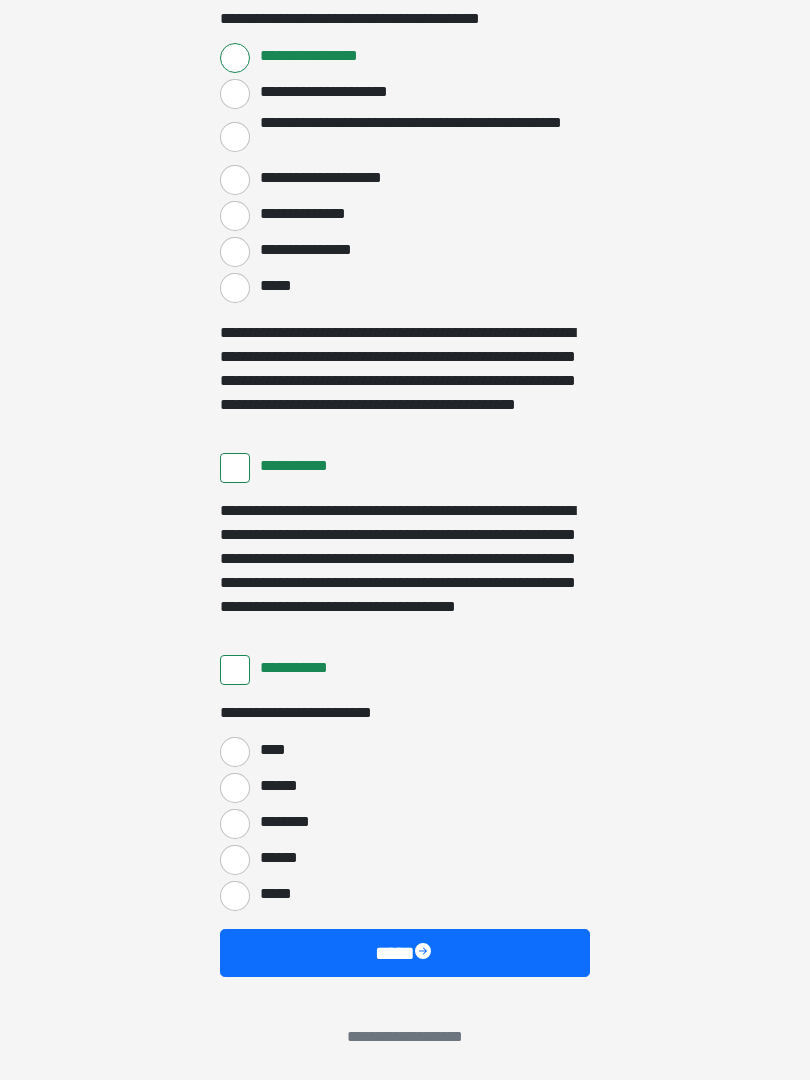 click on "****" at bounding box center [235, 752] 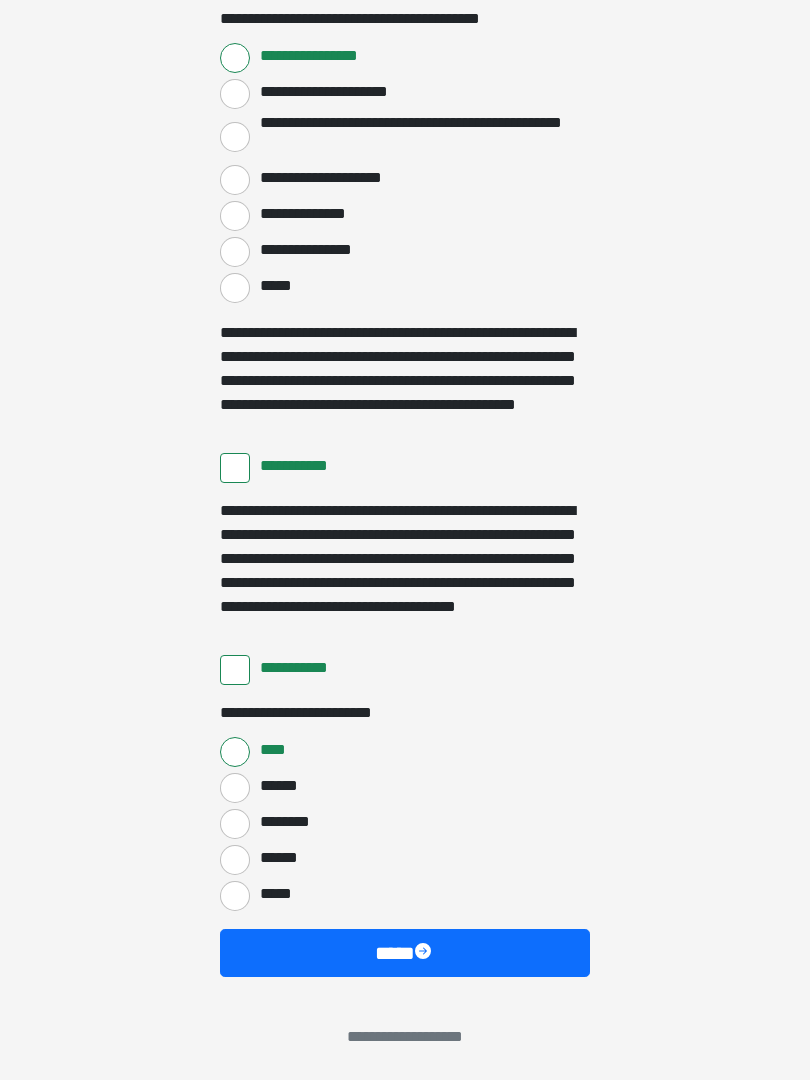 click on "****" at bounding box center [405, 953] 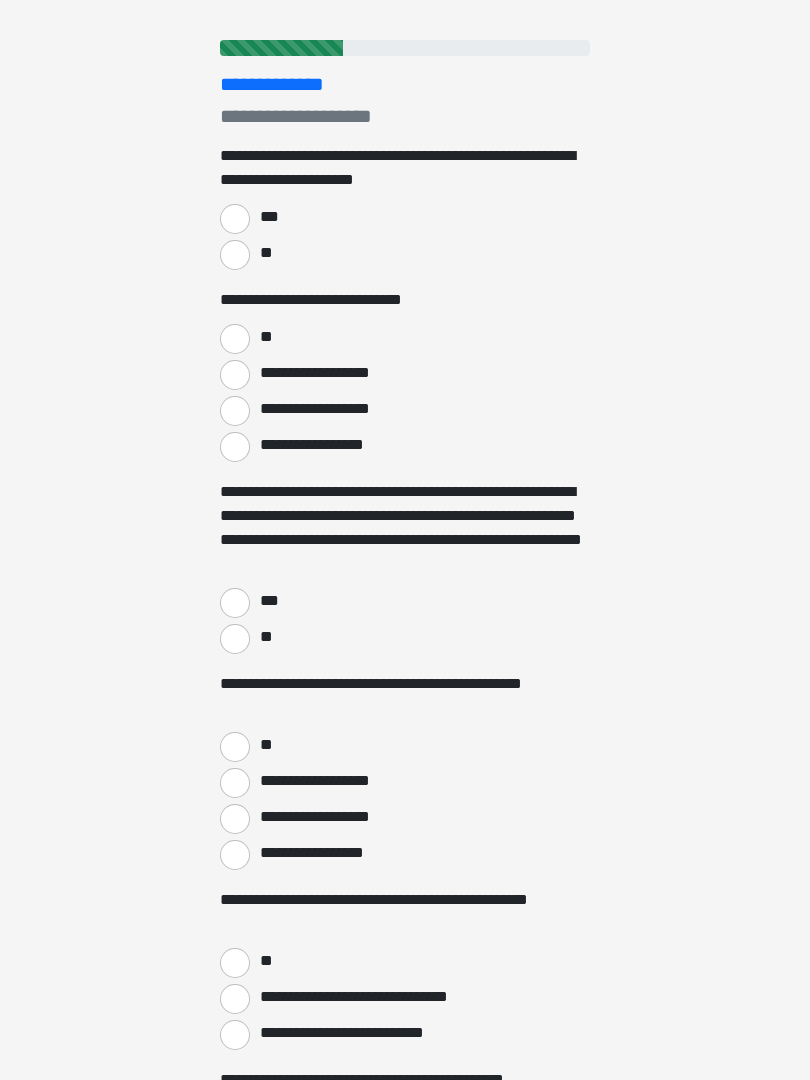 scroll, scrollTop: 0, scrollLeft: 0, axis: both 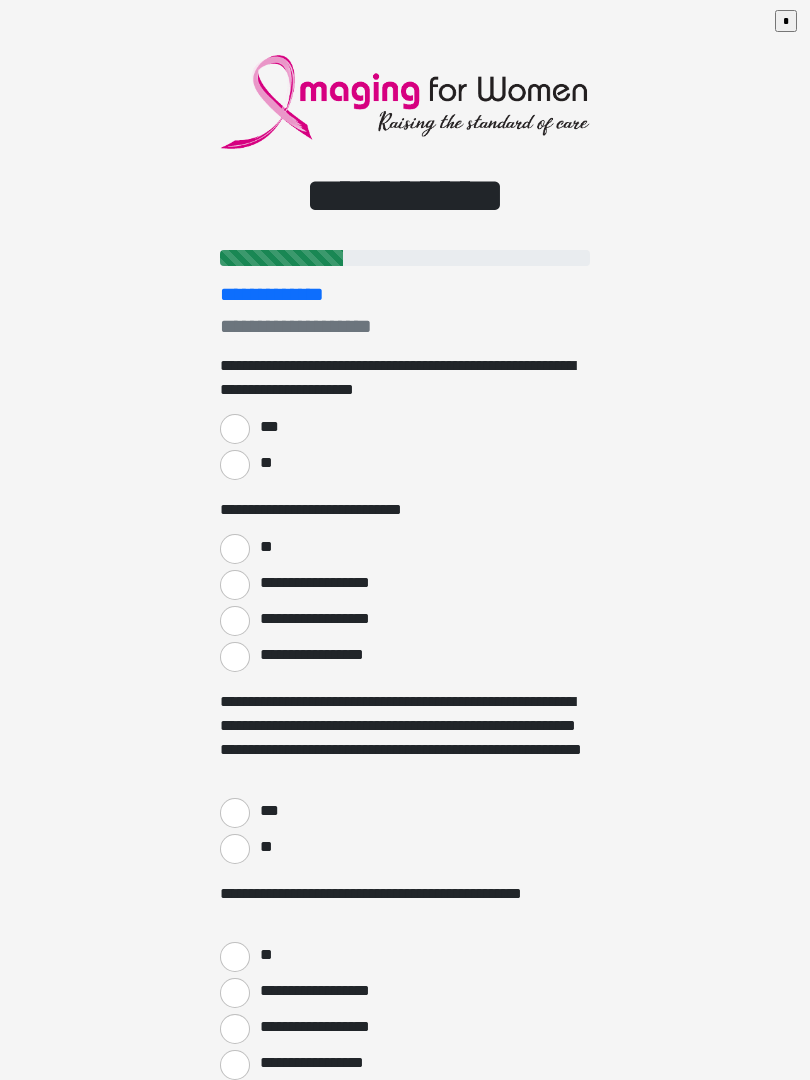 click on "***" at bounding box center [268, 427] 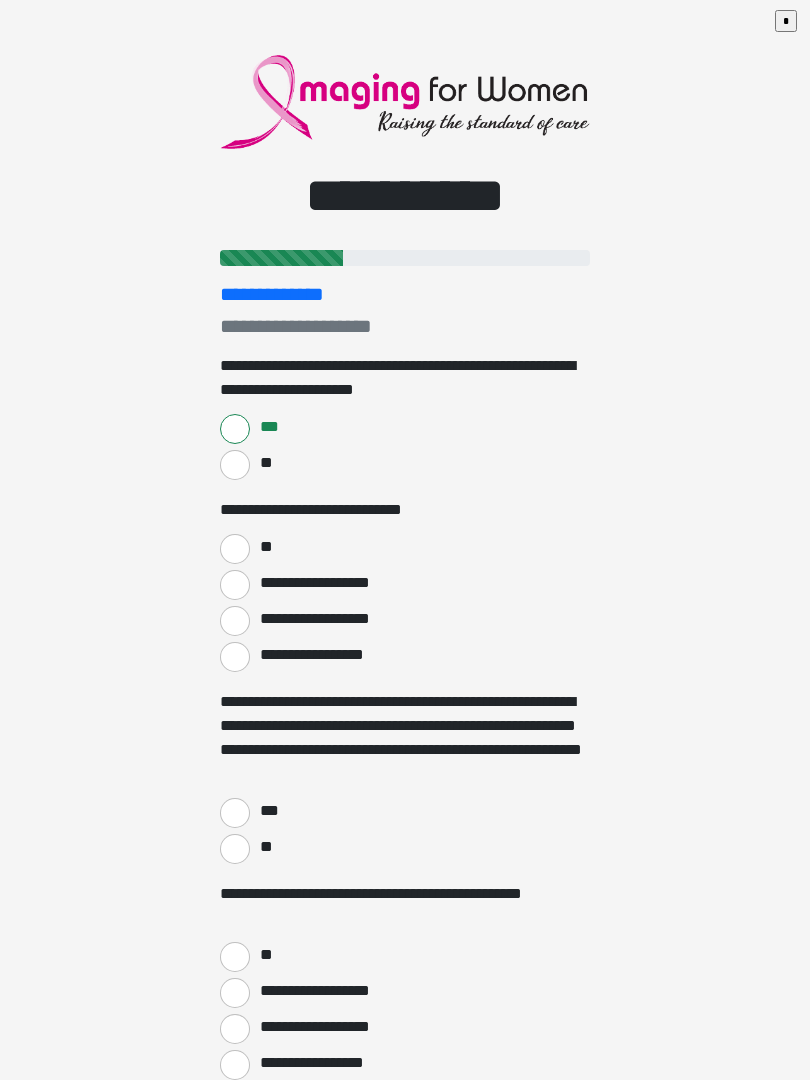 click on "**" at bounding box center (235, 549) 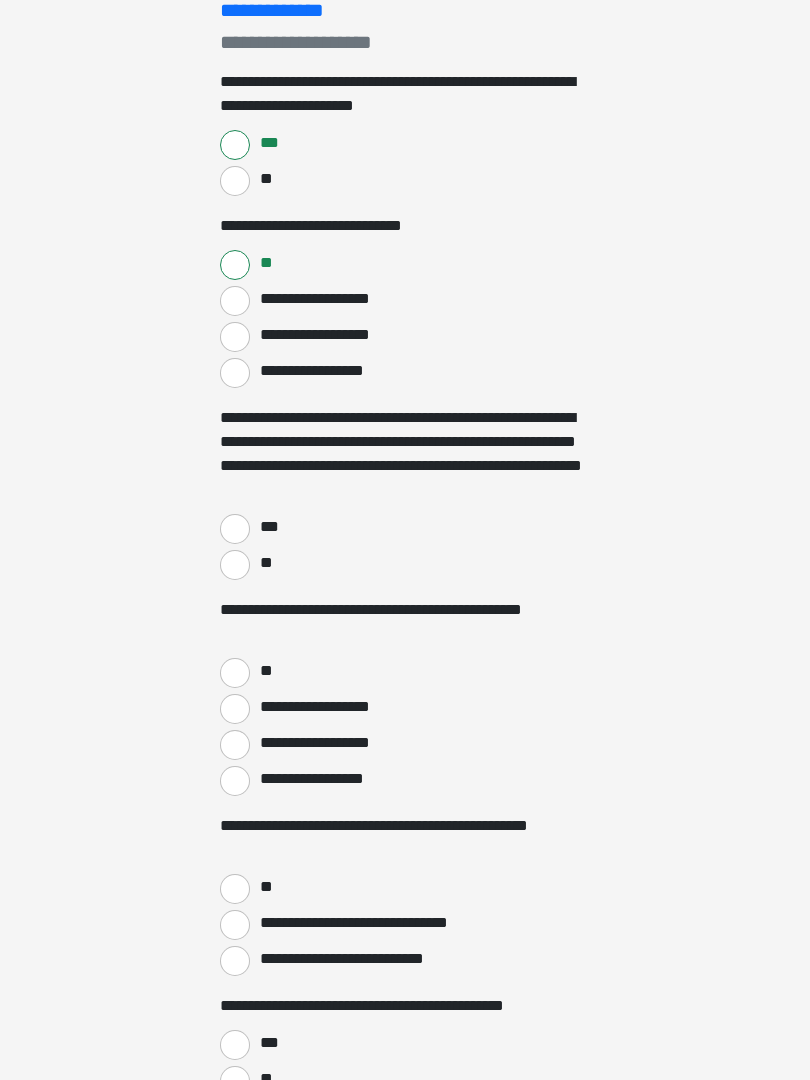 scroll, scrollTop: 301, scrollLeft: 0, axis: vertical 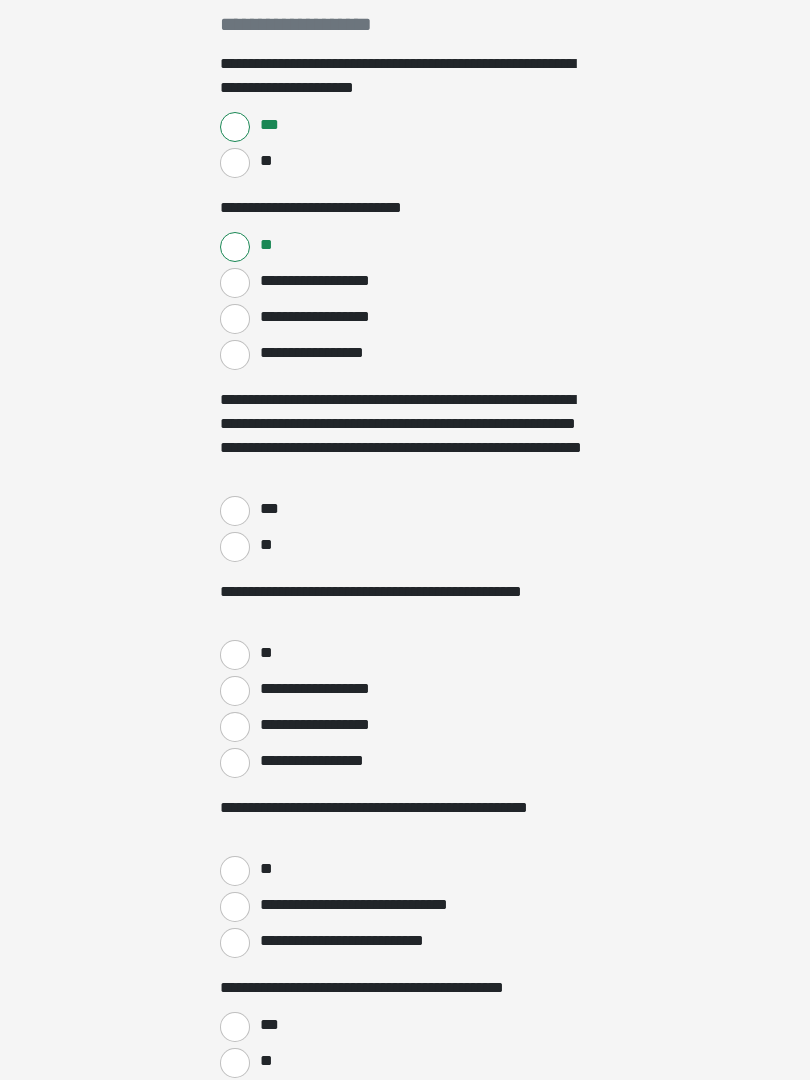 click on "***" at bounding box center [235, 512] 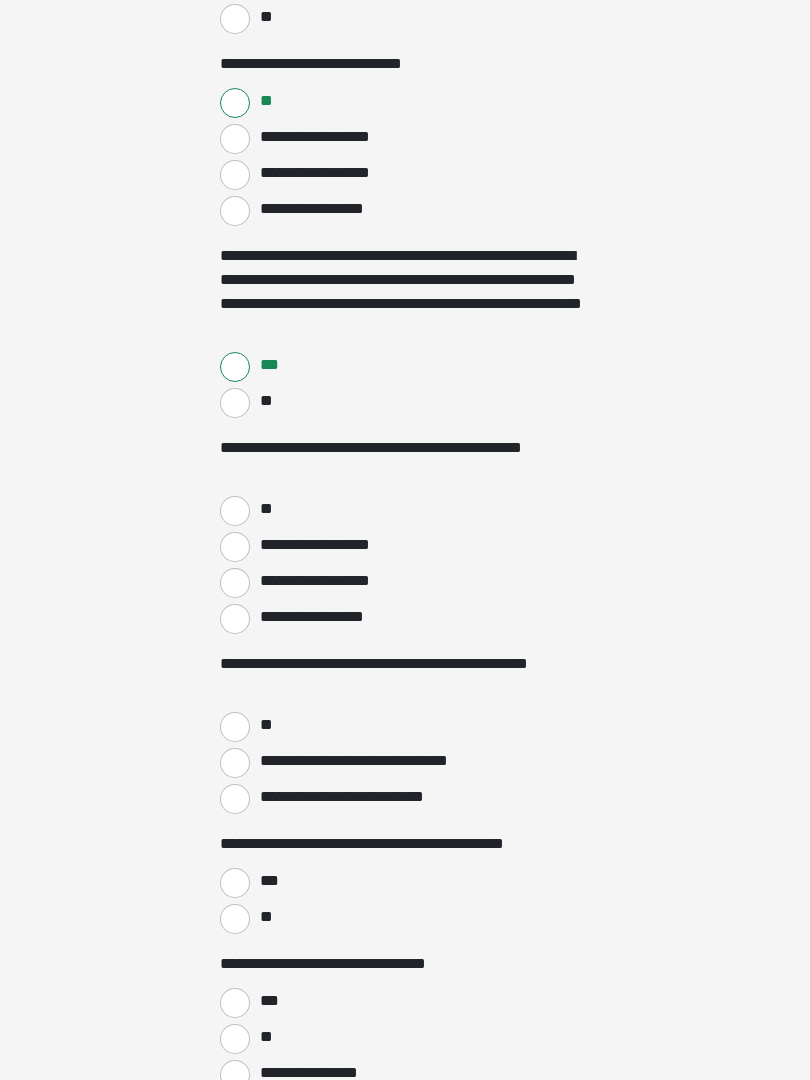 scroll, scrollTop: 447, scrollLeft: 0, axis: vertical 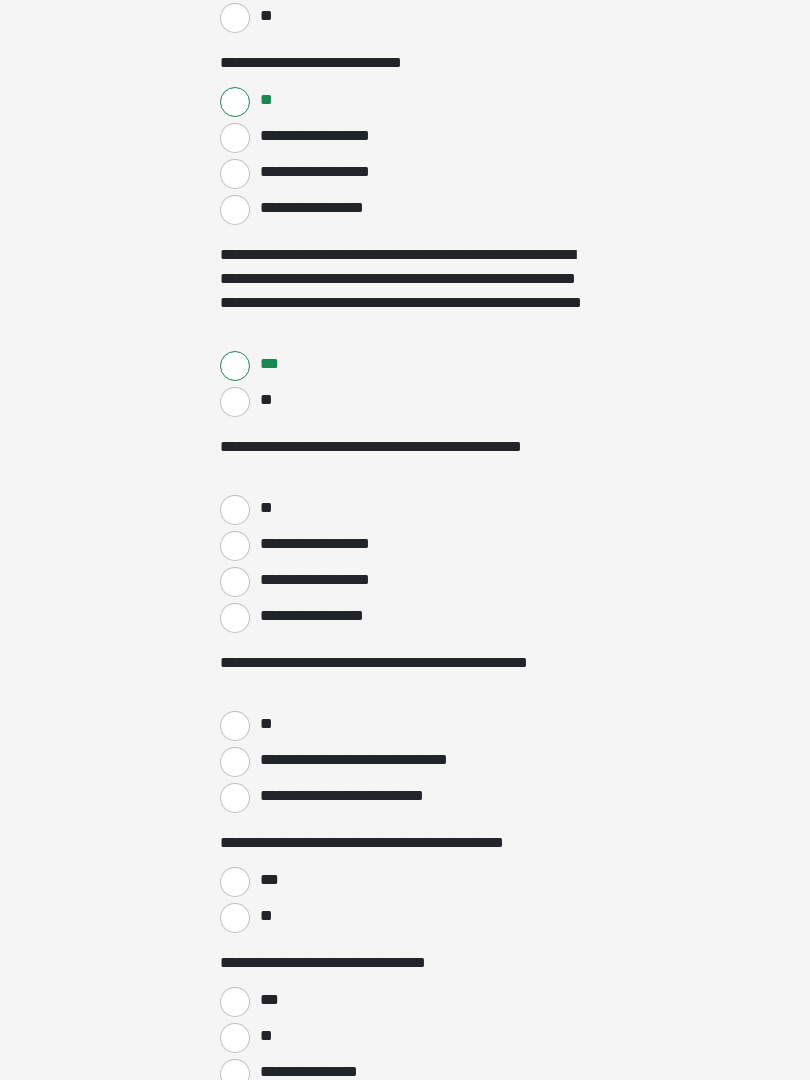 click on "**" at bounding box center (235, 510) 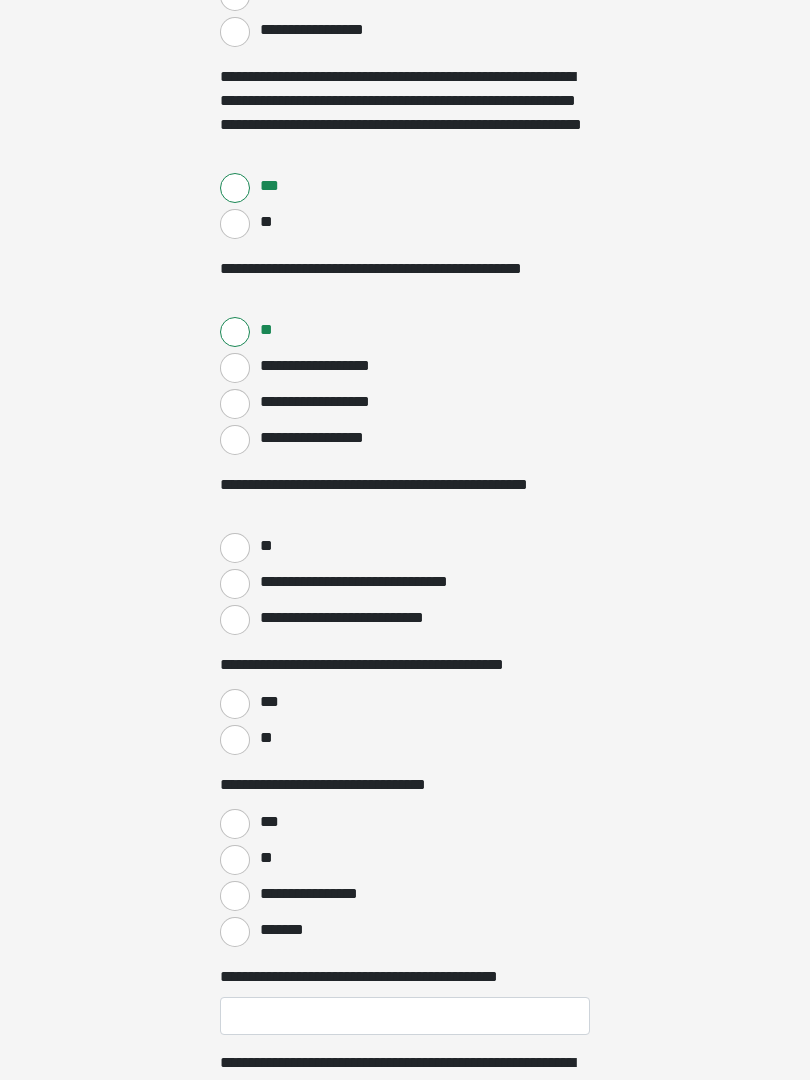 scroll, scrollTop: 625, scrollLeft: 0, axis: vertical 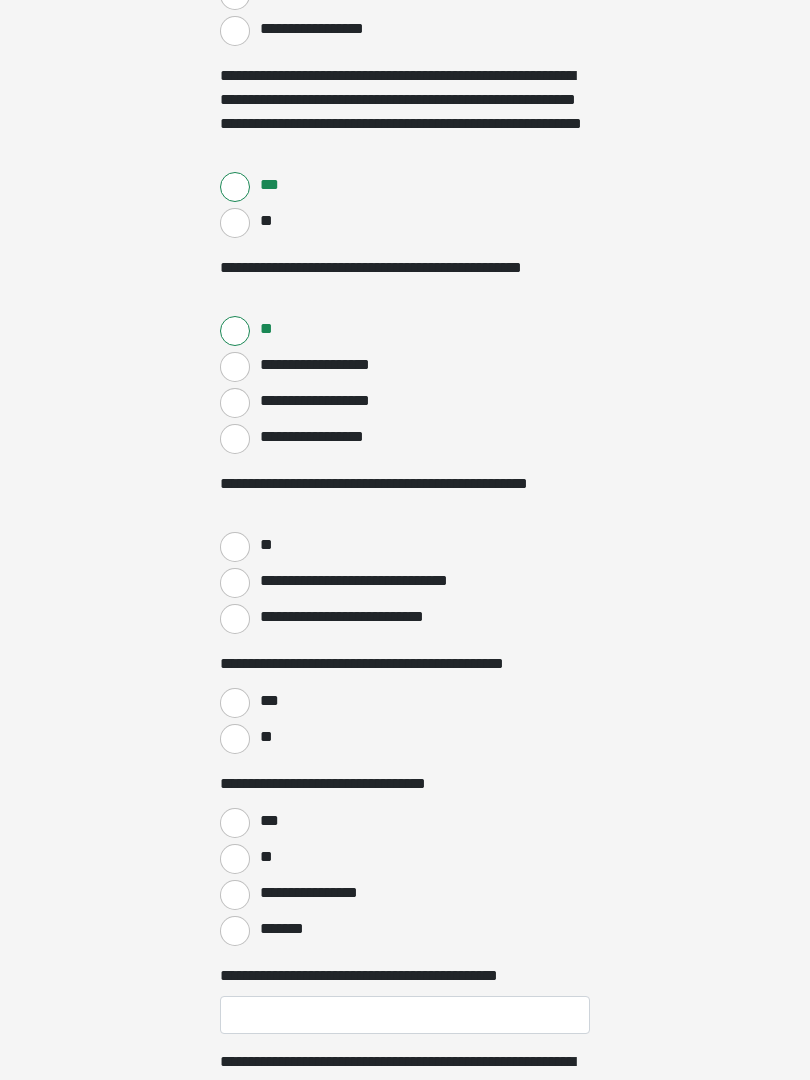 click on "**" at bounding box center (235, 547) 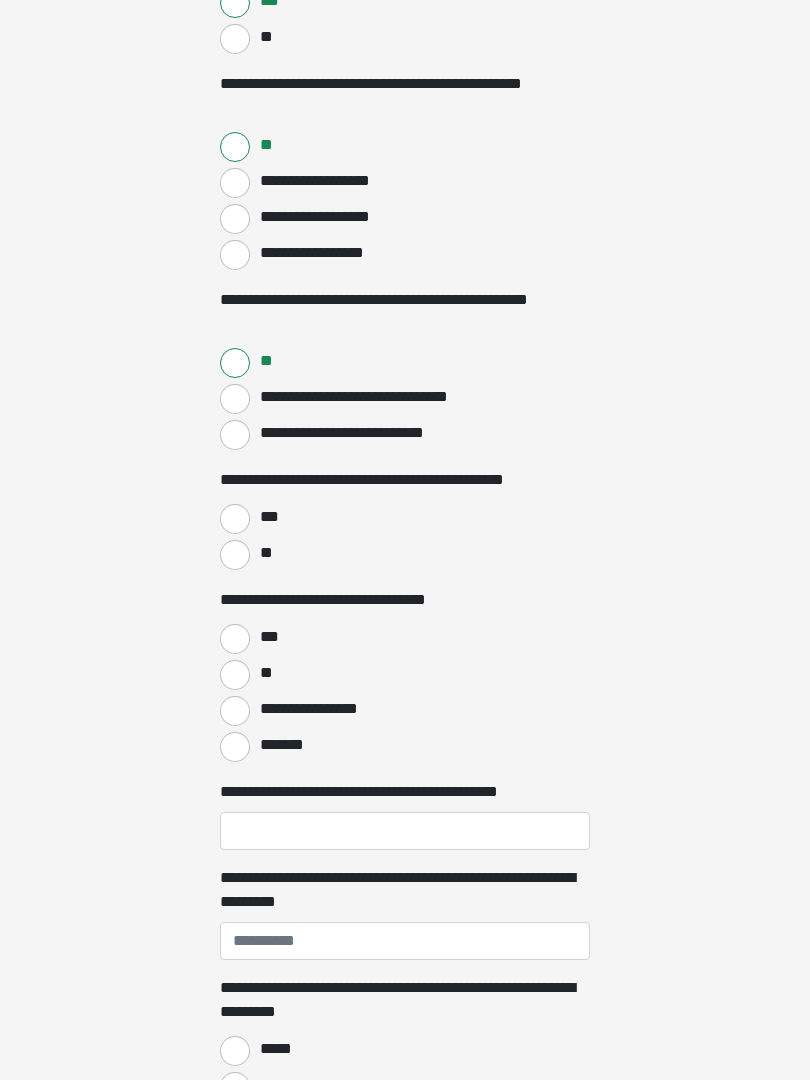 scroll, scrollTop: 815, scrollLeft: 0, axis: vertical 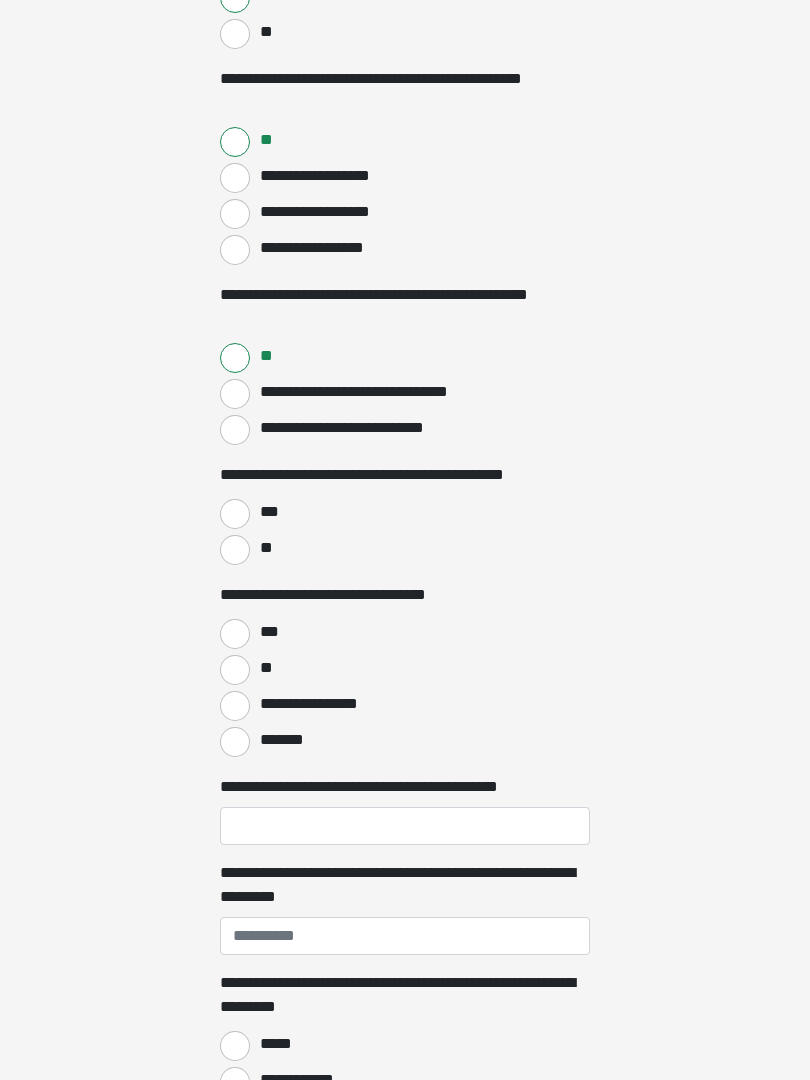 click on "***" at bounding box center (235, 514) 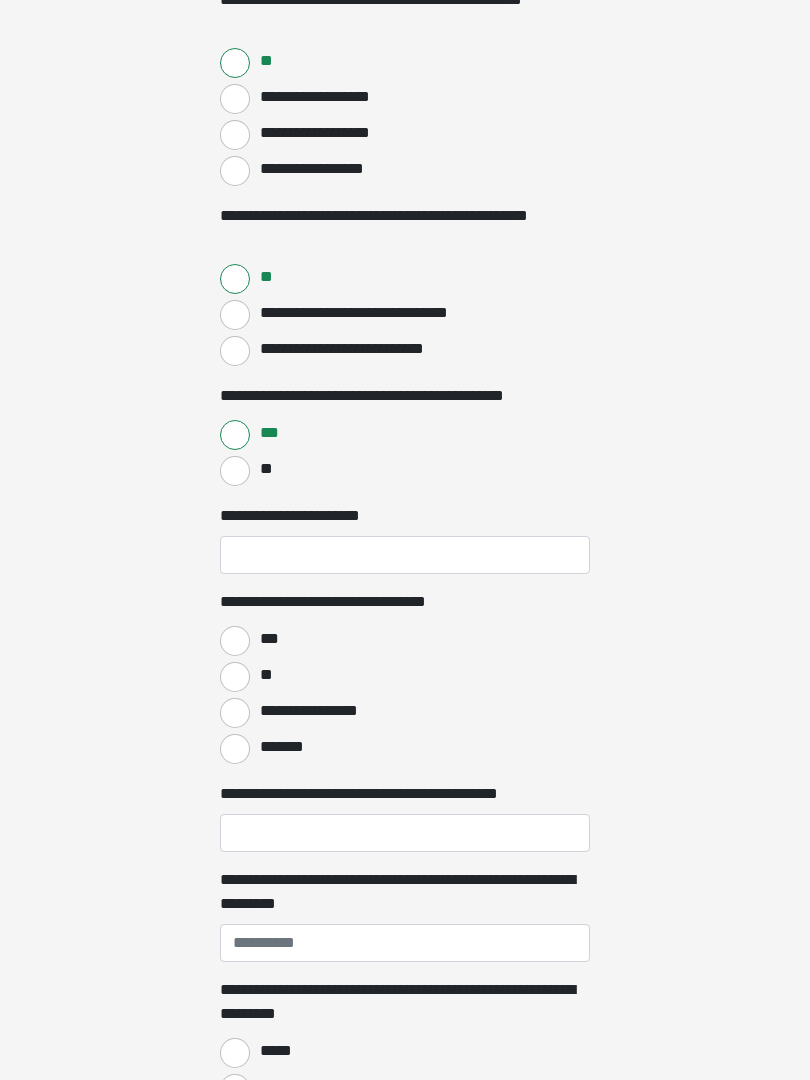 scroll, scrollTop: 894, scrollLeft: 0, axis: vertical 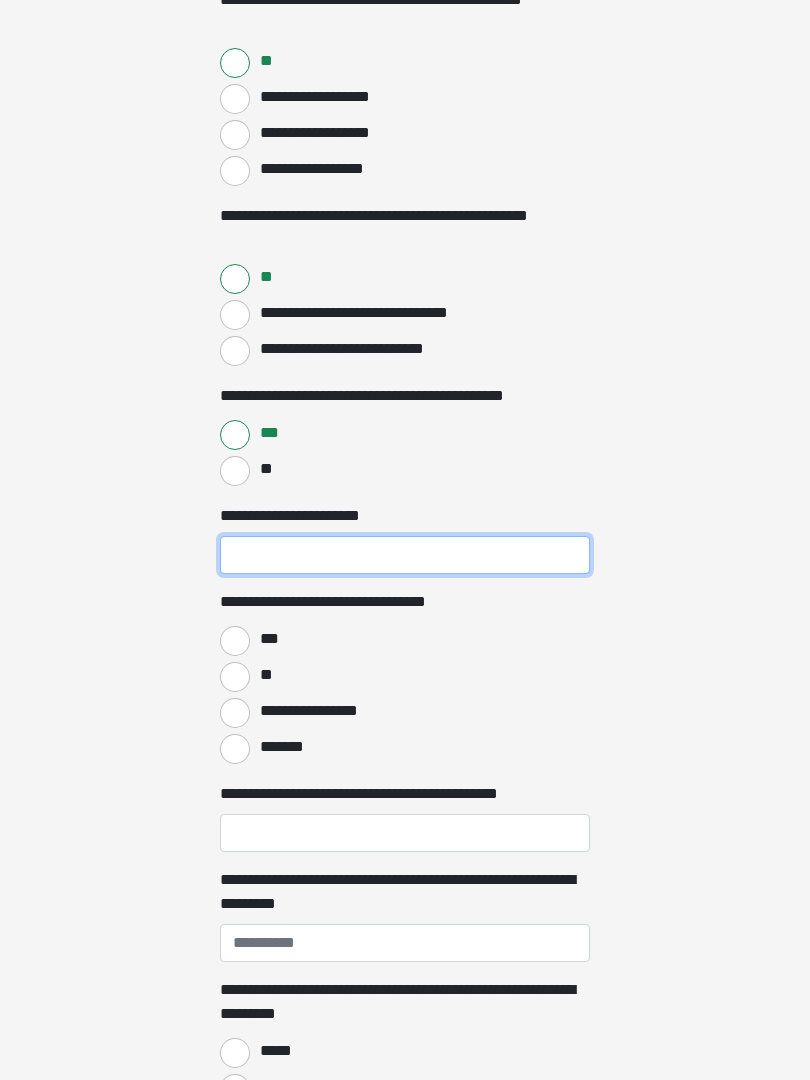 click on "**********" at bounding box center [405, 555] 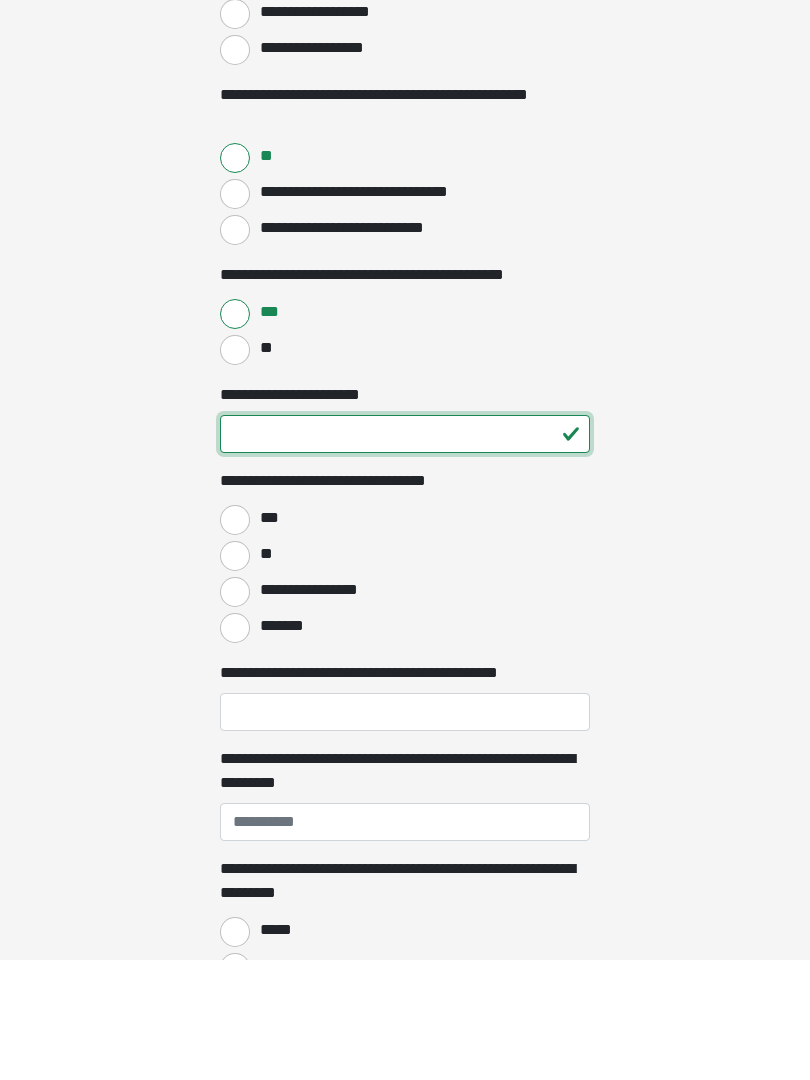 type on "**" 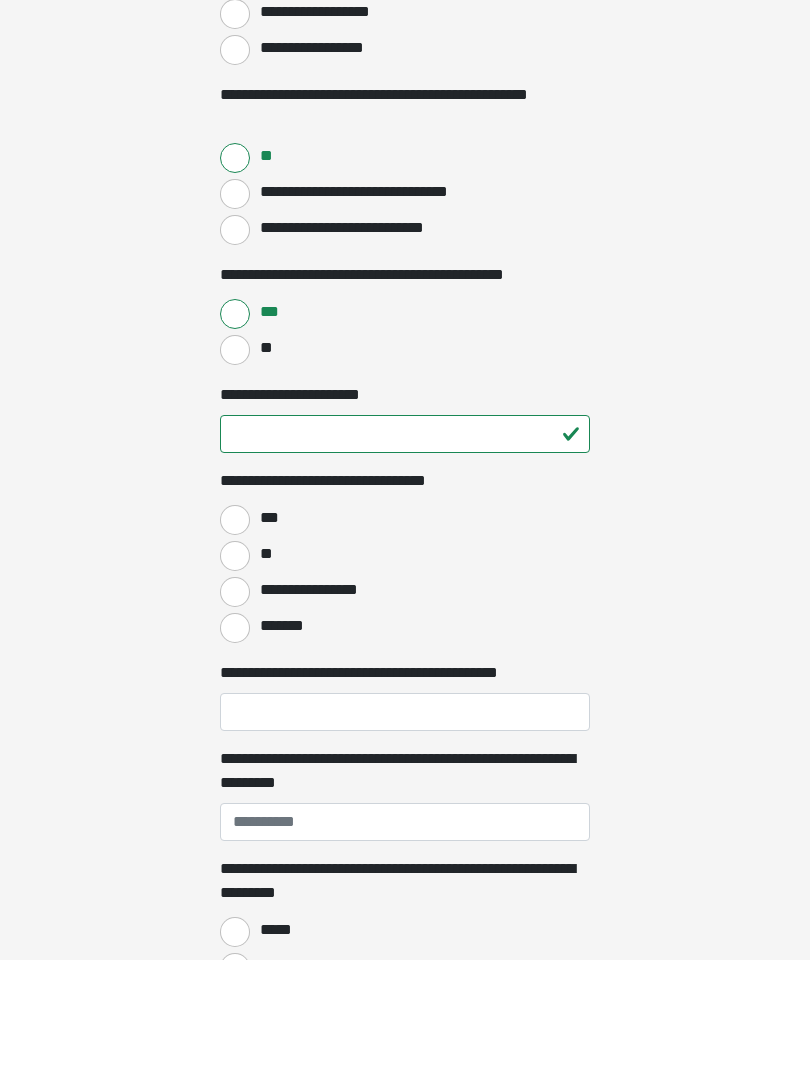 click on "***" at bounding box center [235, 641] 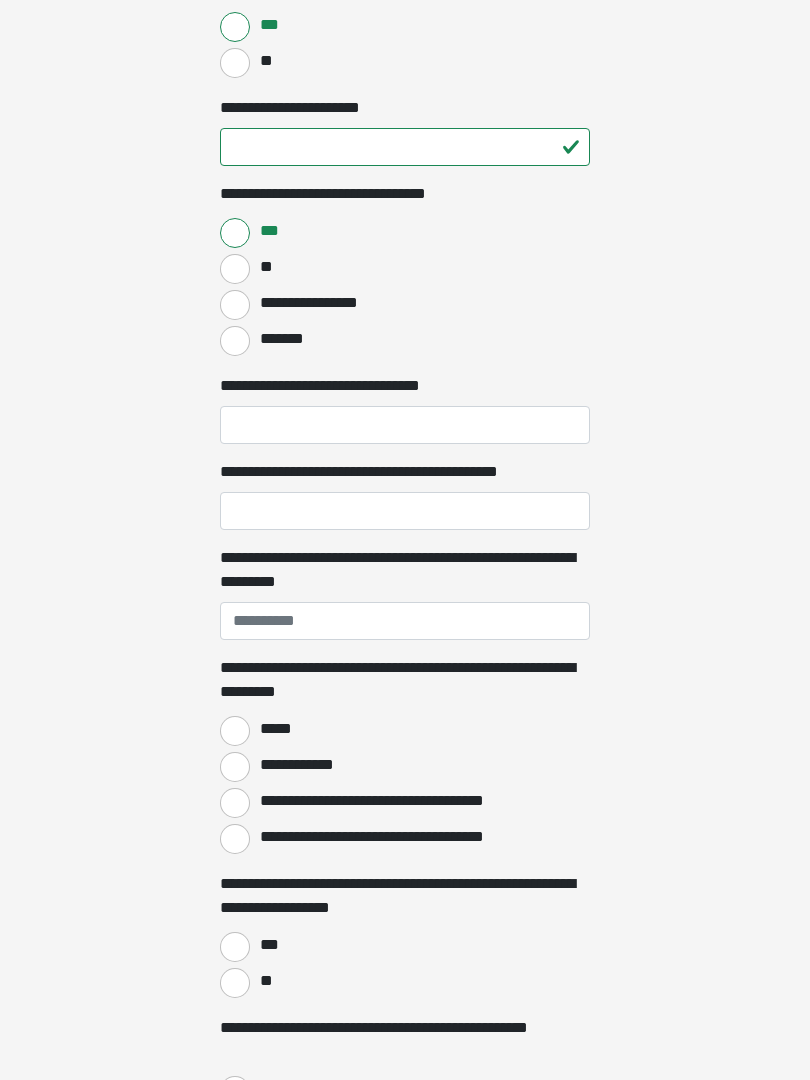 scroll, scrollTop: 1314, scrollLeft: 0, axis: vertical 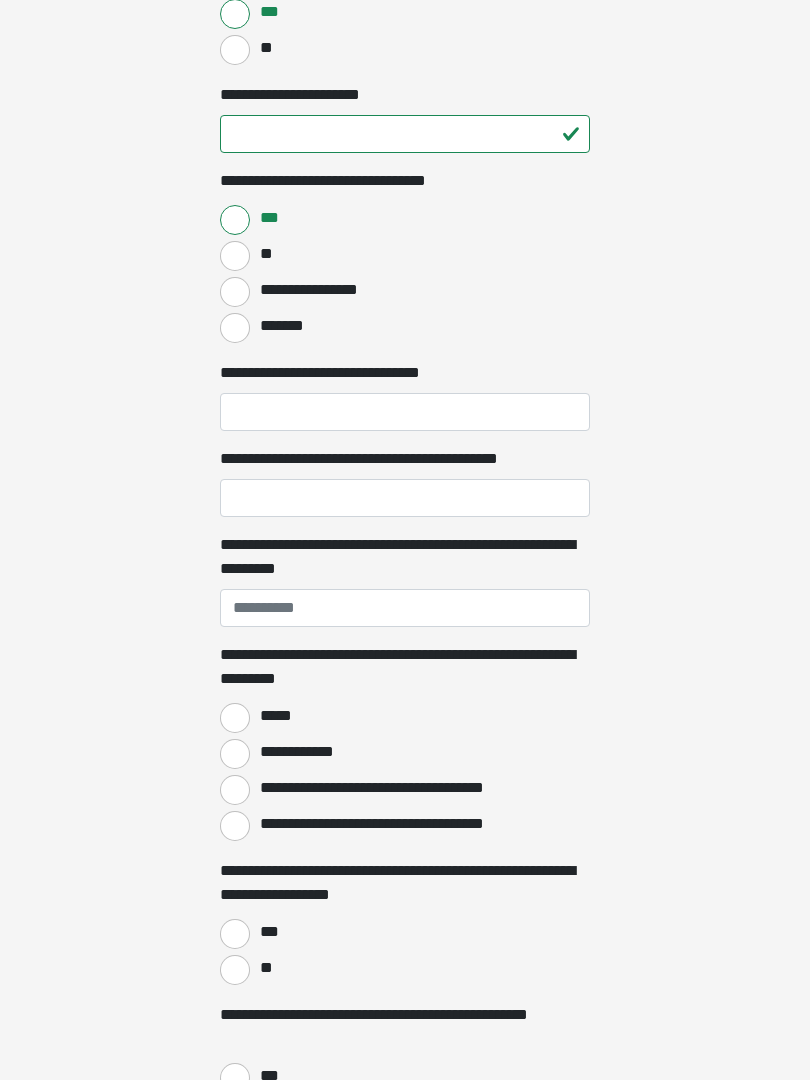 click on "**********" at bounding box center (405, 413) 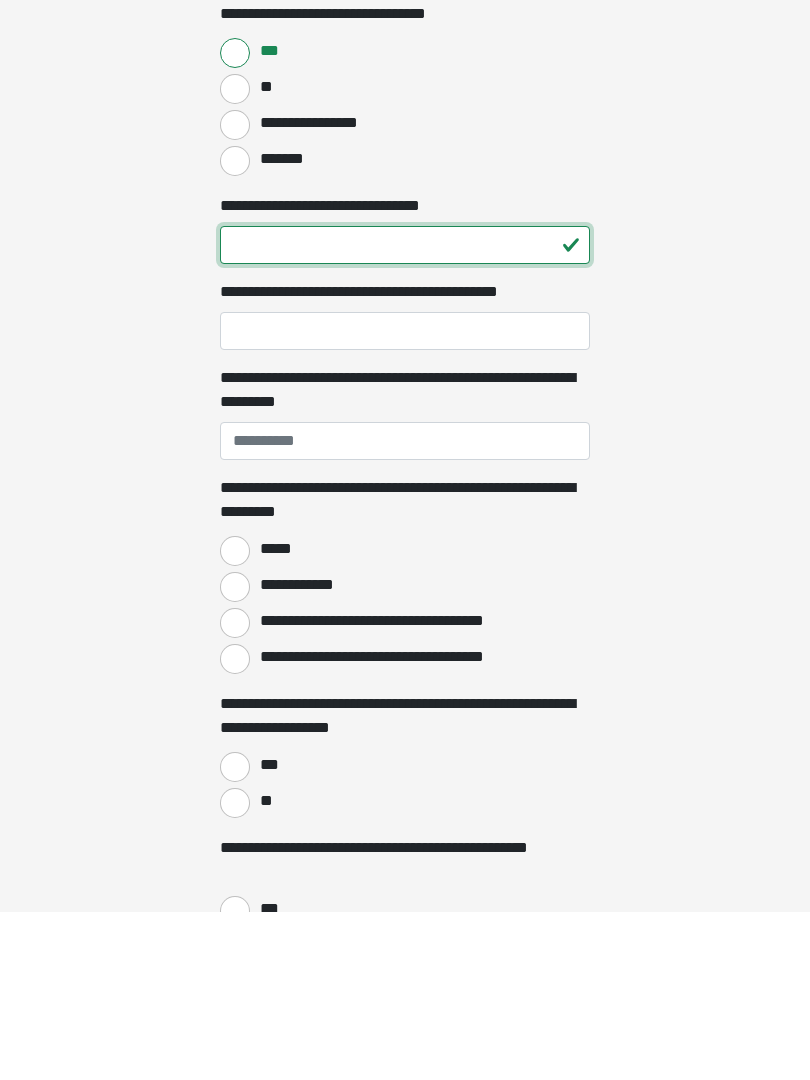 type on "**" 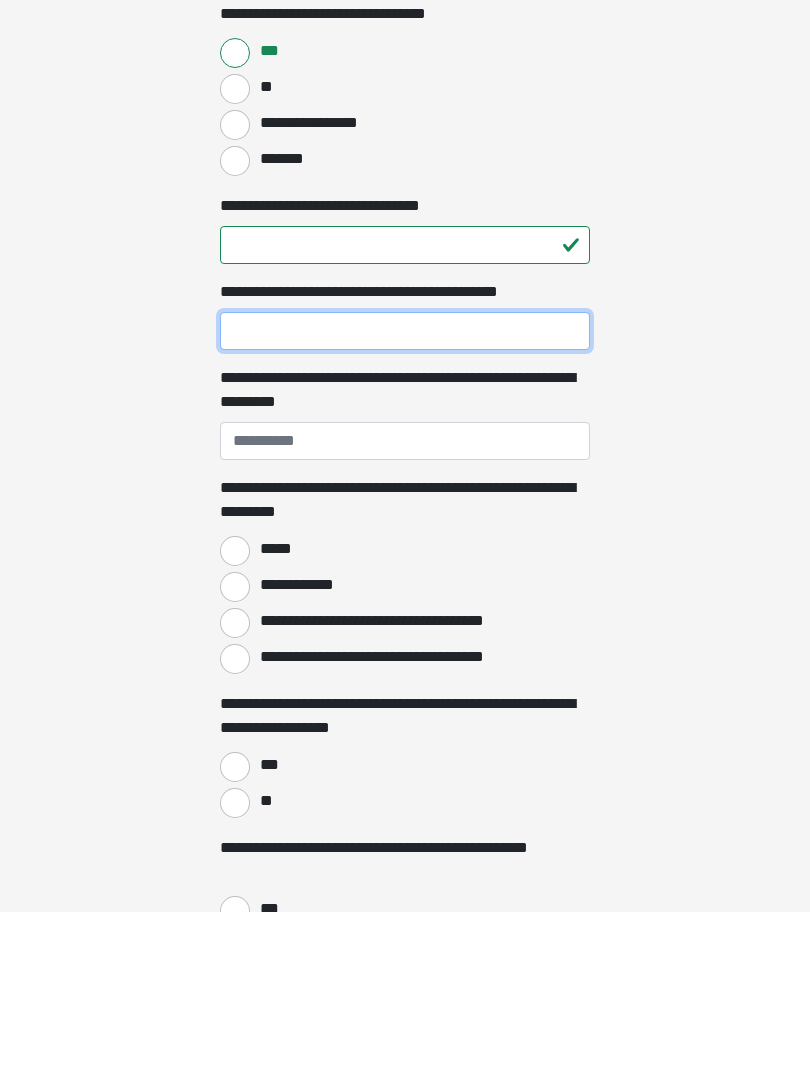 click on "**********" at bounding box center (405, 499) 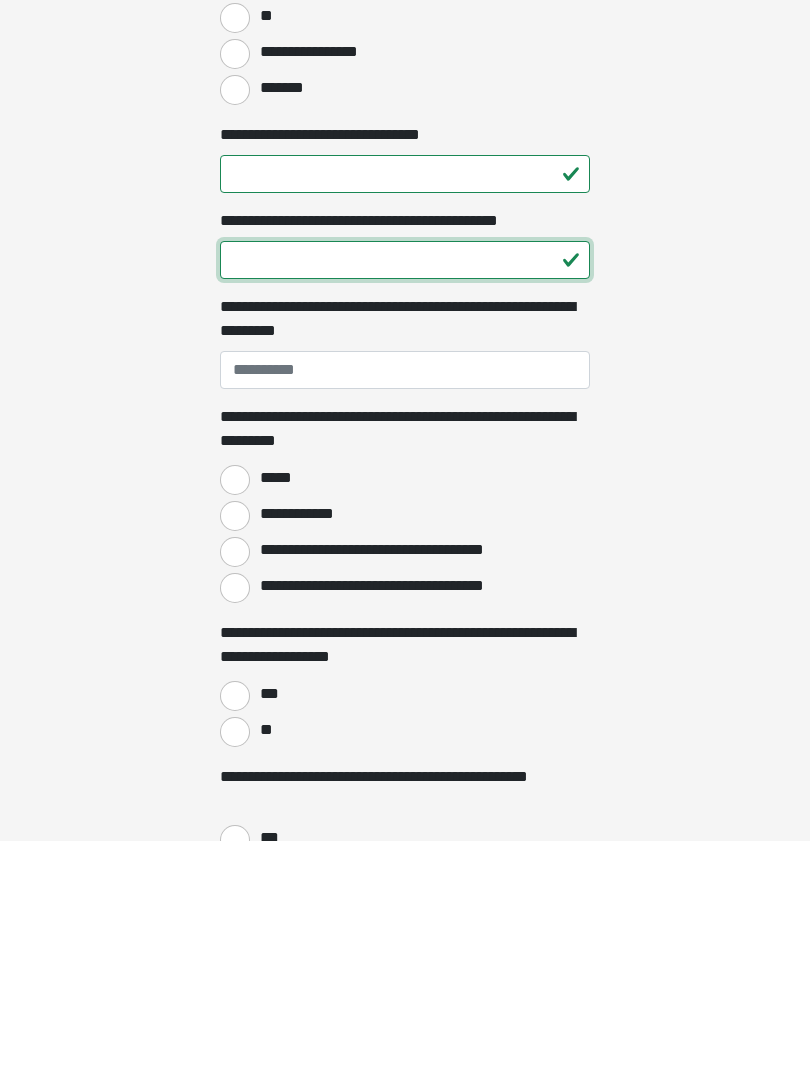 type on "**" 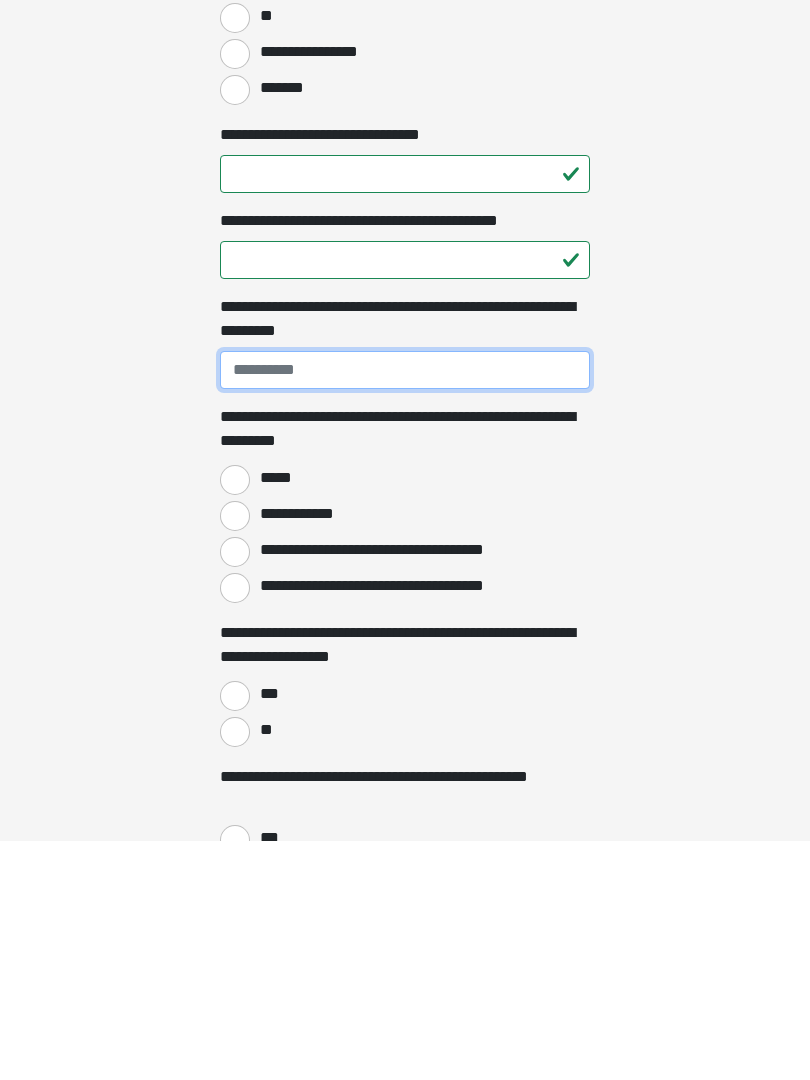 click on "**********" at bounding box center (405, 609) 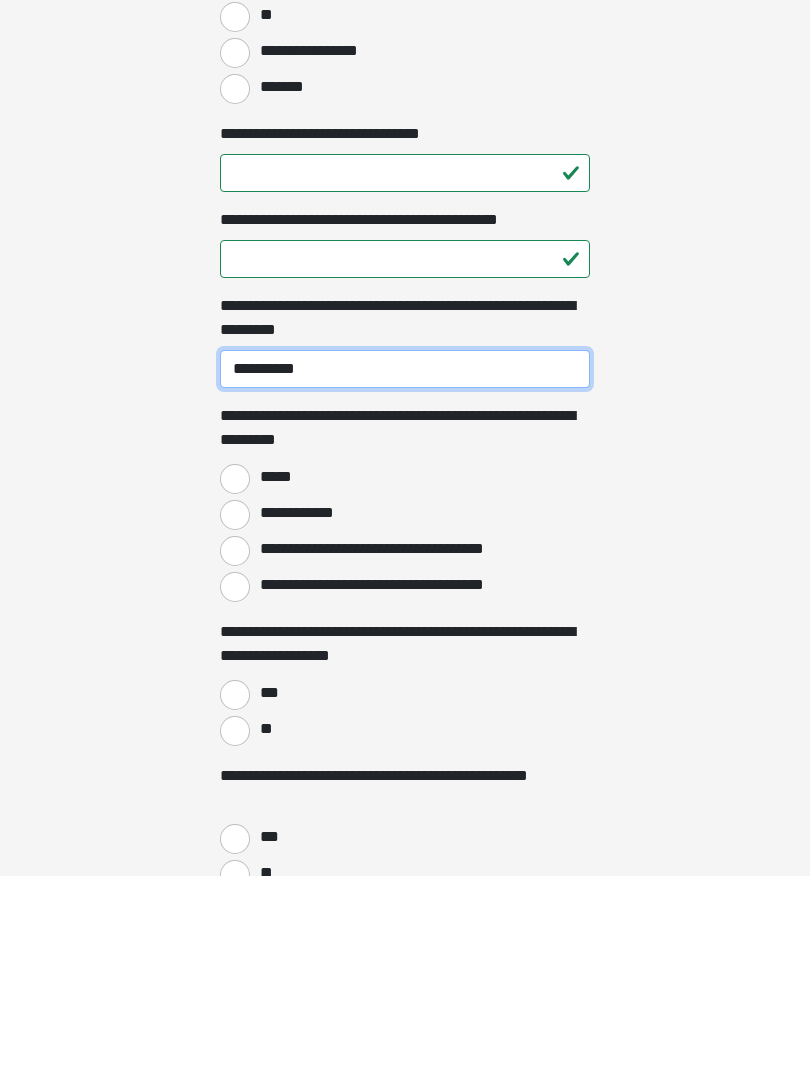 scroll, scrollTop: 1351, scrollLeft: 0, axis: vertical 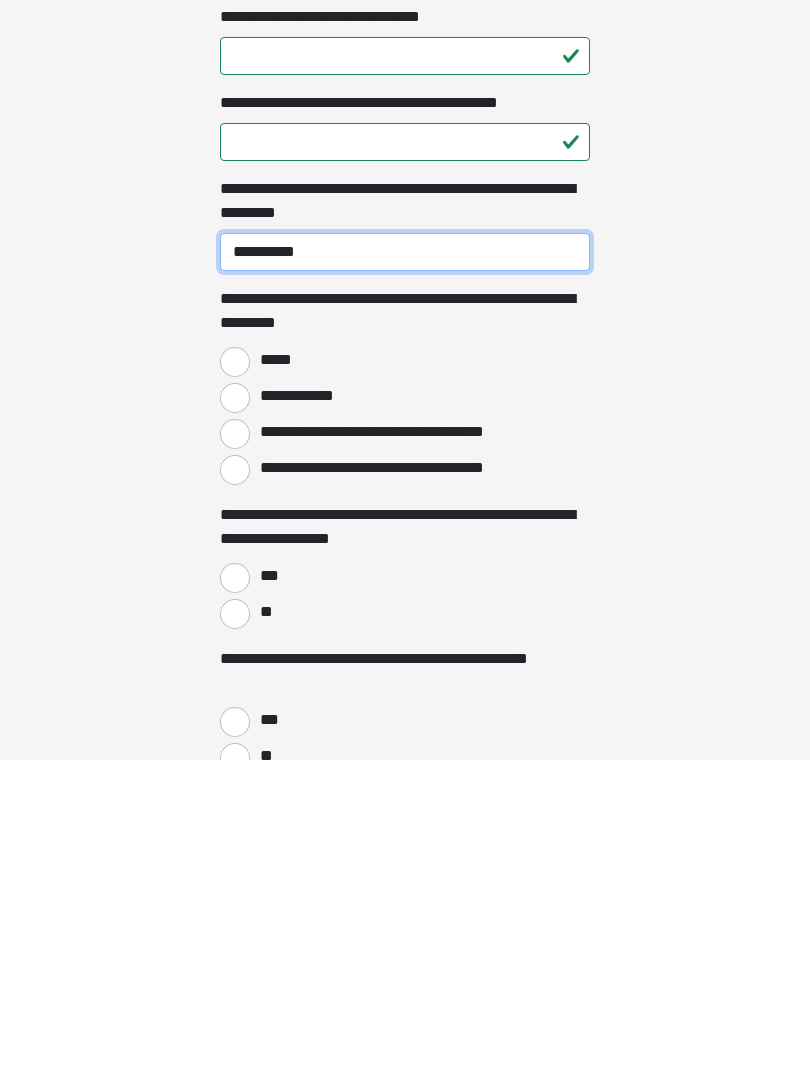 type on "**********" 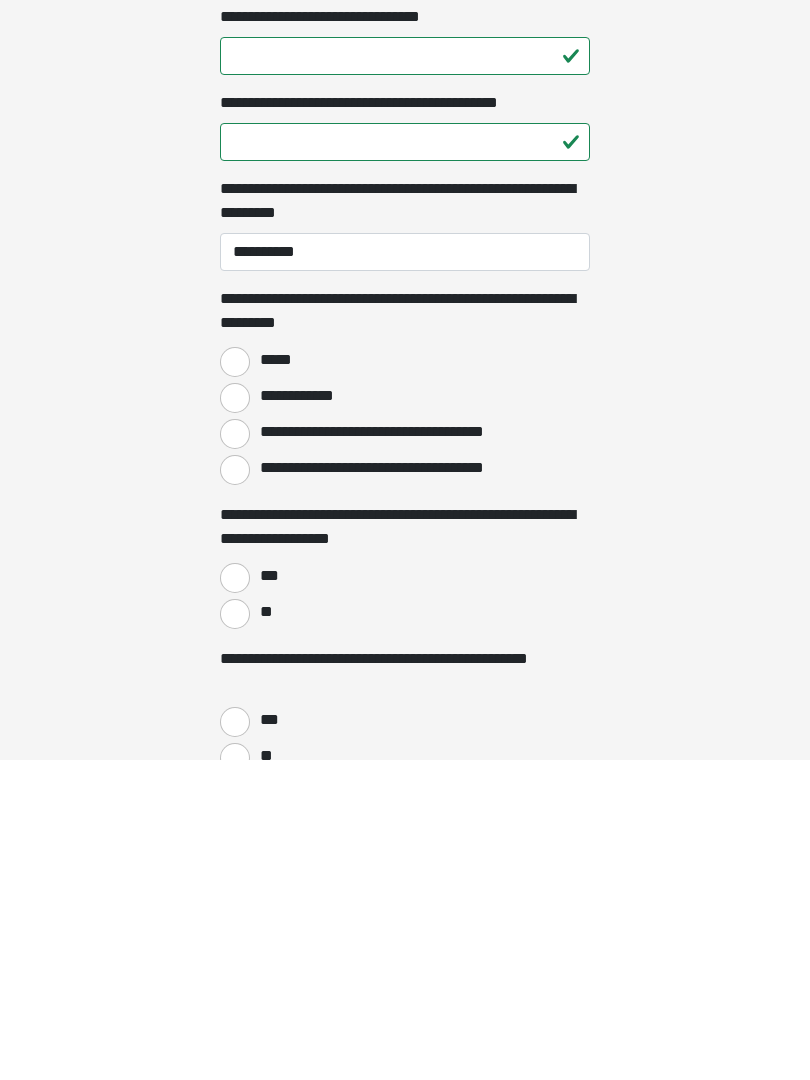click on "*****" at bounding box center (235, 682) 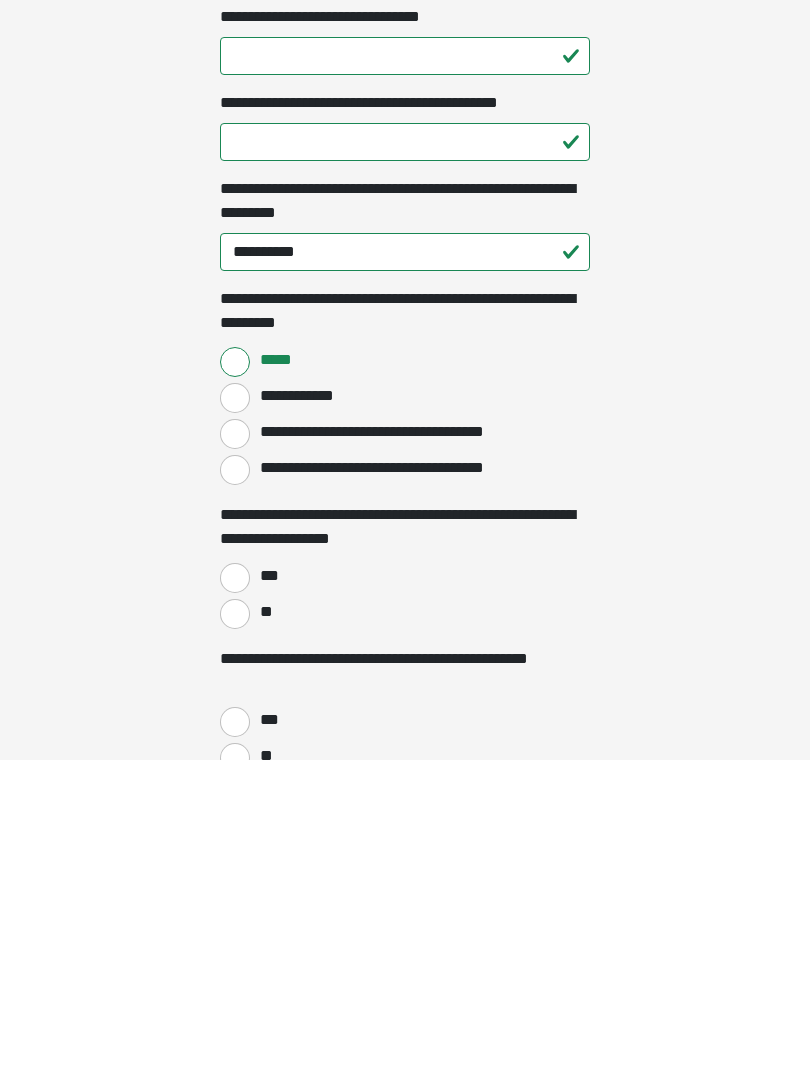 scroll, scrollTop: 1671, scrollLeft: 0, axis: vertical 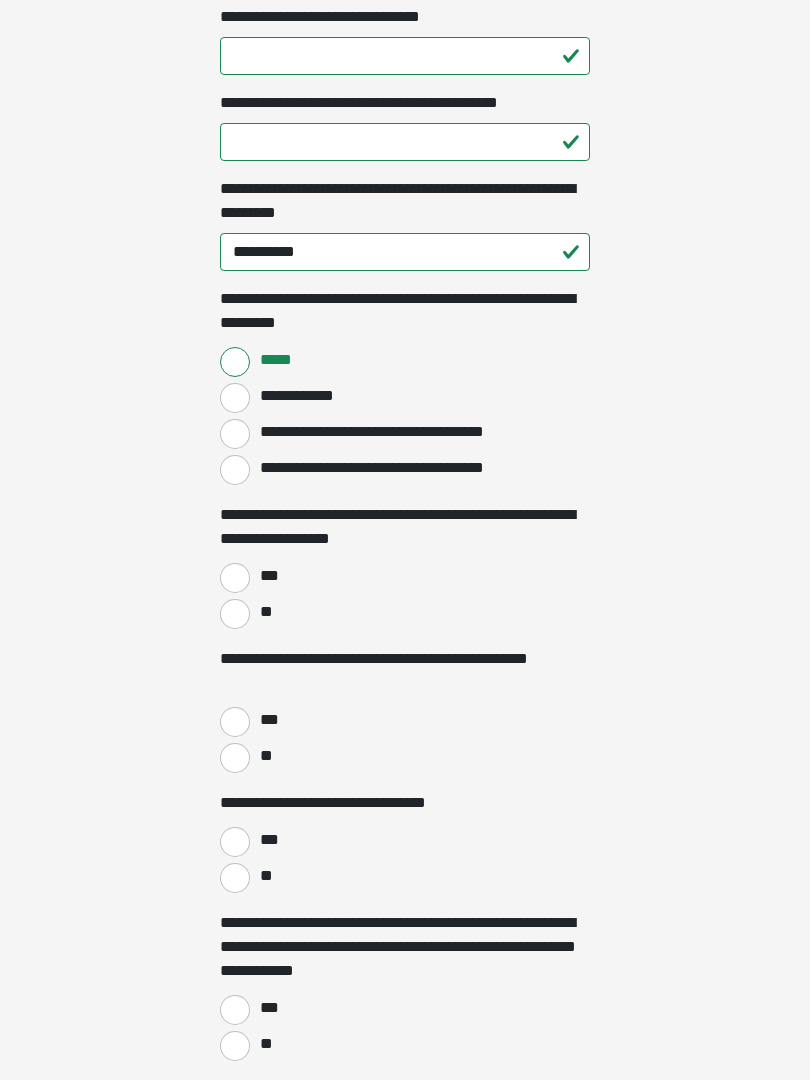 click on "***" at bounding box center [235, 578] 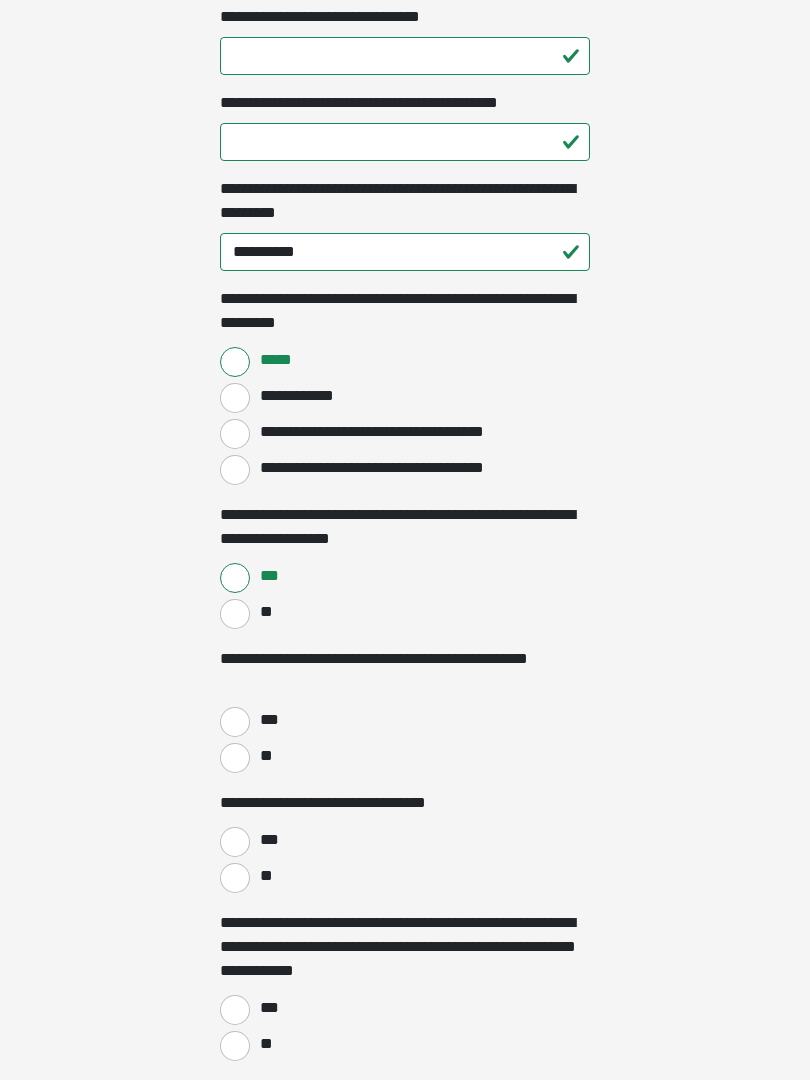 click on "**" at bounding box center [235, 758] 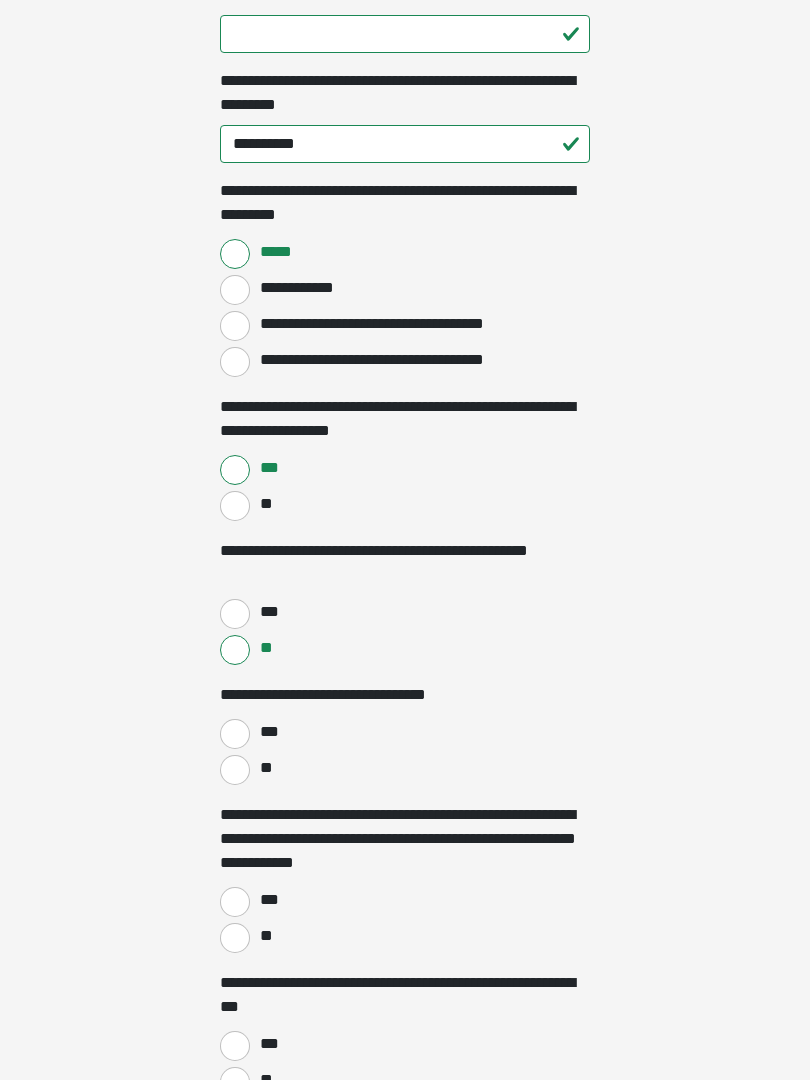 scroll, scrollTop: 1780, scrollLeft: 0, axis: vertical 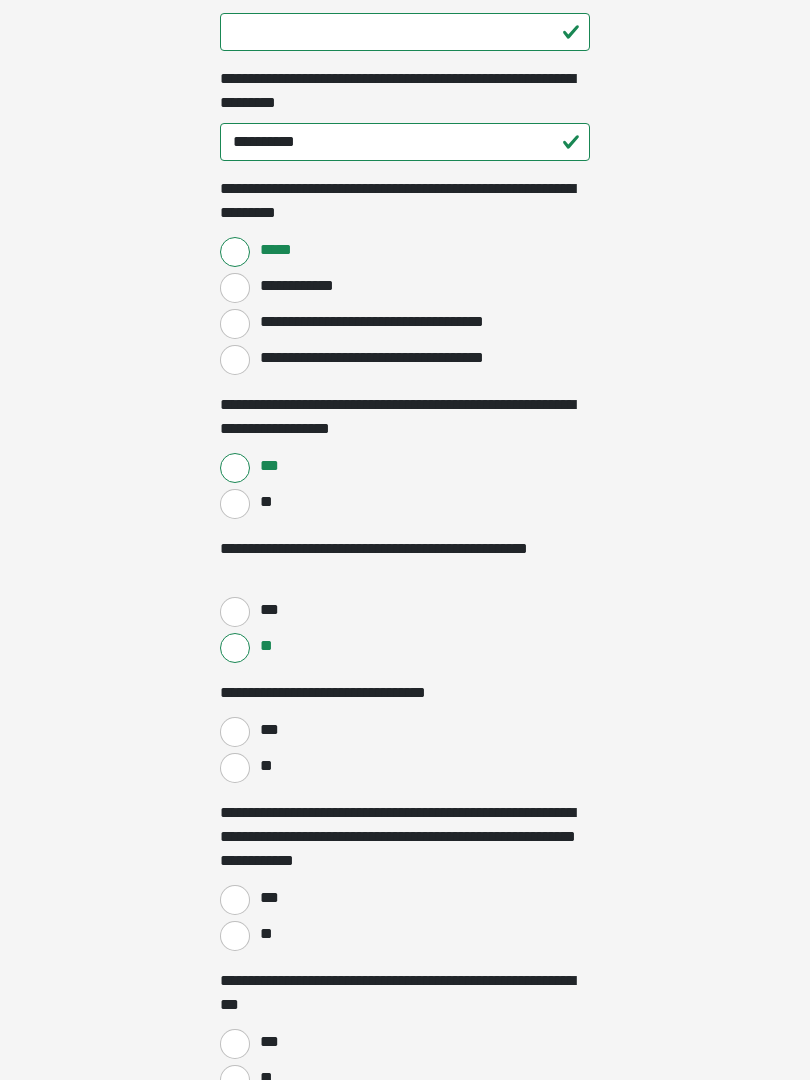 click on "**" at bounding box center [235, 505] 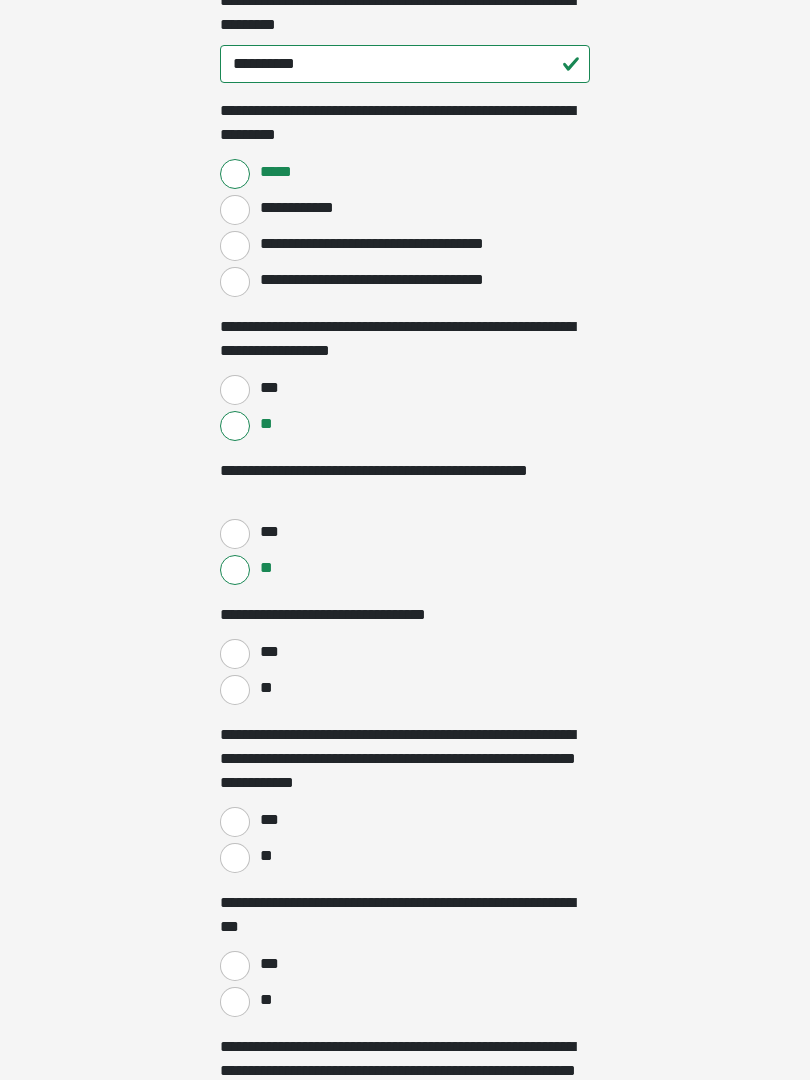 scroll, scrollTop: 1867, scrollLeft: 0, axis: vertical 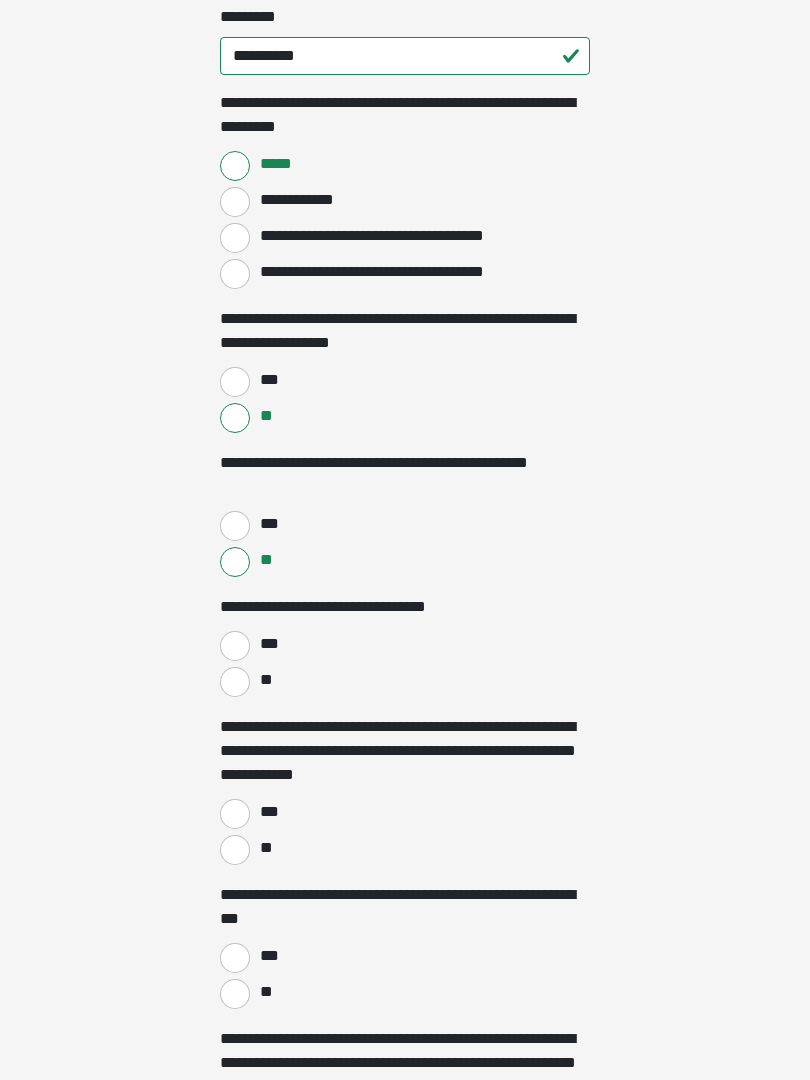 click on "**" at bounding box center [235, 682] 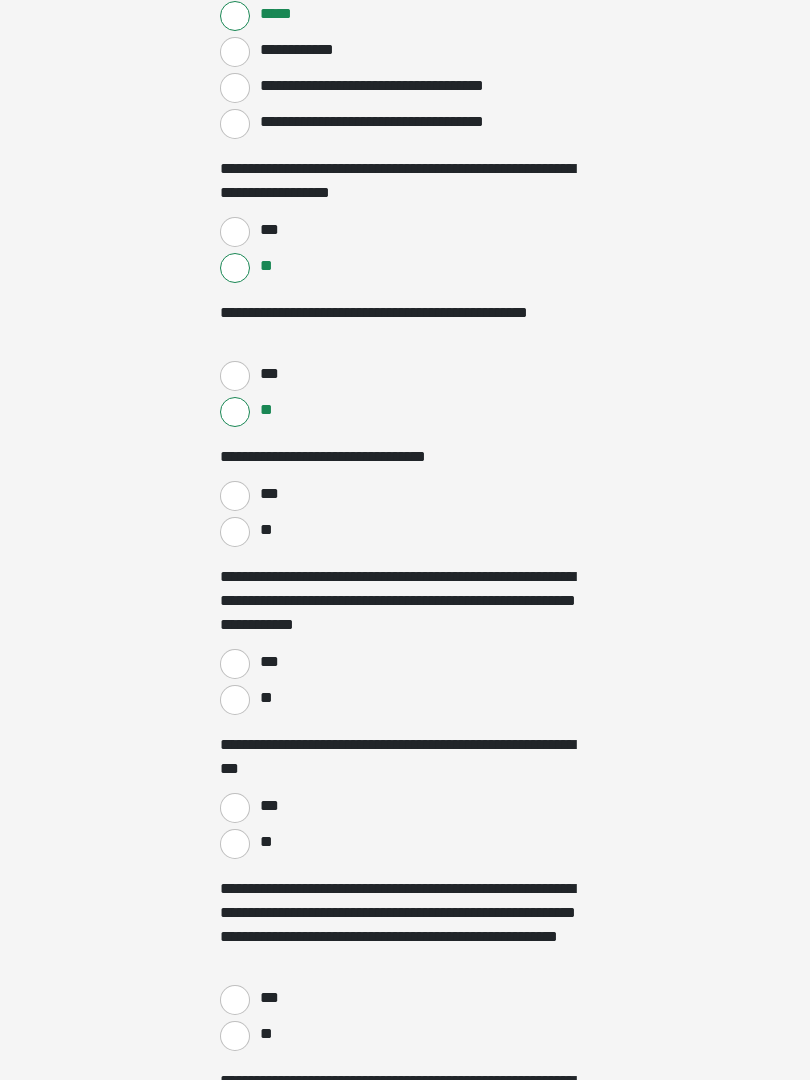 scroll, scrollTop: 2018, scrollLeft: 0, axis: vertical 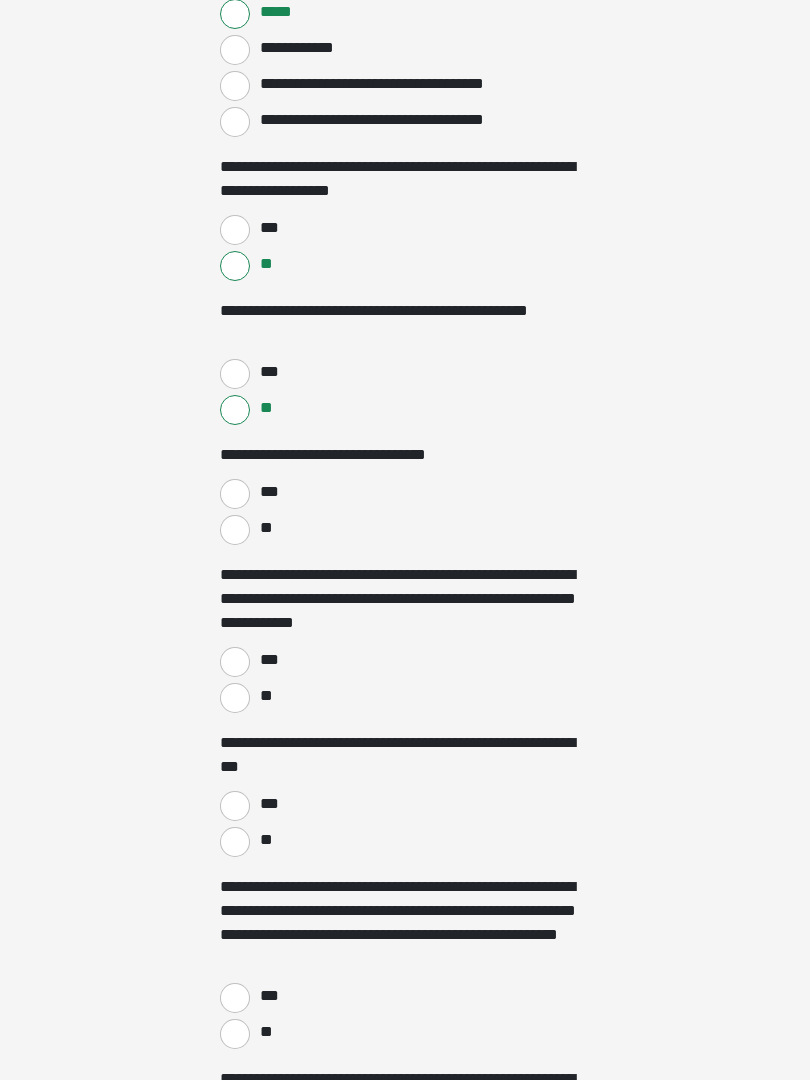 click on "**" at bounding box center (235, 698) 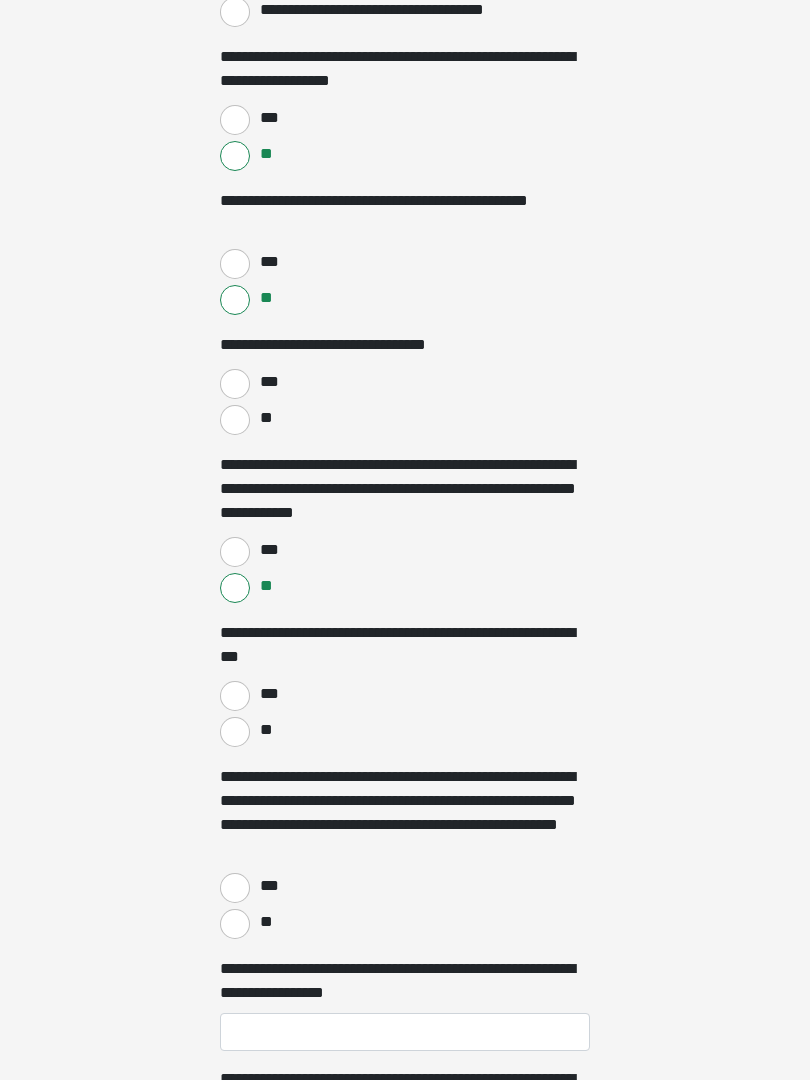 scroll, scrollTop: 2131, scrollLeft: 0, axis: vertical 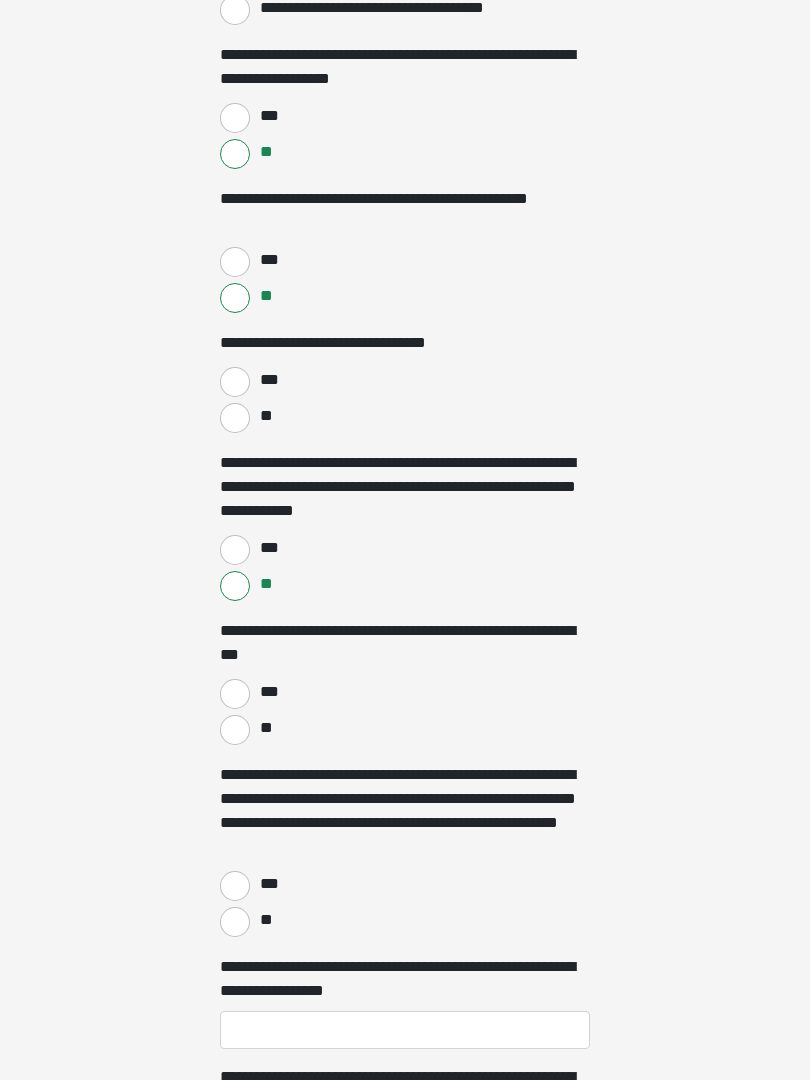 click on "**" at bounding box center (235, 730) 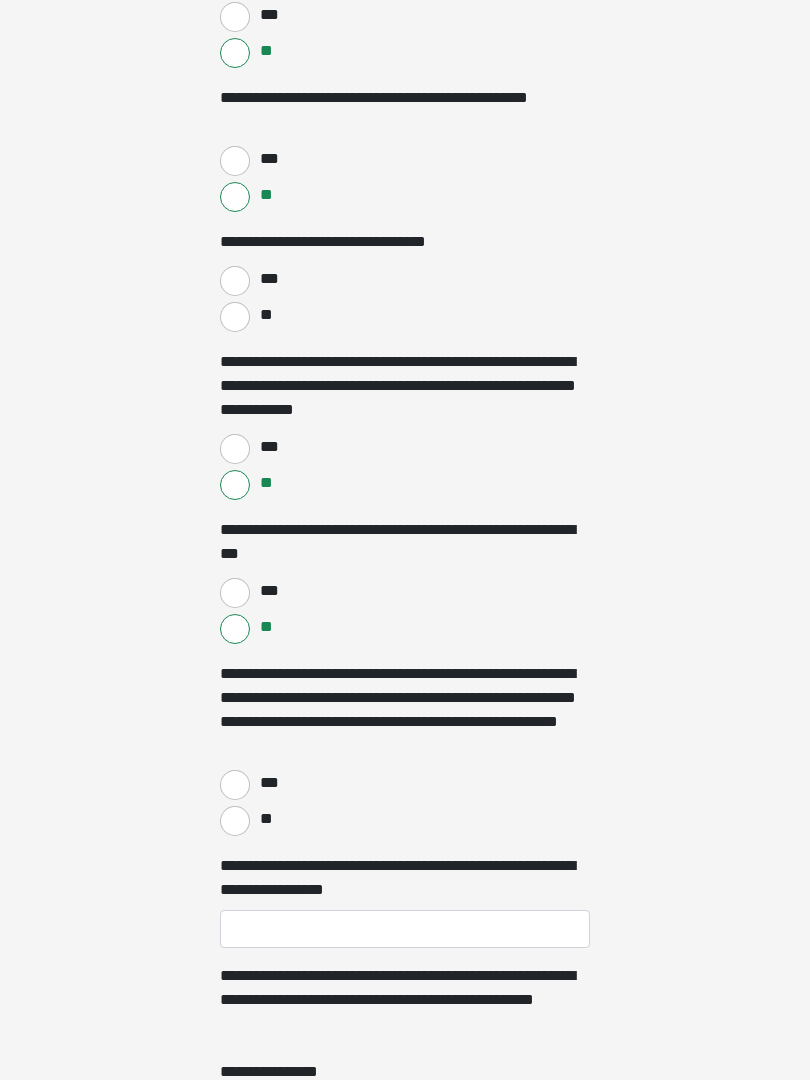 scroll, scrollTop: 2248, scrollLeft: 0, axis: vertical 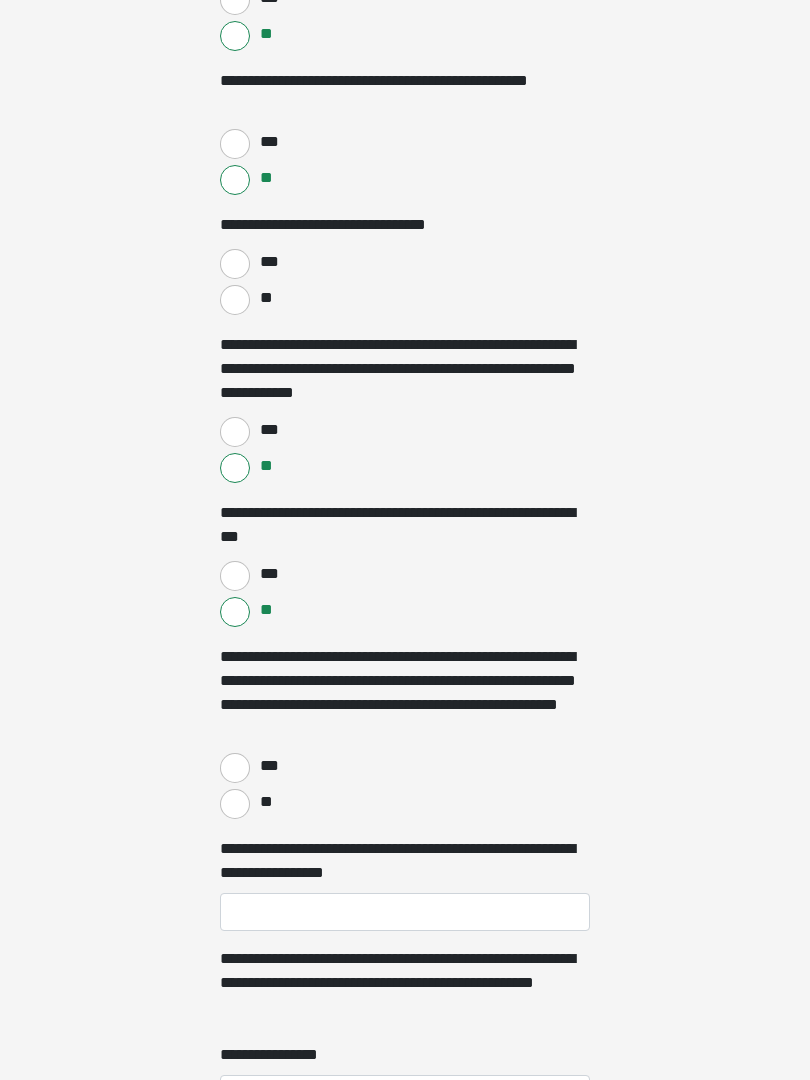 click on "**" at bounding box center (235, 805) 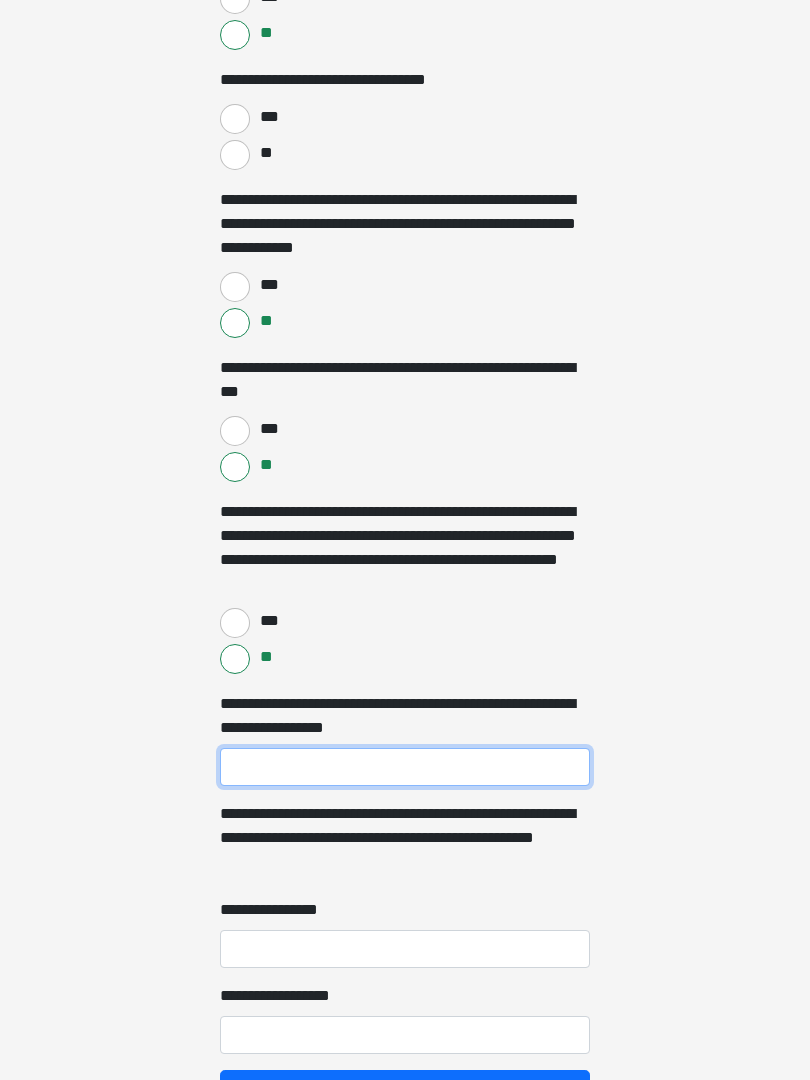 click on "**********" at bounding box center (405, 767) 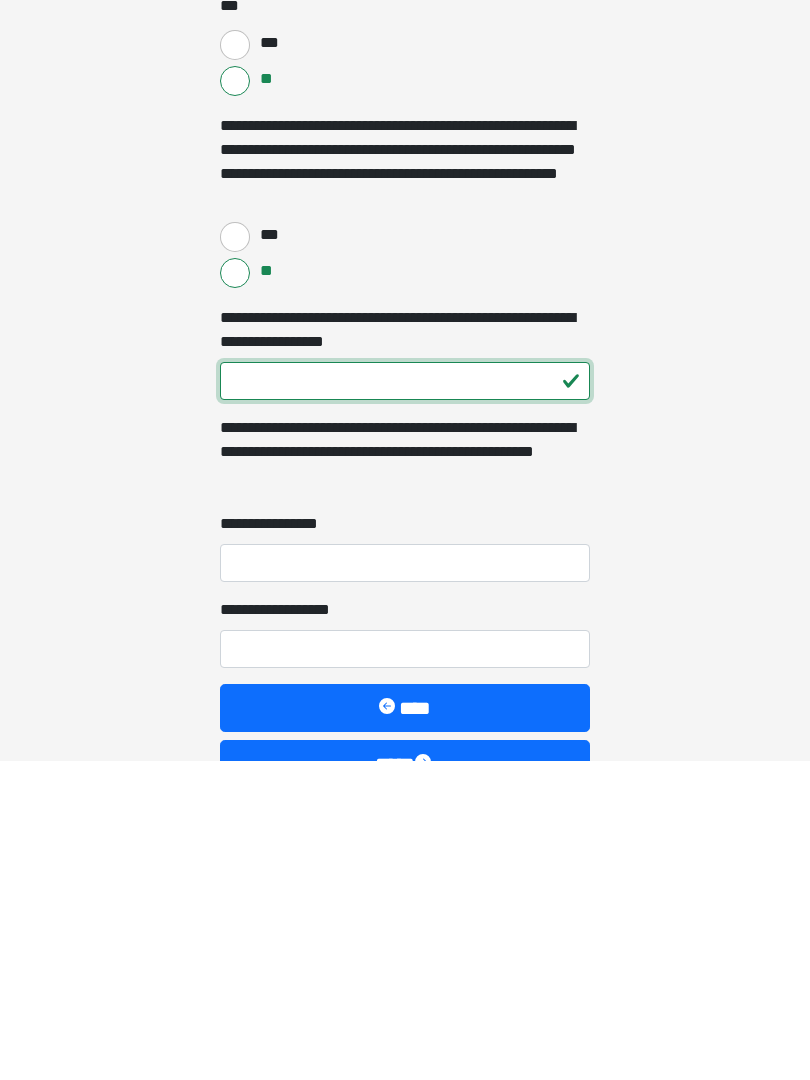 type on "***" 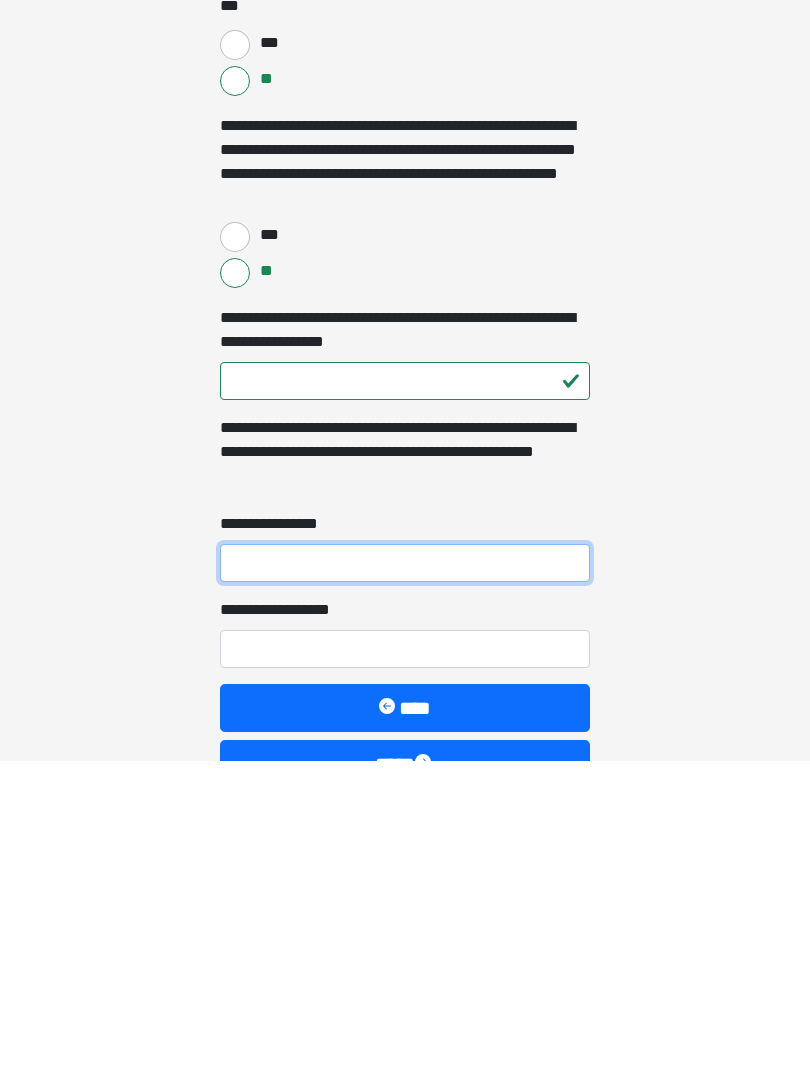 click on "**********" at bounding box center (405, 883) 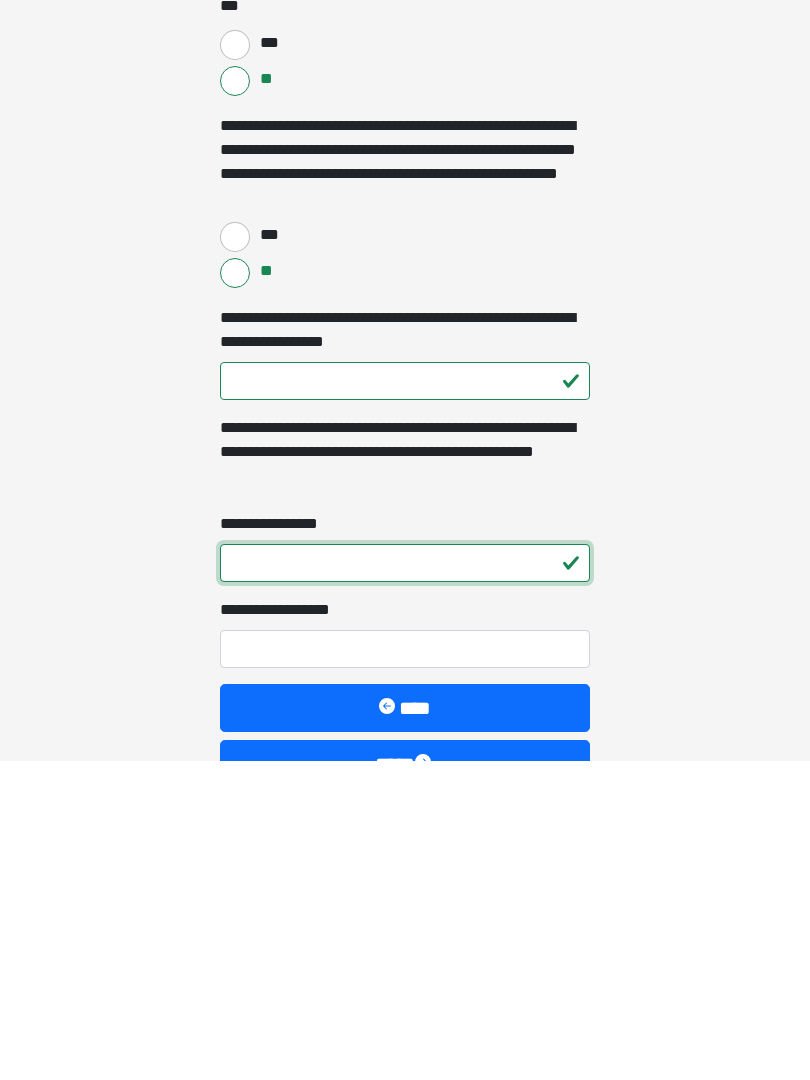 type on "*" 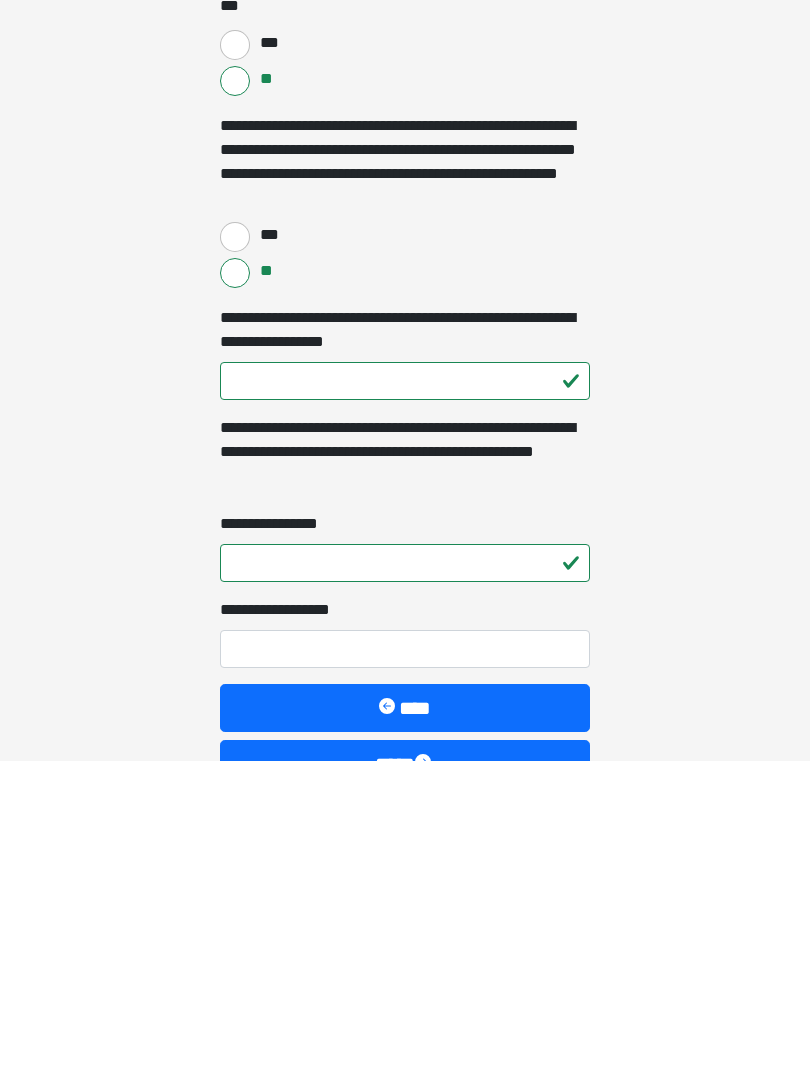 click on "**********" at bounding box center (405, 969) 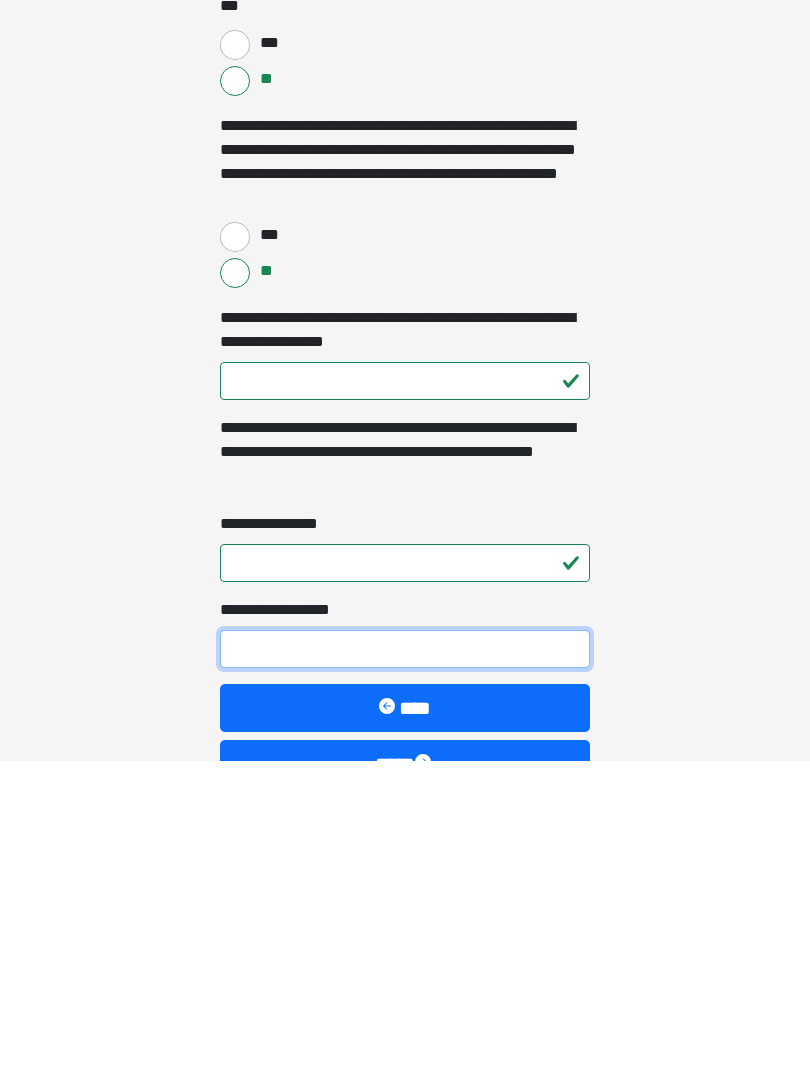 type on "*" 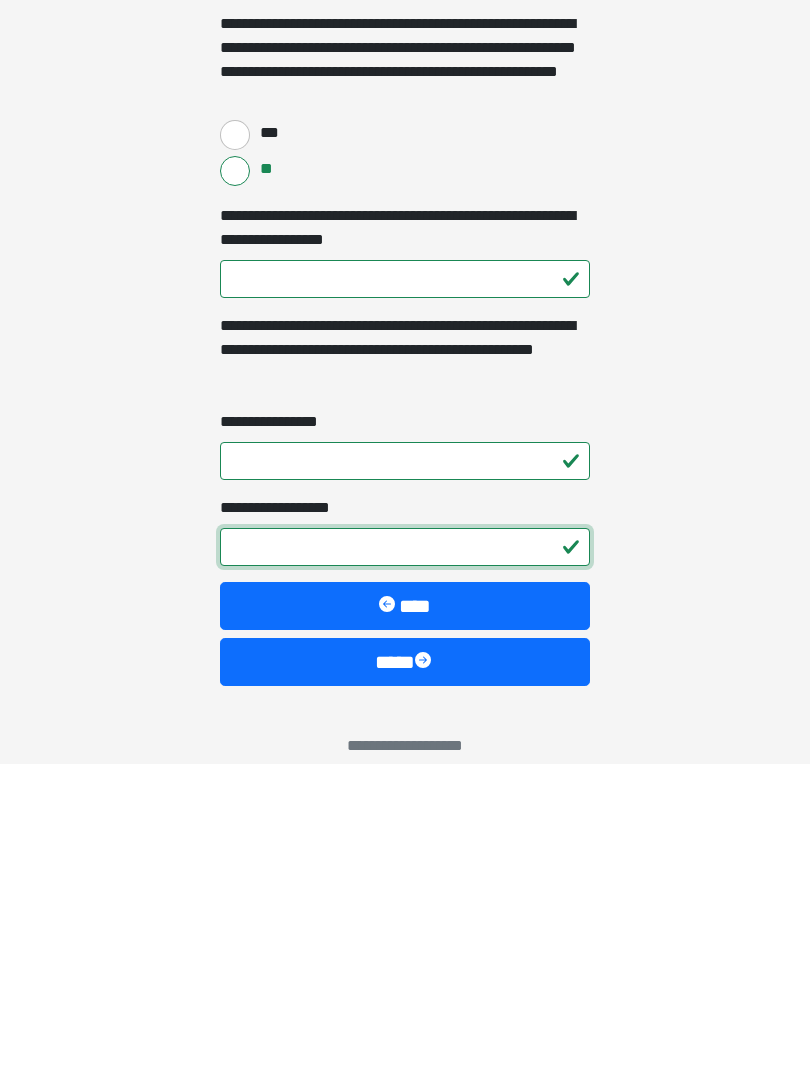 scroll, scrollTop: 2590, scrollLeft: 0, axis: vertical 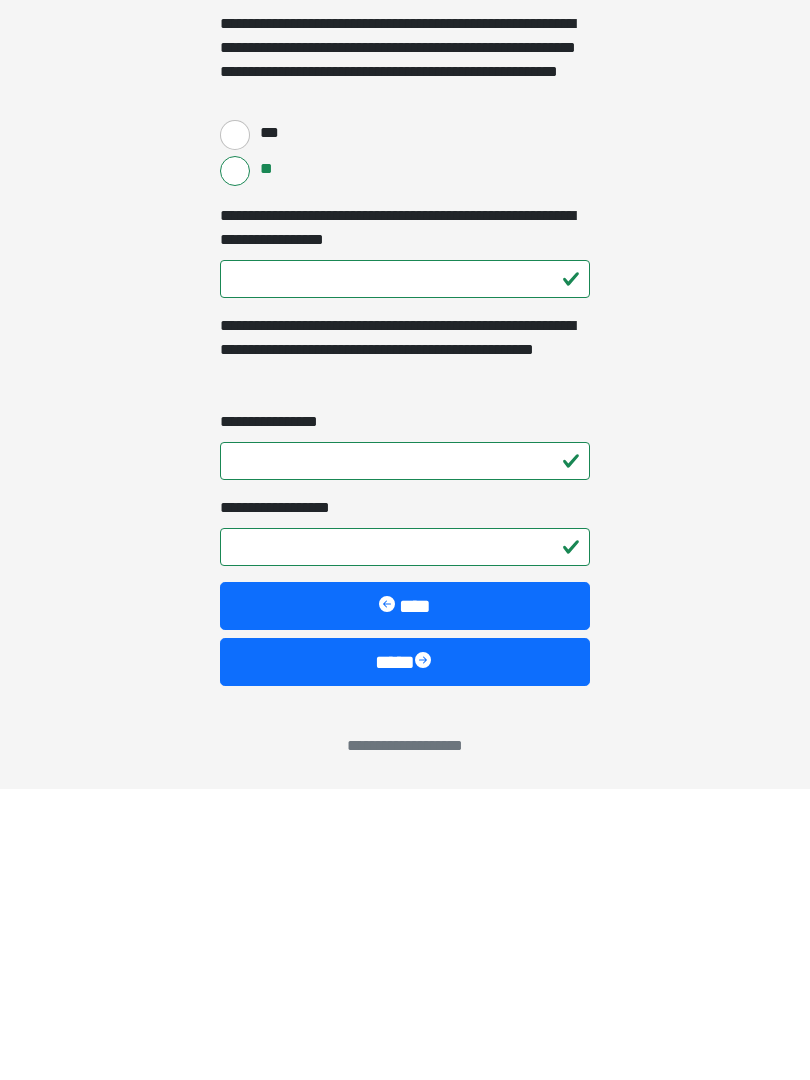 click on "****" at bounding box center [405, 954] 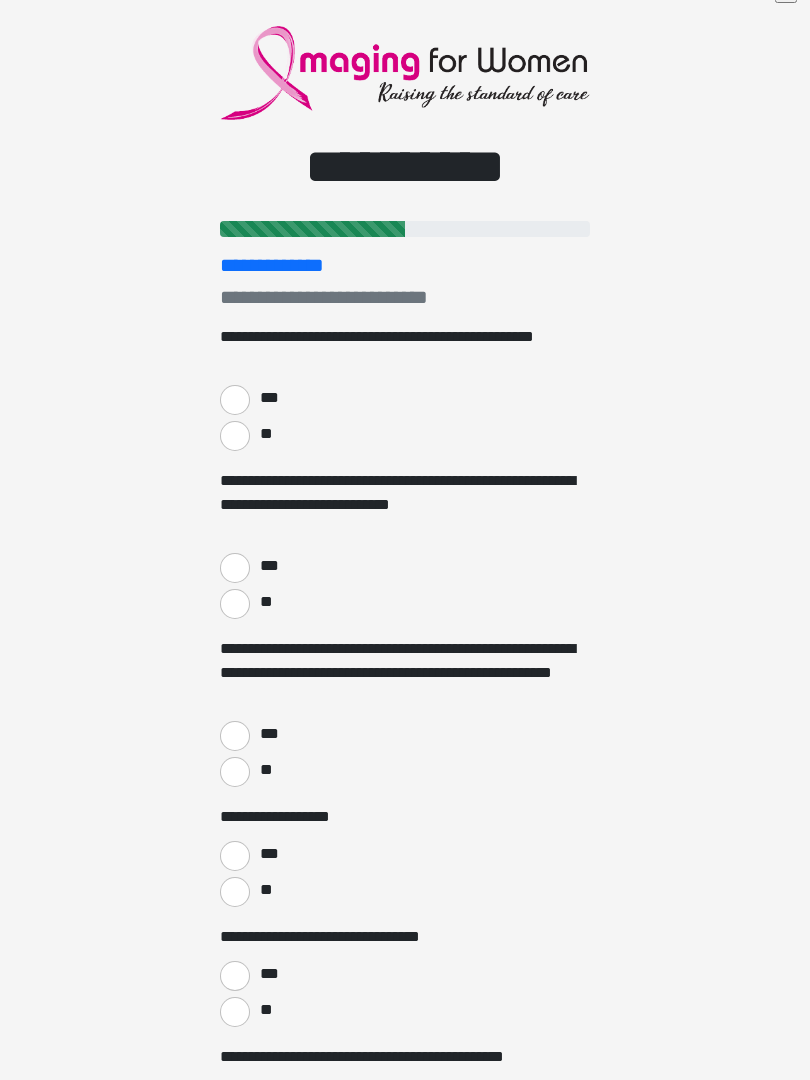 scroll, scrollTop: 0, scrollLeft: 0, axis: both 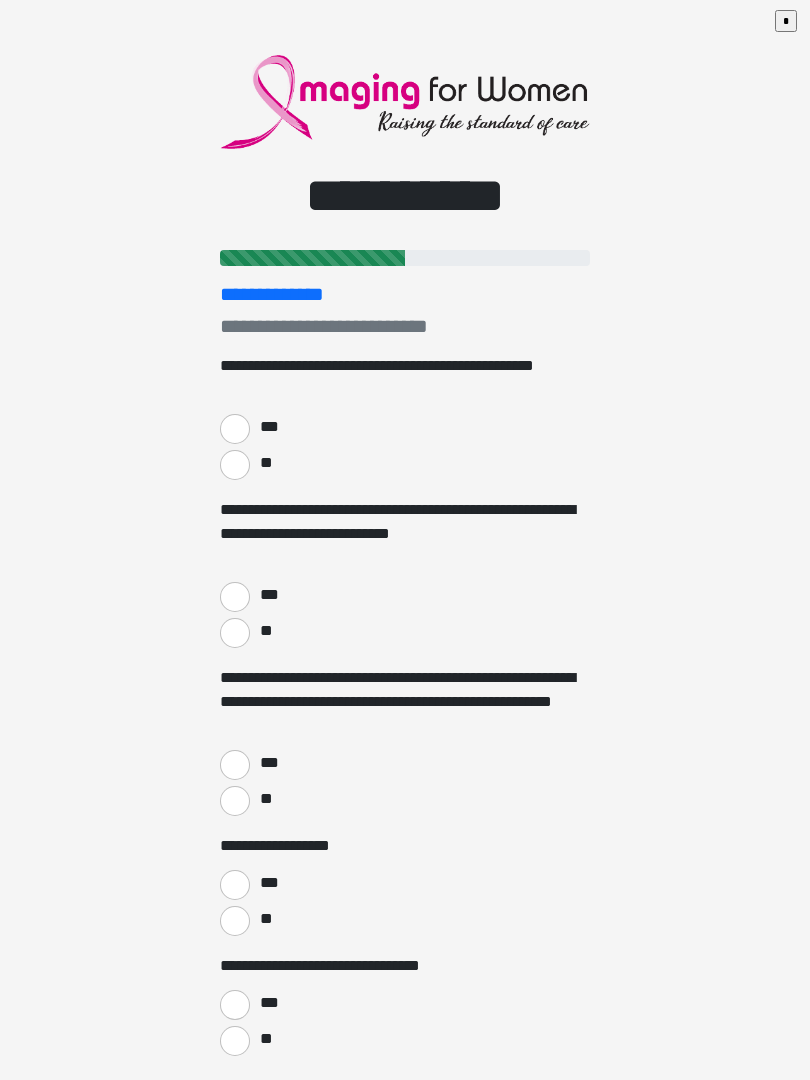 click on "**********" at bounding box center [405, 540] 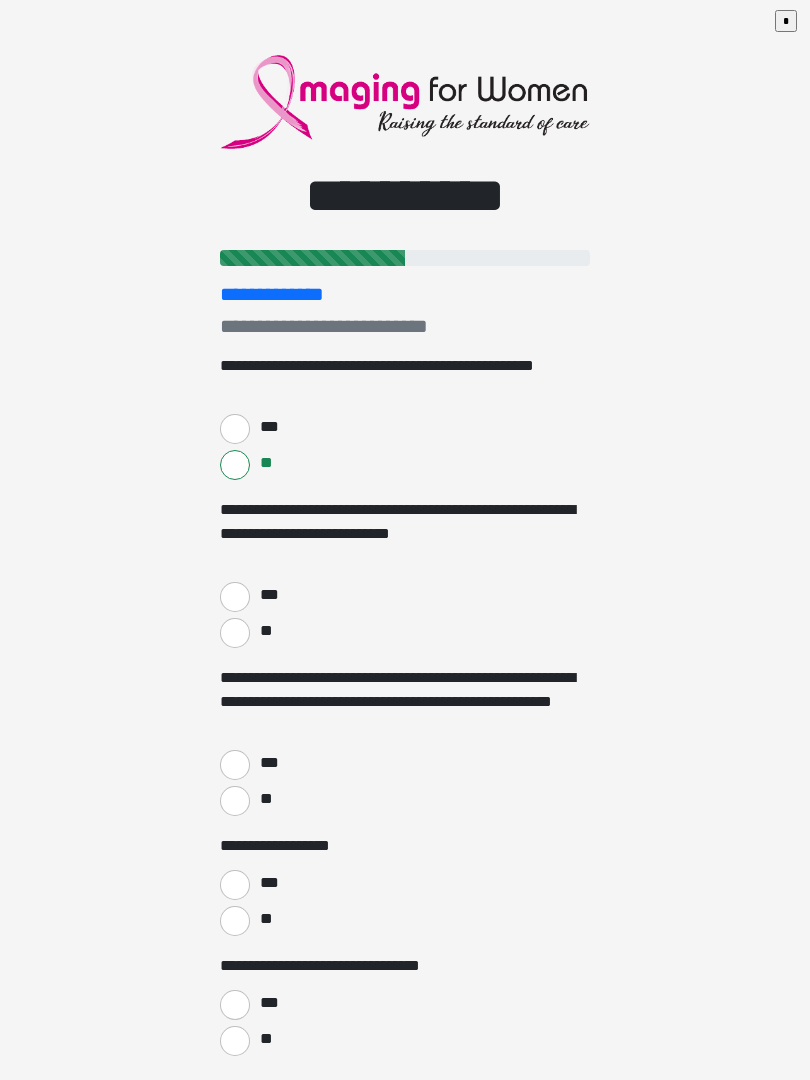 click on "**" at bounding box center (235, 633) 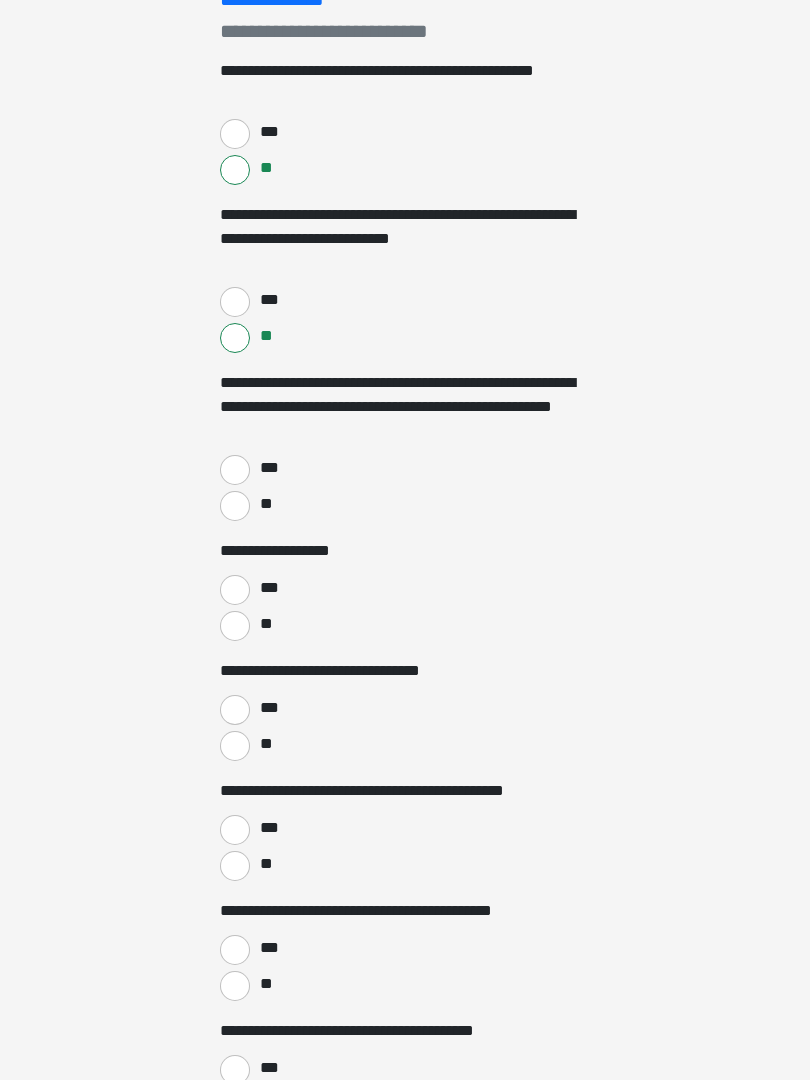 scroll, scrollTop: 296, scrollLeft: 0, axis: vertical 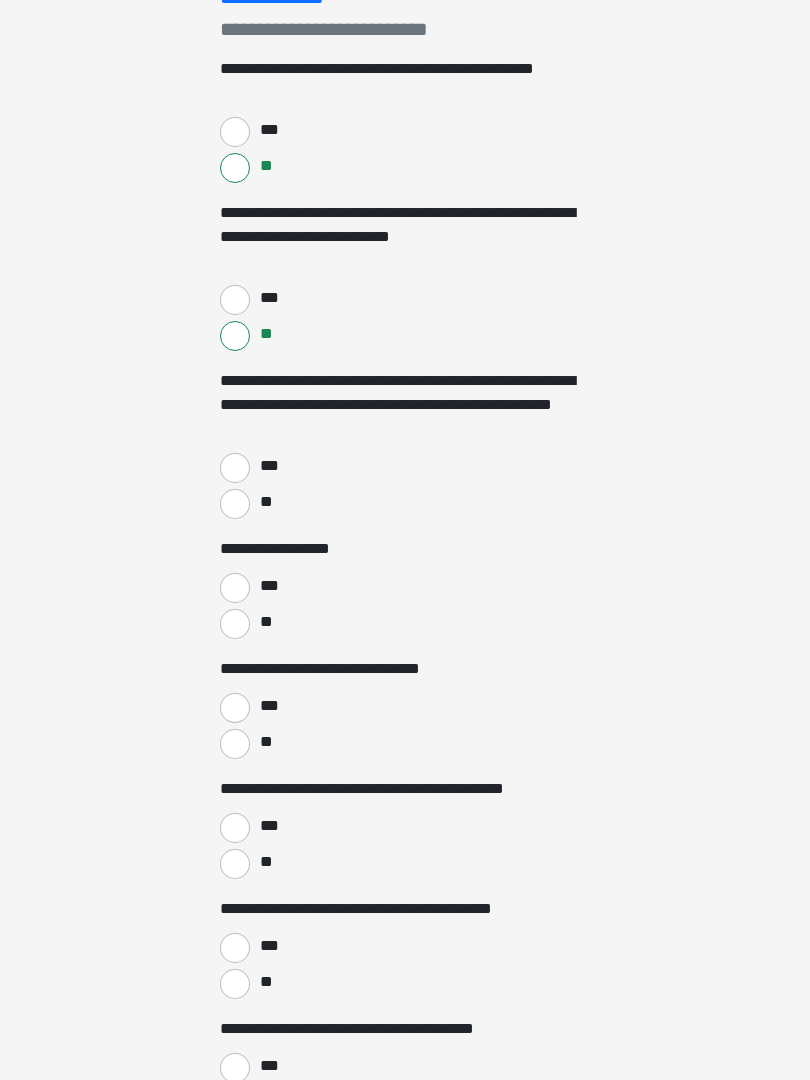 click on "**" at bounding box center [235, 505] 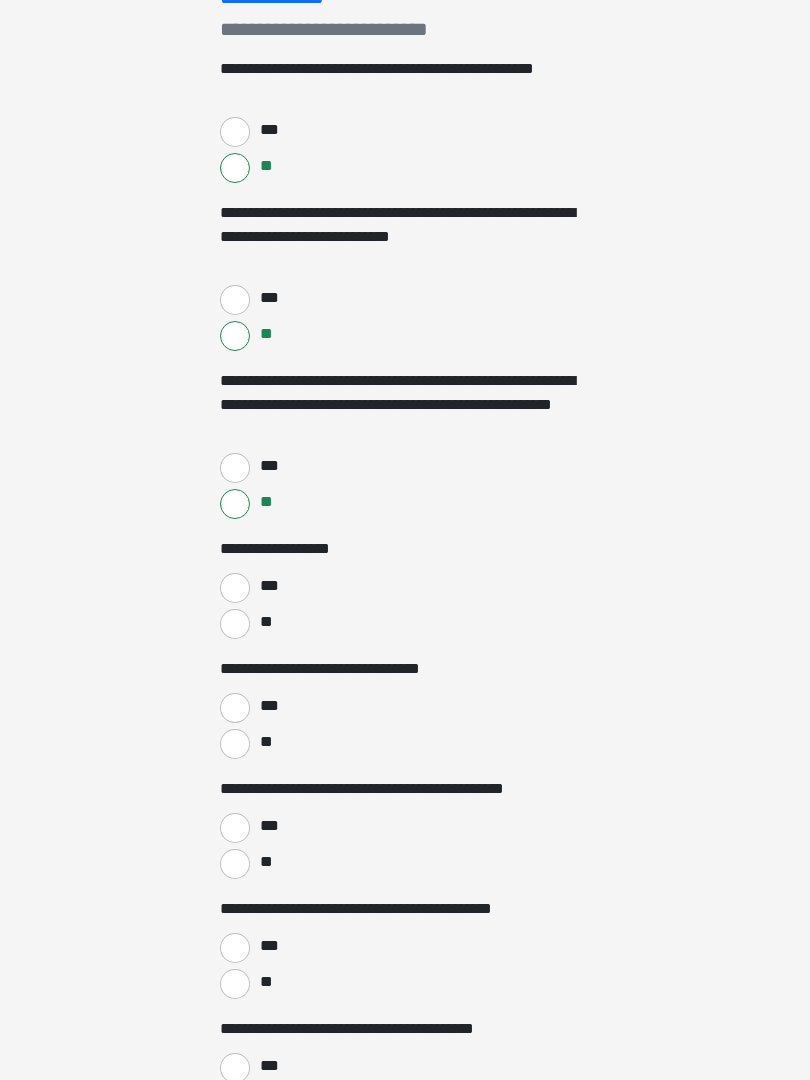 click on "***" at bounding box center (235, 588) 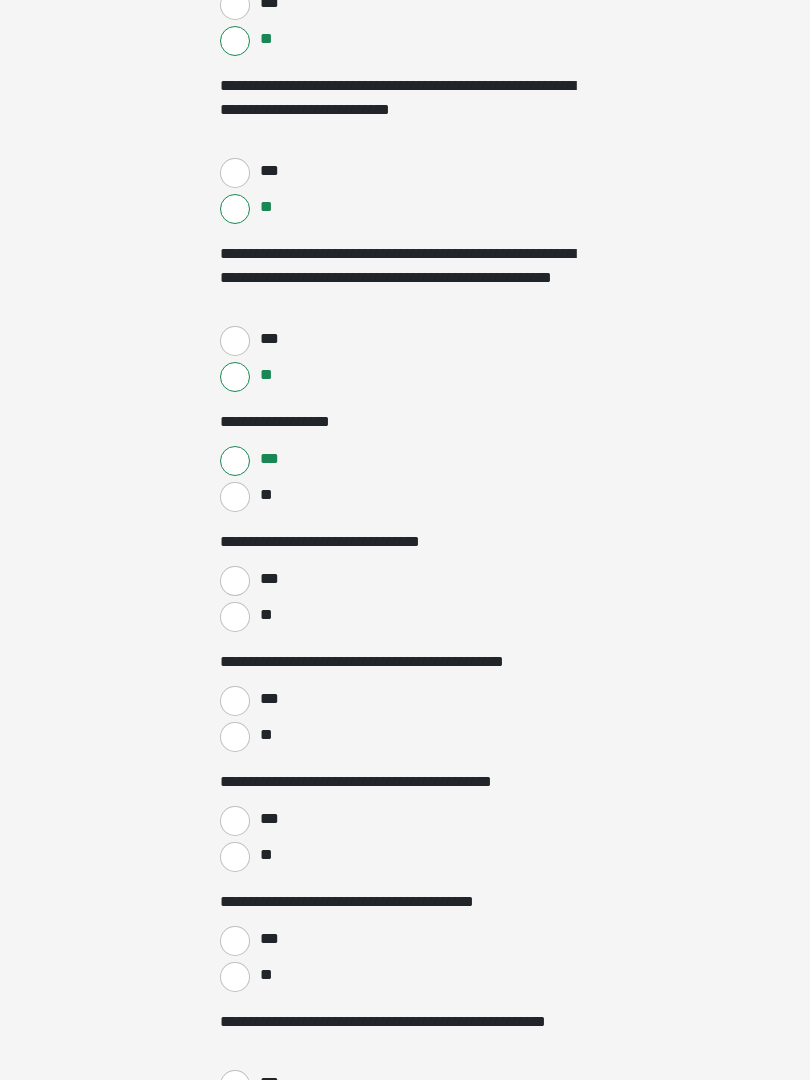 click on "**" at bounding box center (235, 618) 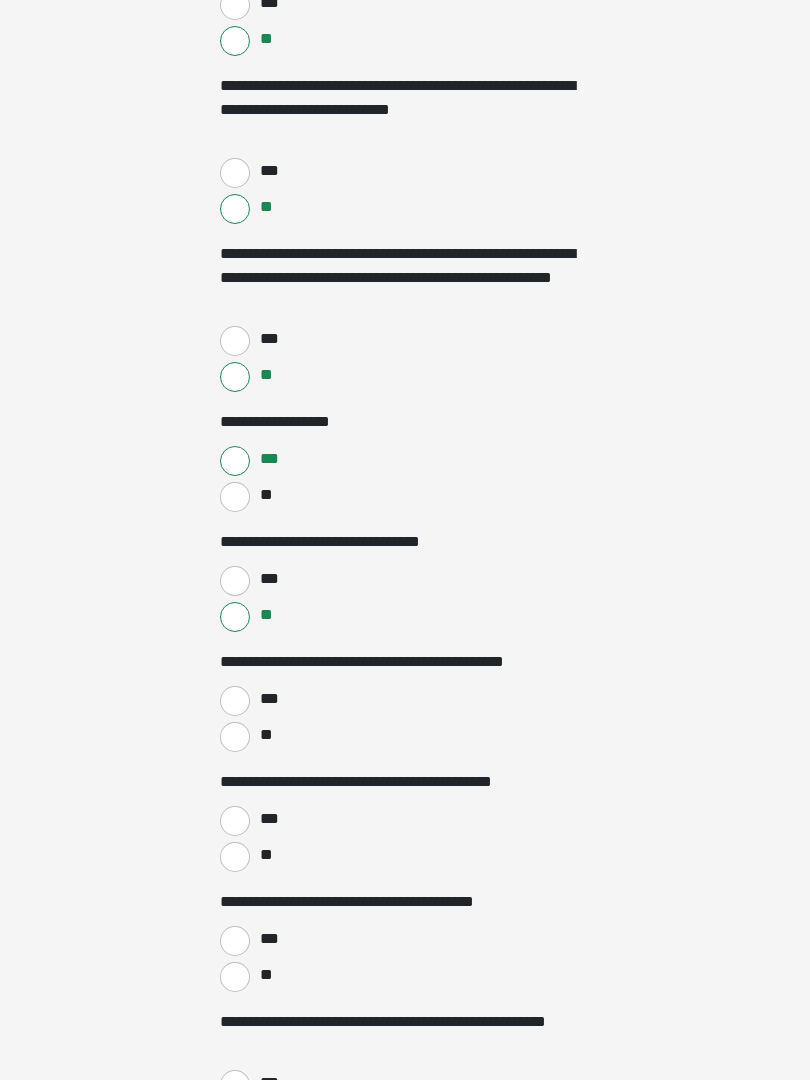 click on "**" at bounding box center (235, 737) 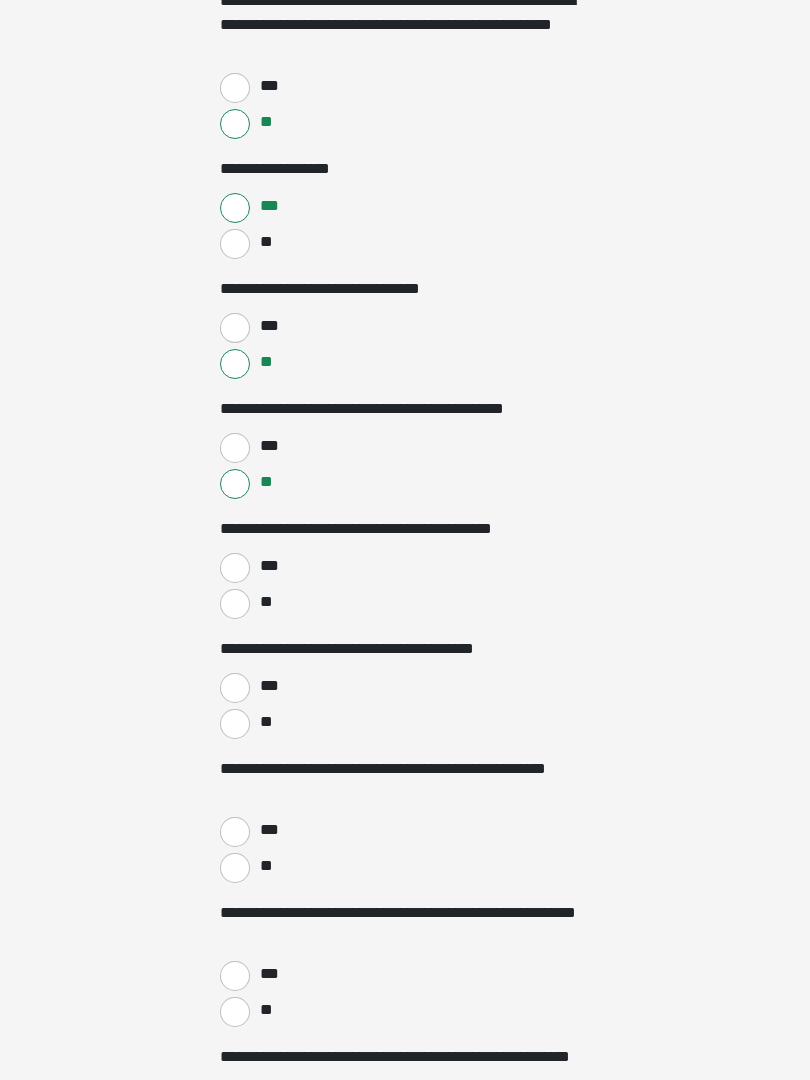 scroll, scrollTop: 677, scrollLeft: 0, axis: vertical 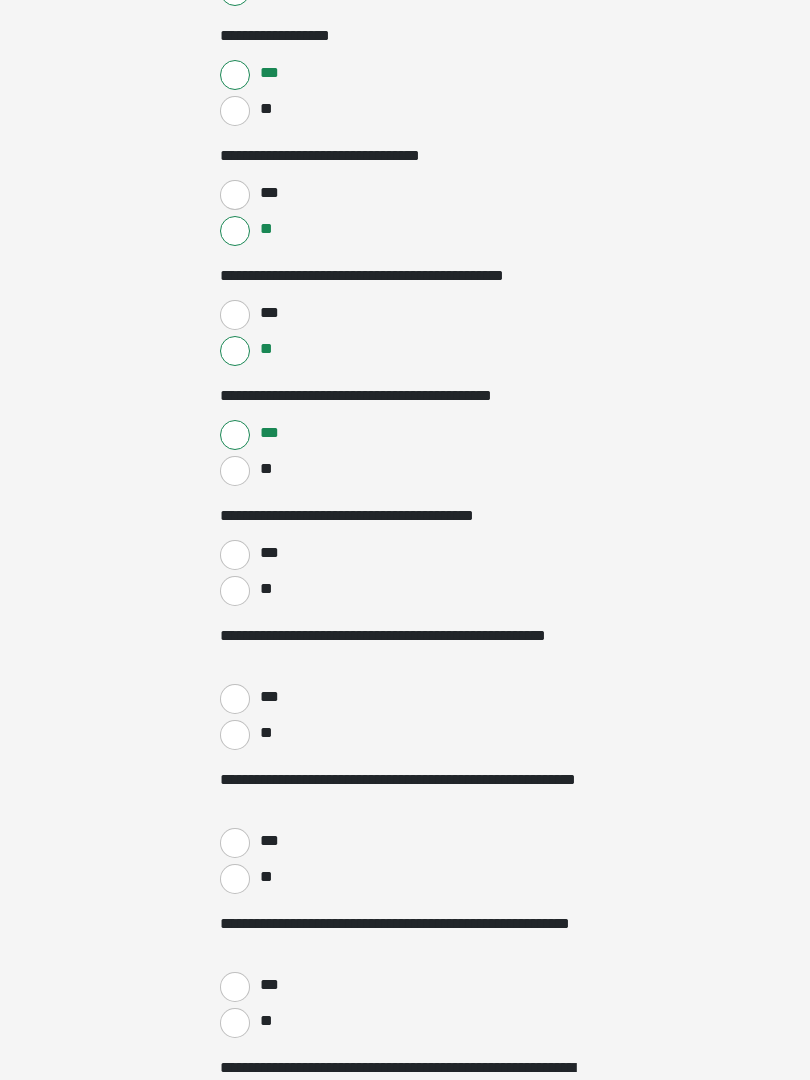 click on "***" at bounding box center (235, 556) 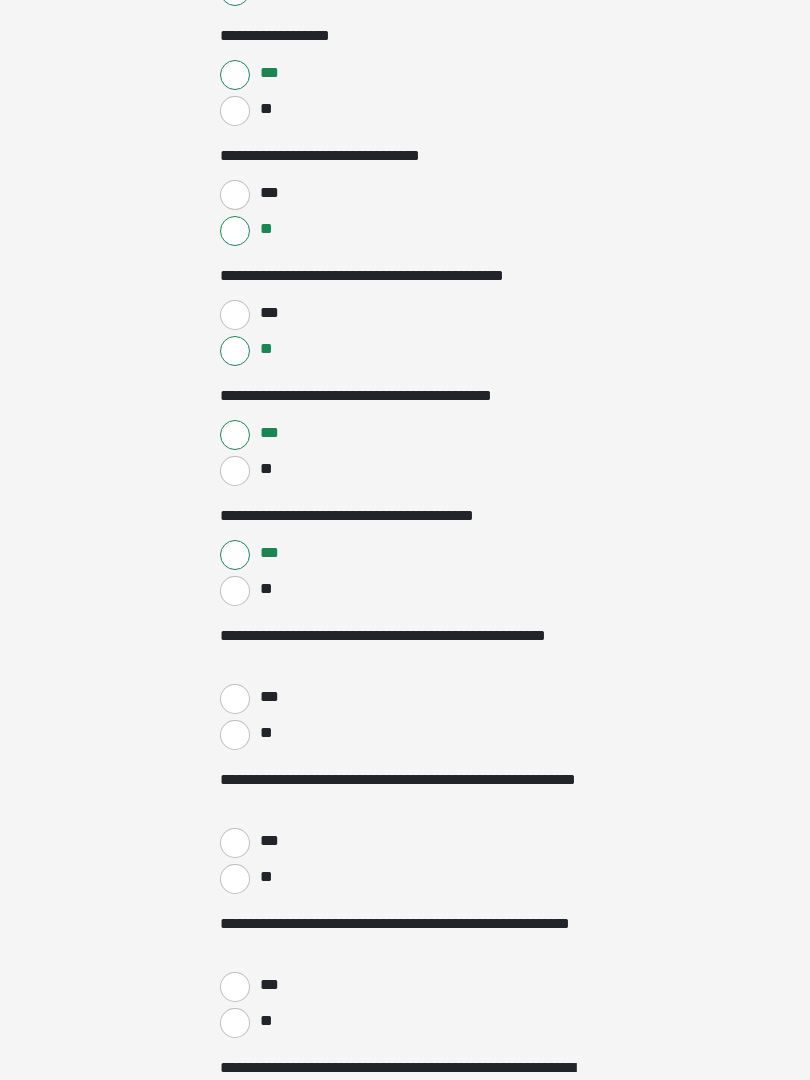 click on "**" at bounding box center (235, 735) 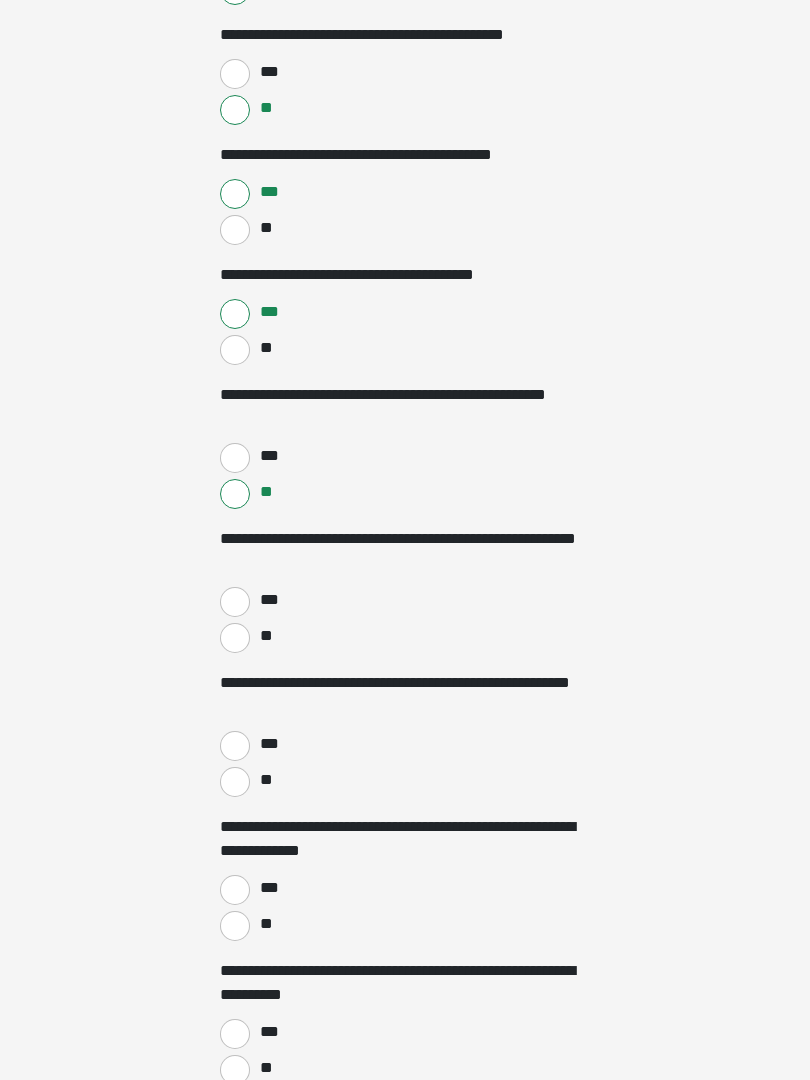 scroll, scrollTop: 1055, scrollLeft: 0, axis: vertical 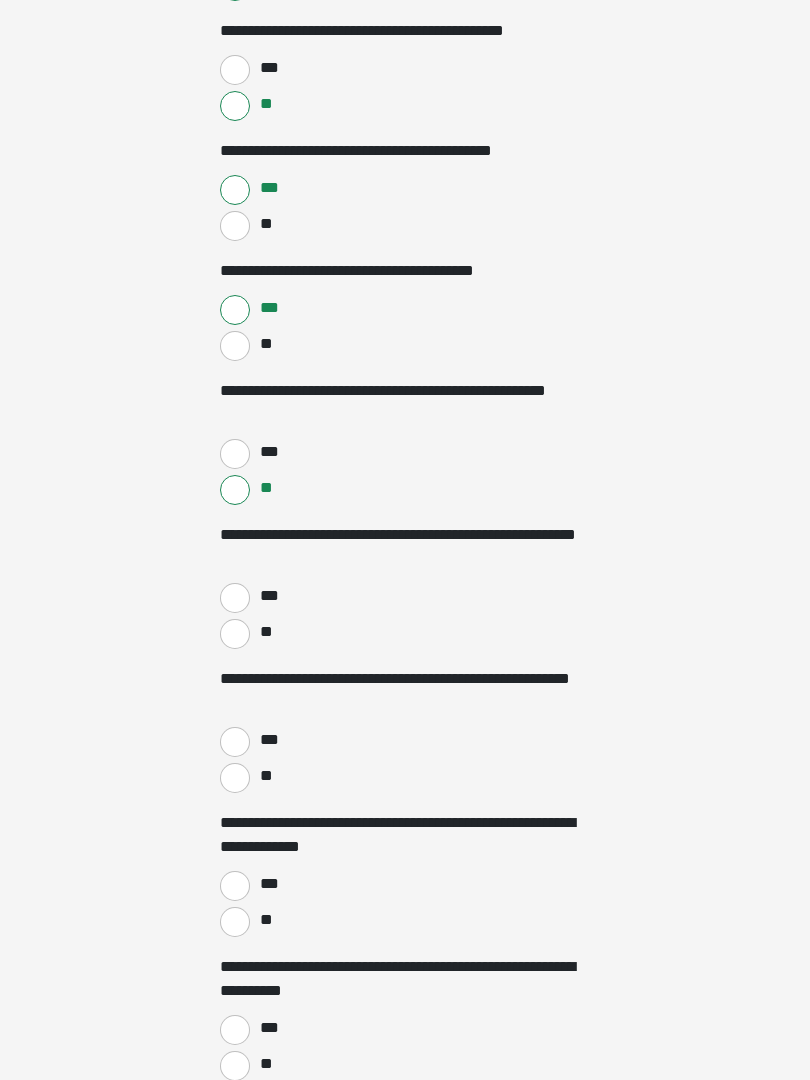 click on "**" at bounding box center [235, 634] 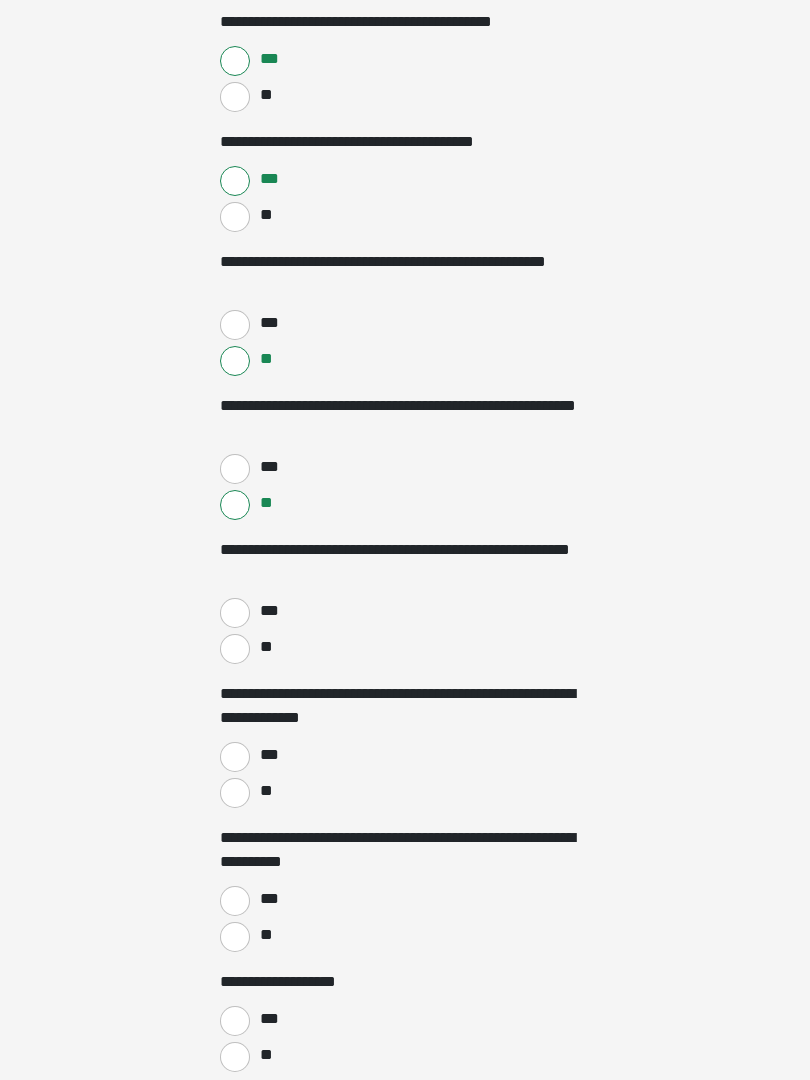 scroll, scrollTop: 1188, scrollLeft: 0, axis: vertical 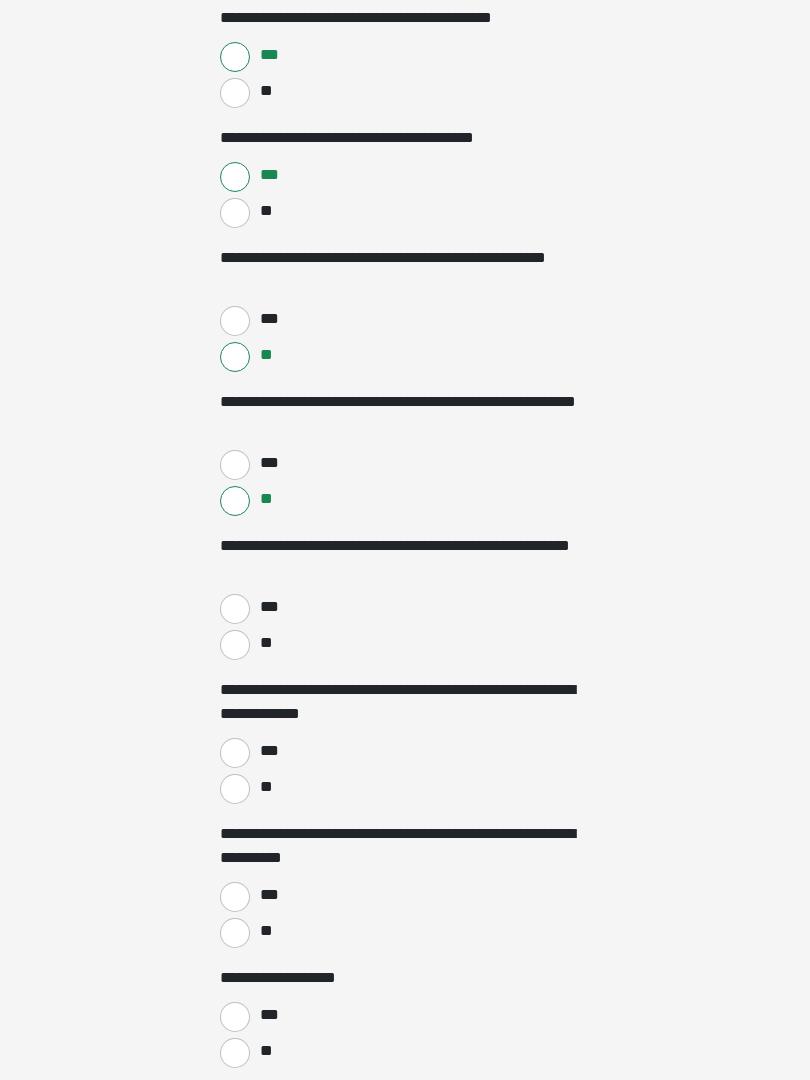 click on "***" at bounding box center (268, 607) 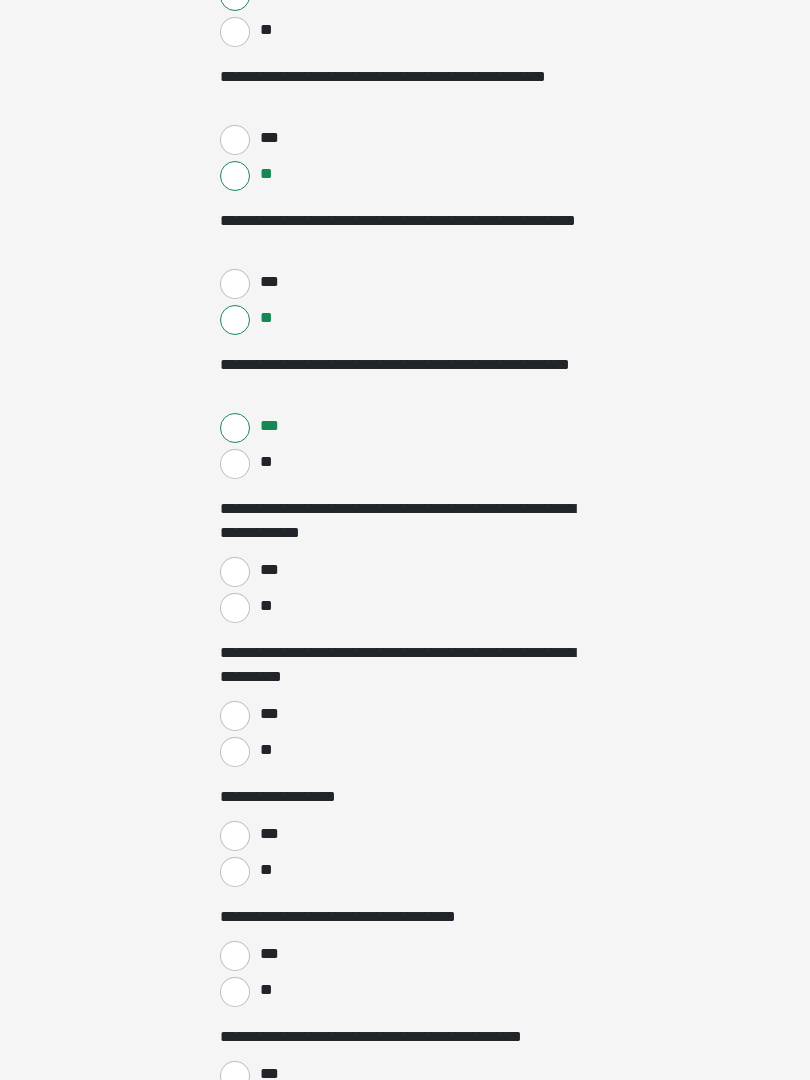 scroll, scrollTop: 1369, scrollLeft: 0, axis: vertical 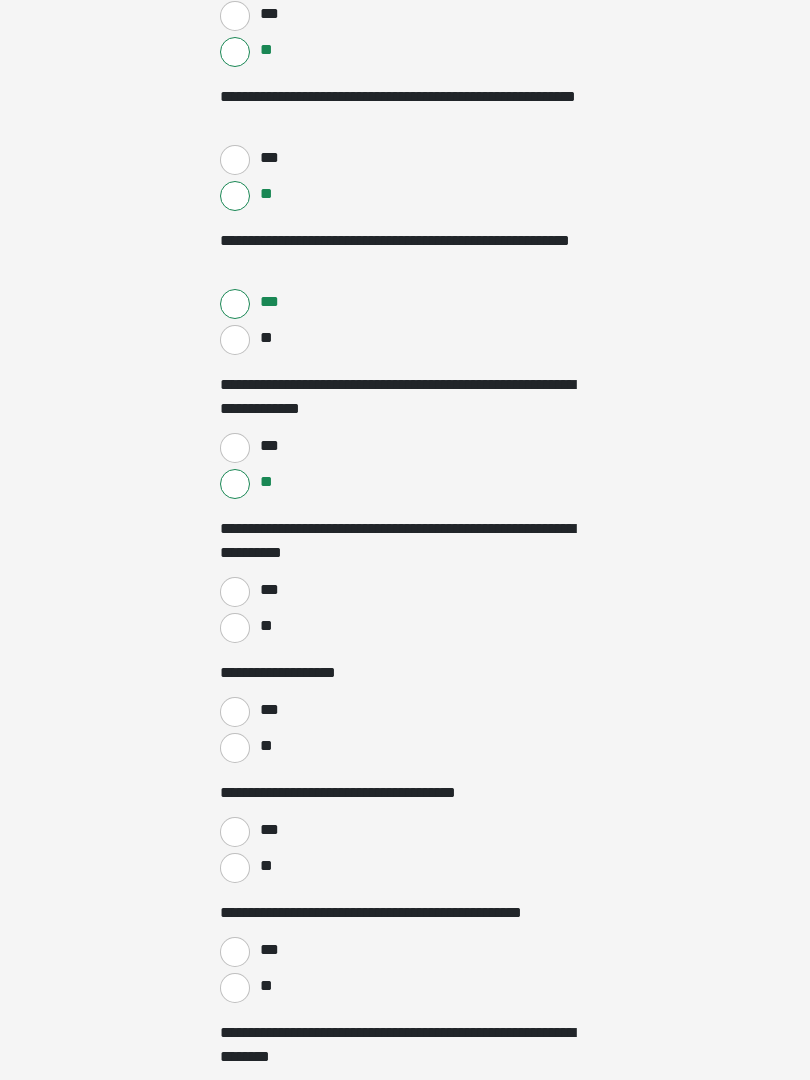 click on "**" at bounding box center (235, 629) 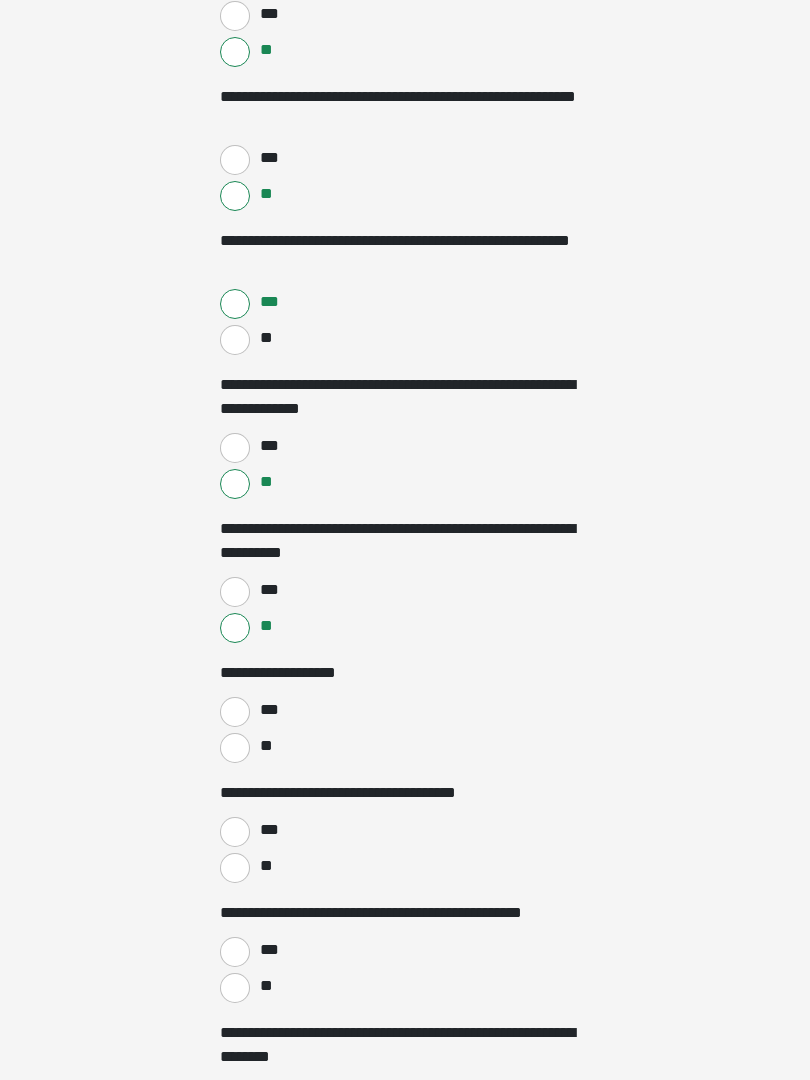 scroll, scrollTop: 1493, scrollLeft: 0, axis: vertical 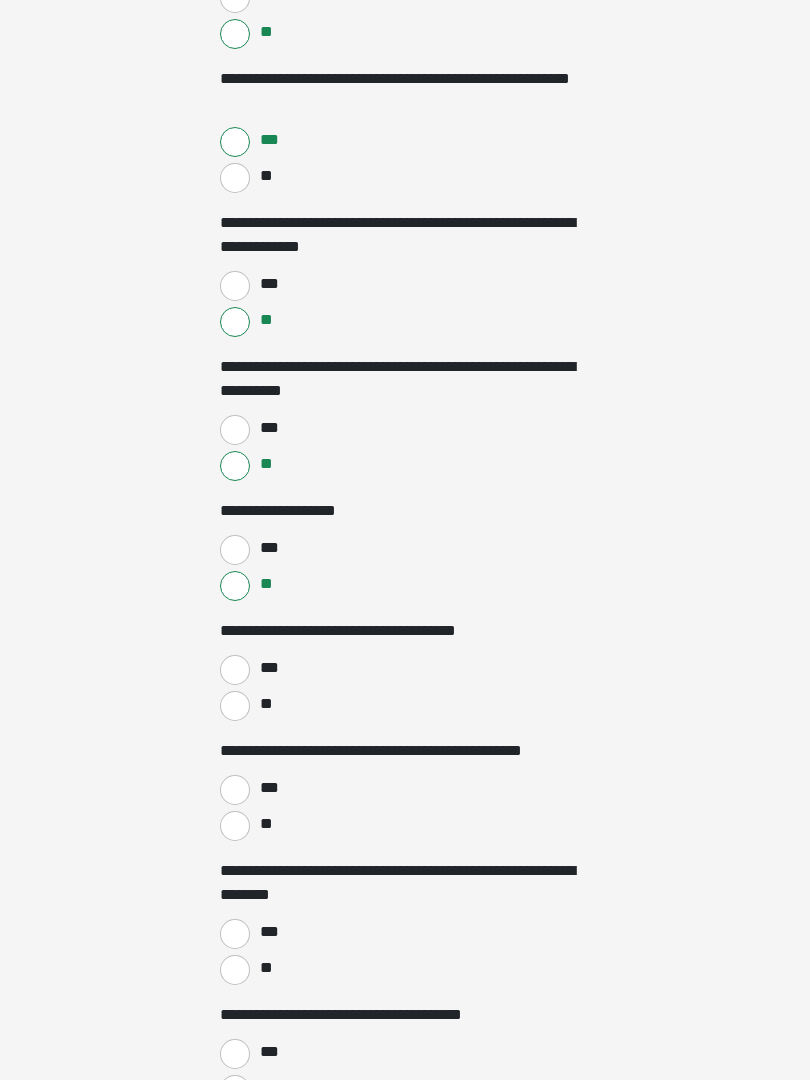 click on "**" at bounding box center (235, 707) 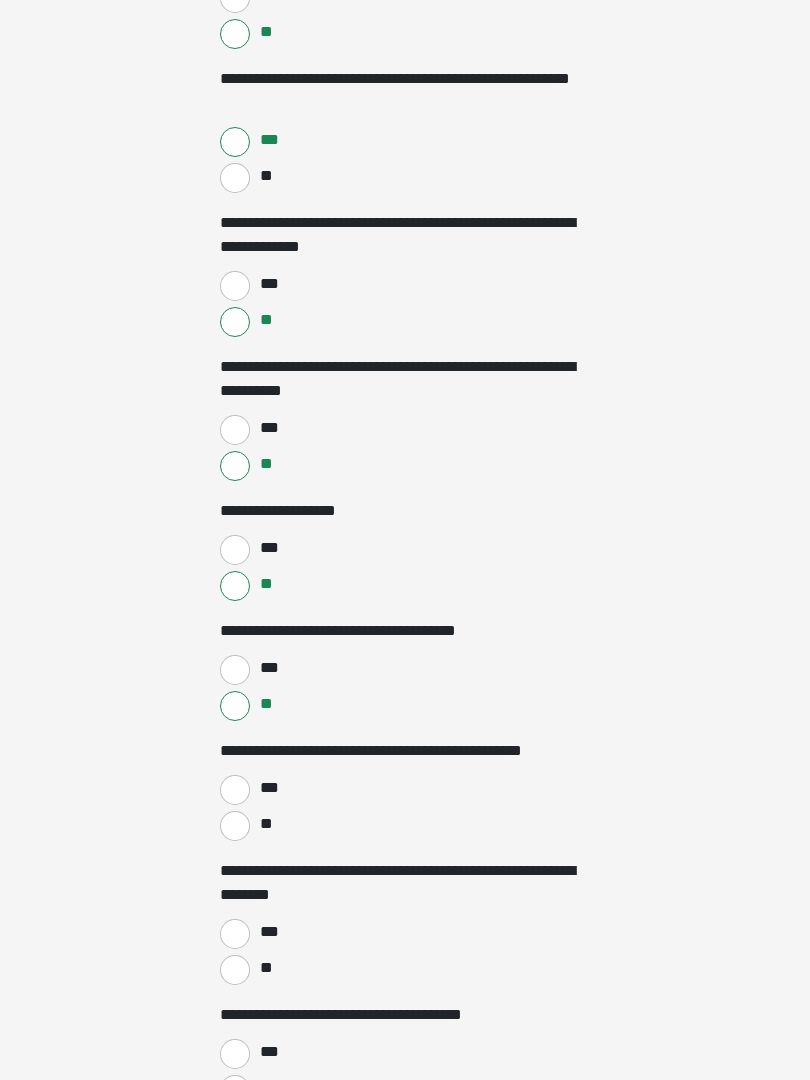 click on "**" at bounding box center [235, 826] 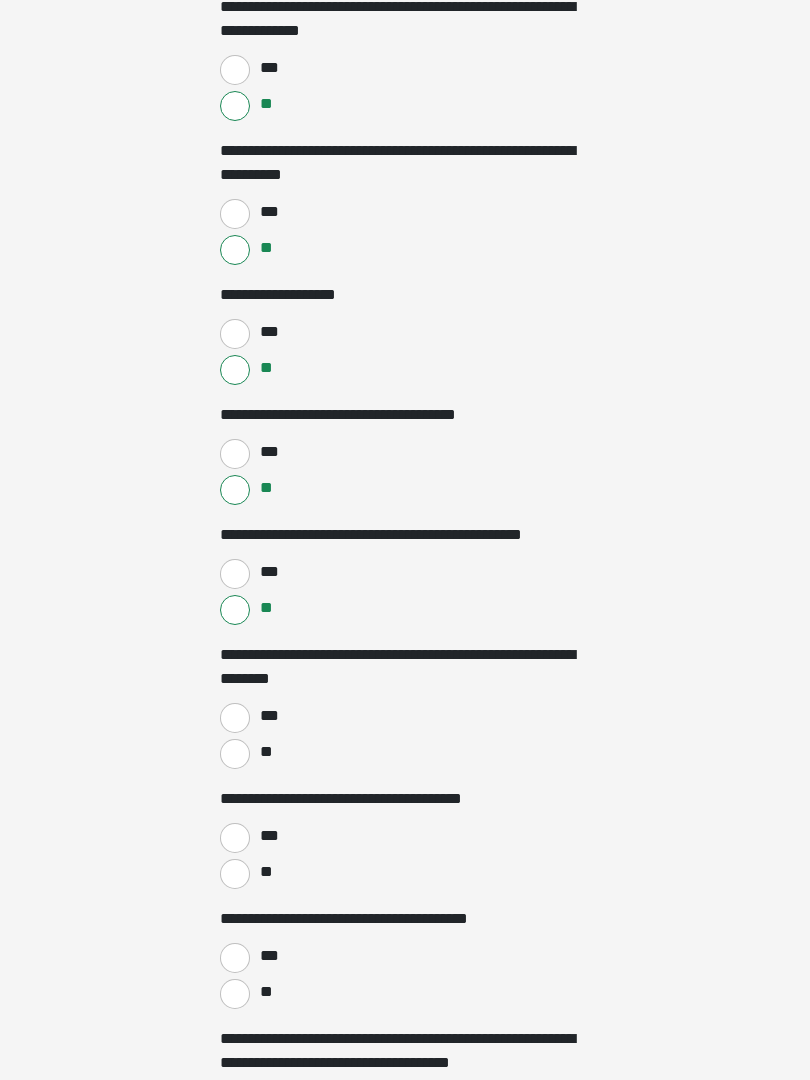 scroll, scrollTop: 1885, scrollLeft: 0, axis: vertical 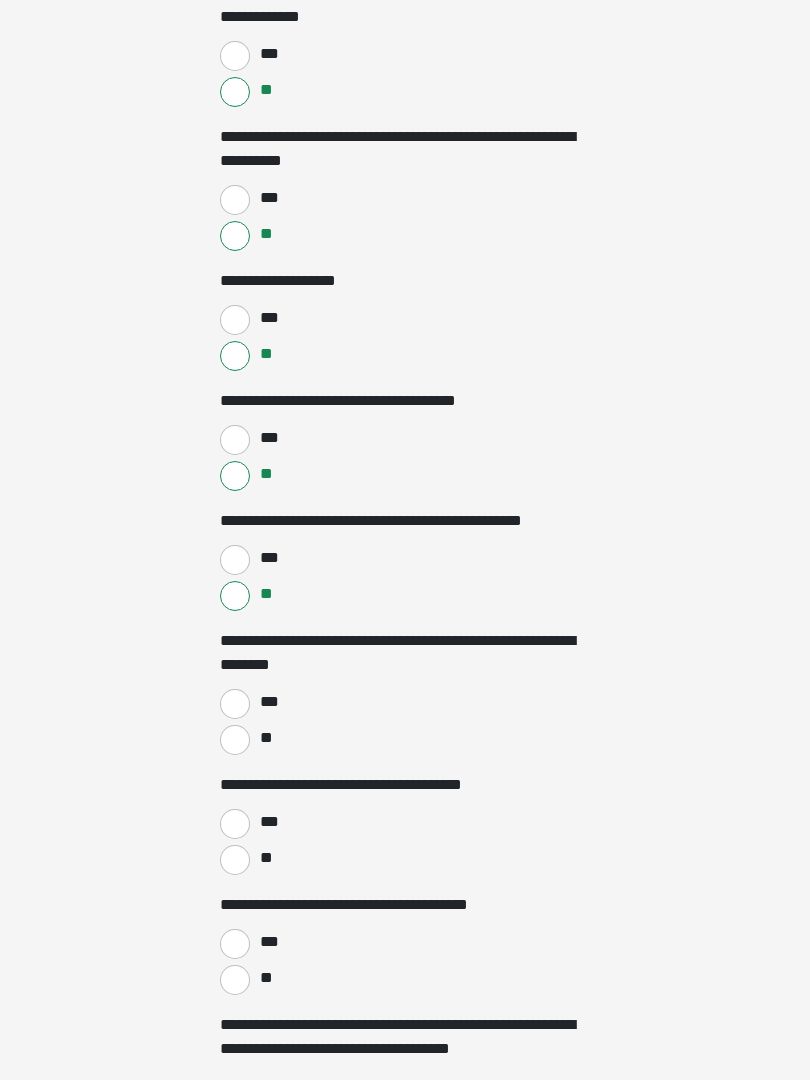click on "***" at bounding box center (235, 704) 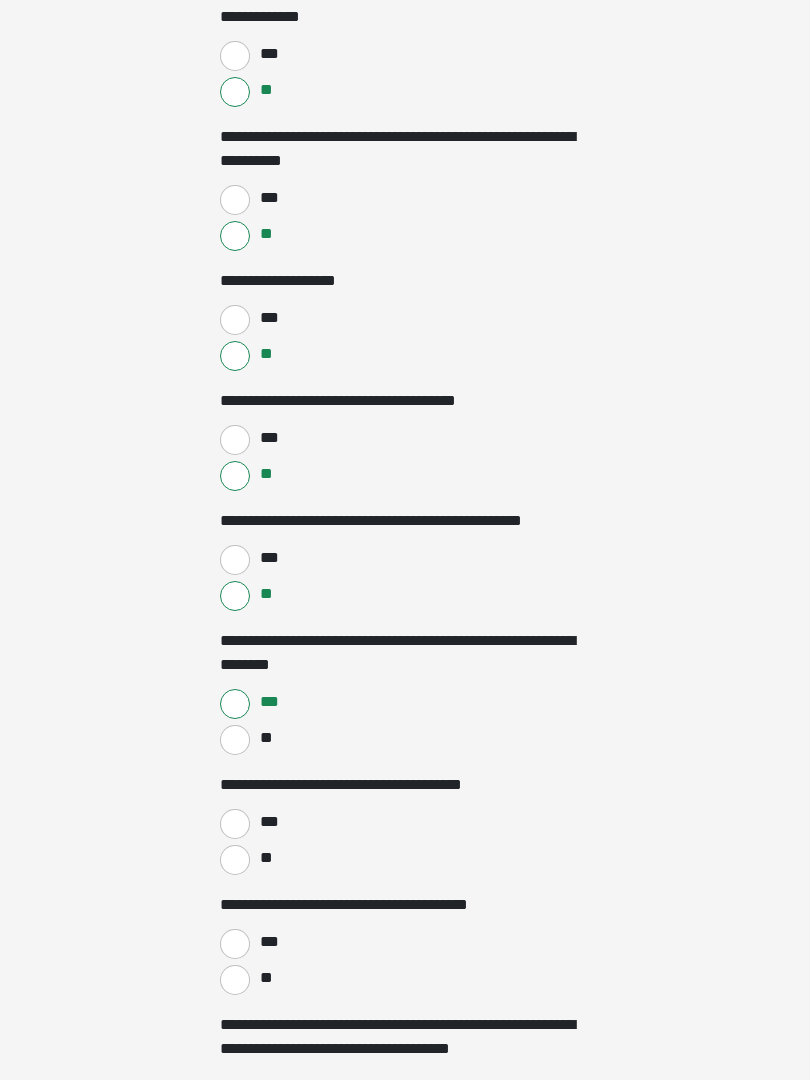 click on "***" at bounding box center (235, 824) 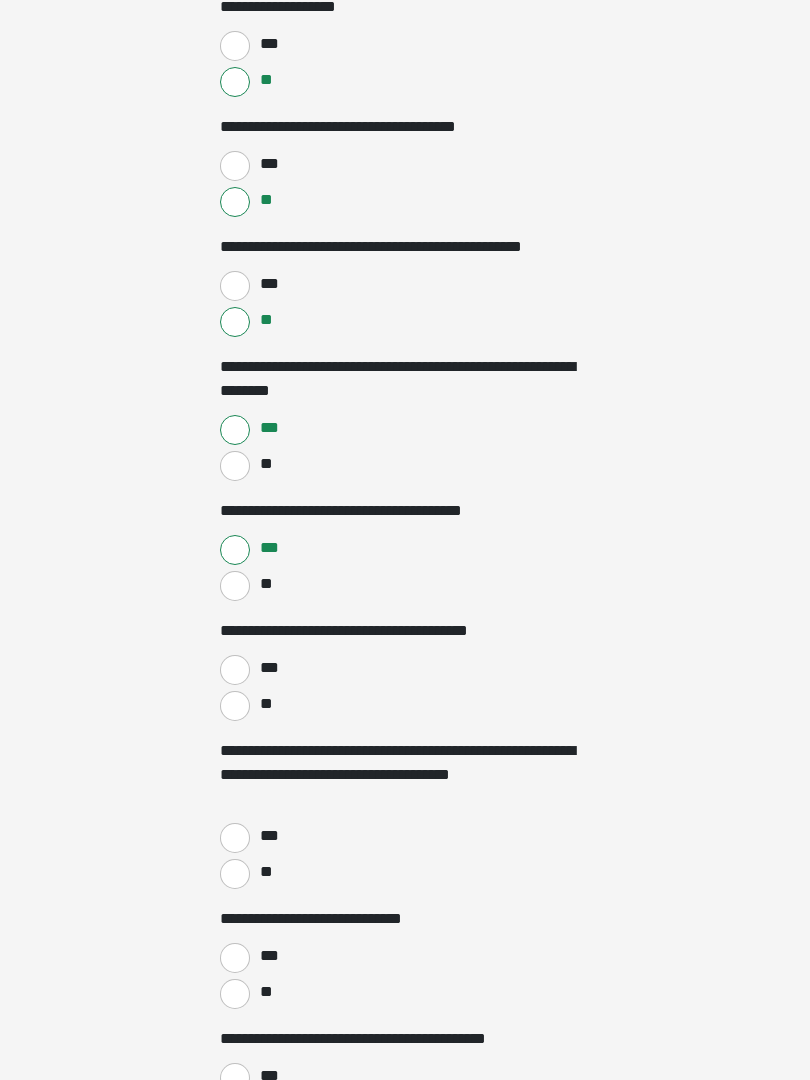 click on "**" at bounding box center (235, 707) 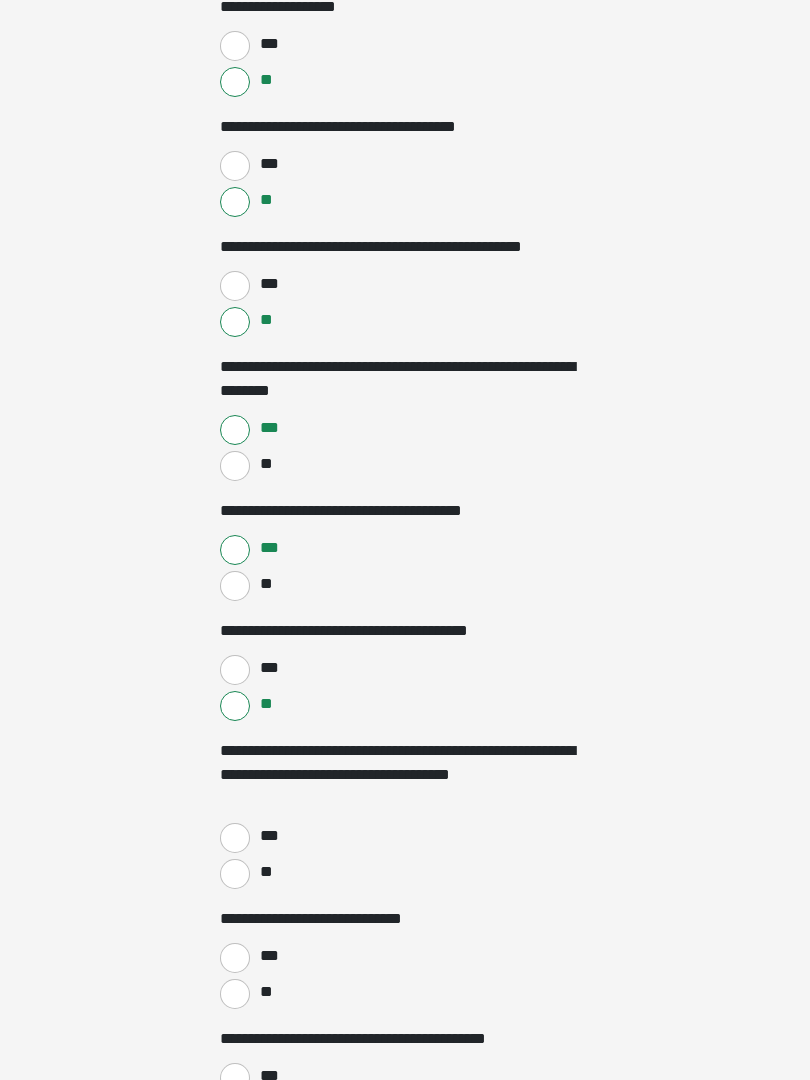 click on "**" at bounding box center [235, 874] 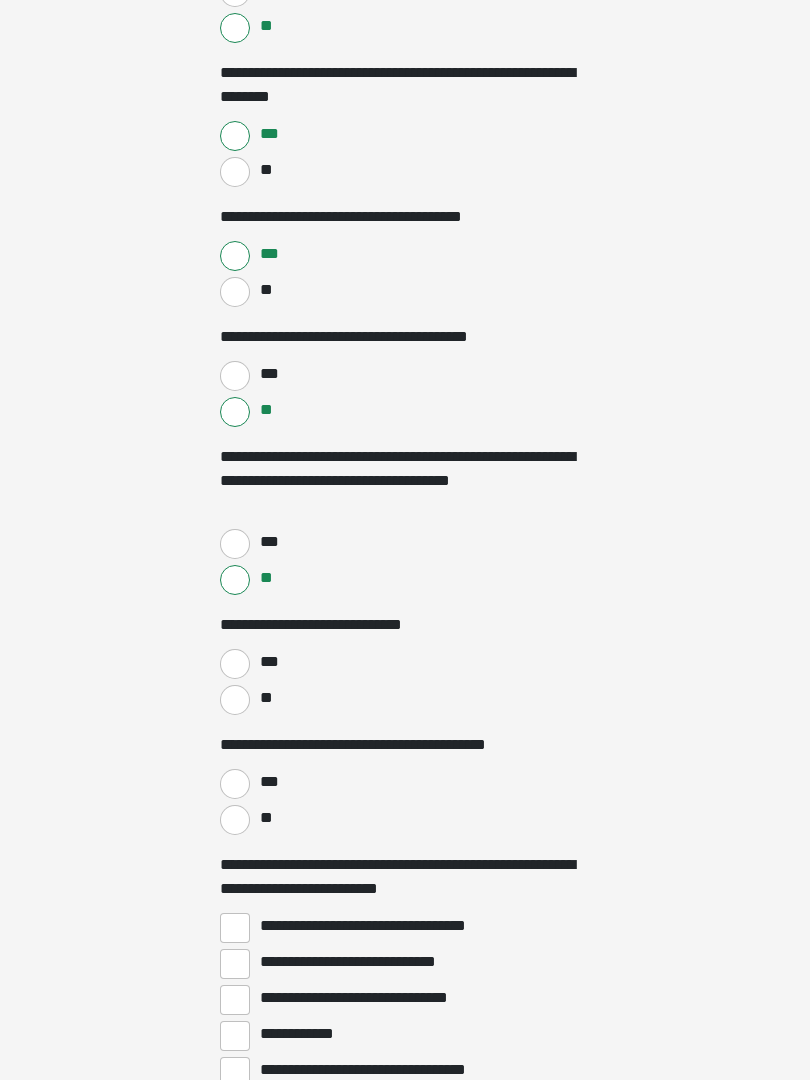 scroll, scrollTop: 2453, scrollLeft: 0, axis: vertical 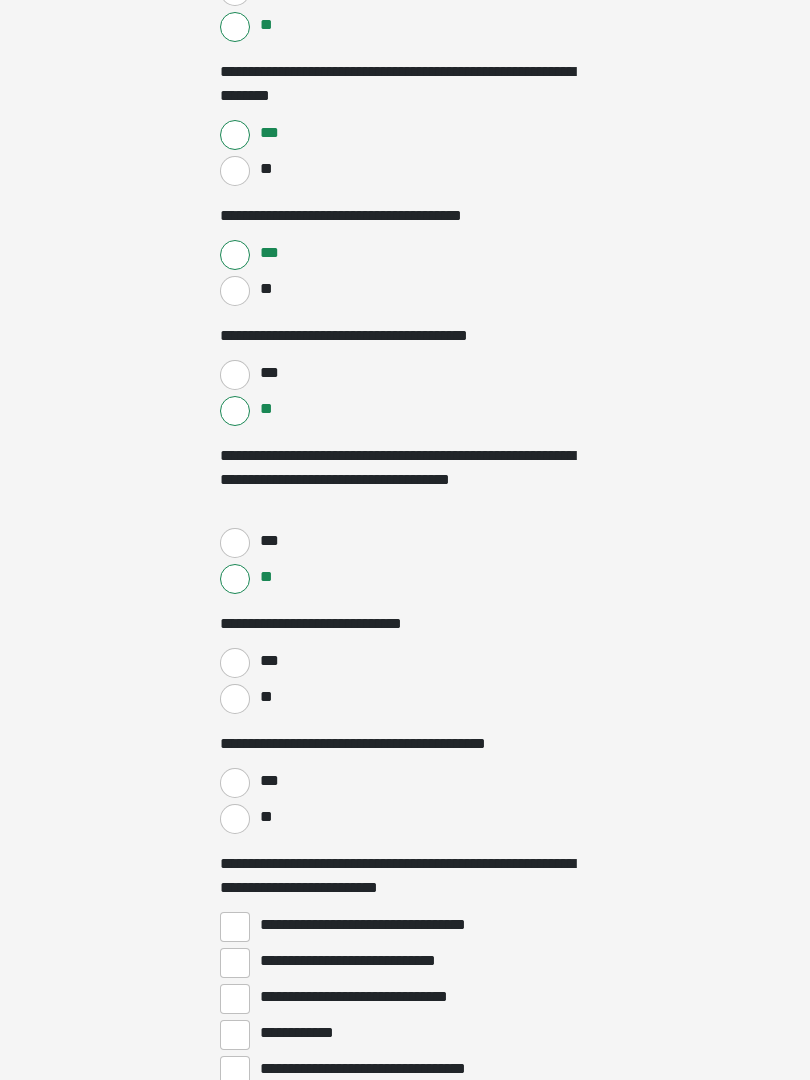 click on "***" at bounding box center [235, 664] 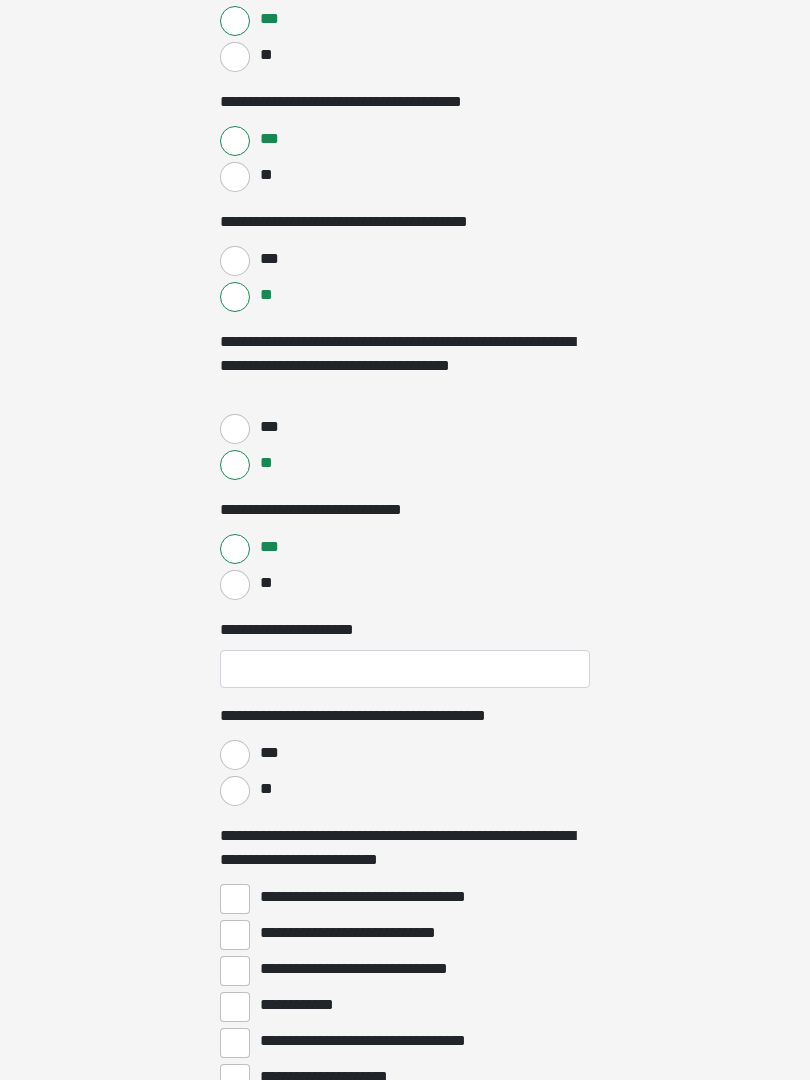 scroll, scrollTop: 2568, scrollLeft: 0, axis: vertical 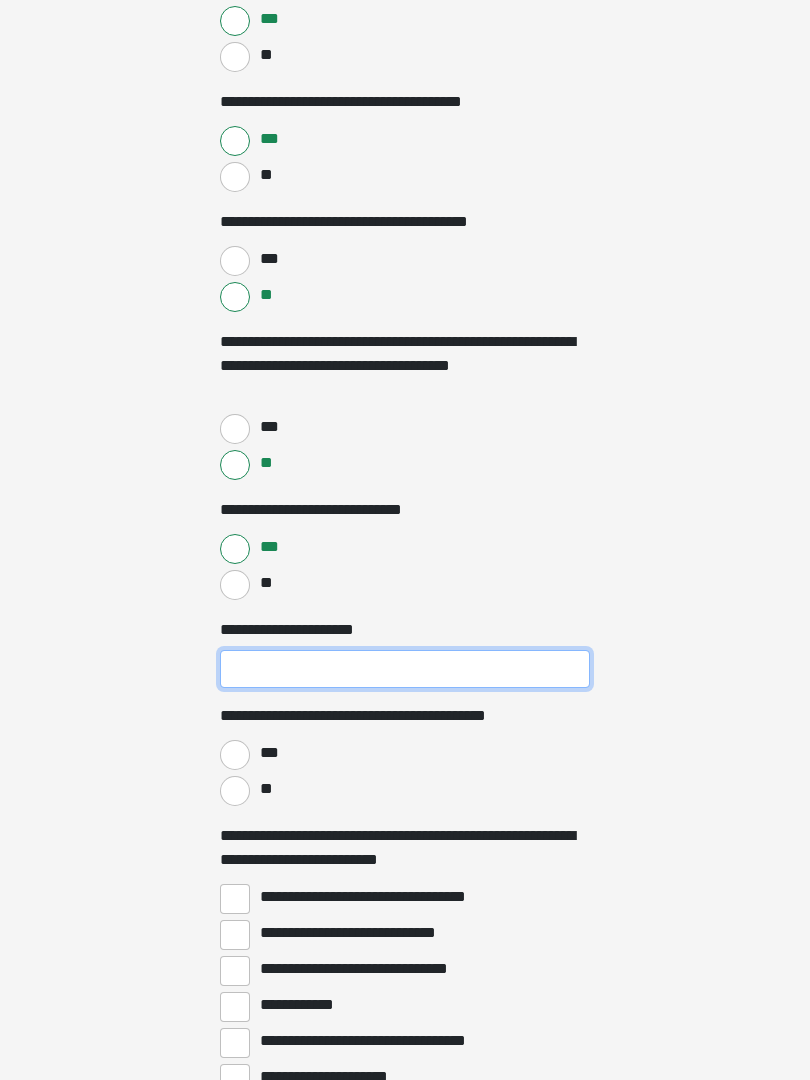 click on "**********" at bounding box center (405, 669) 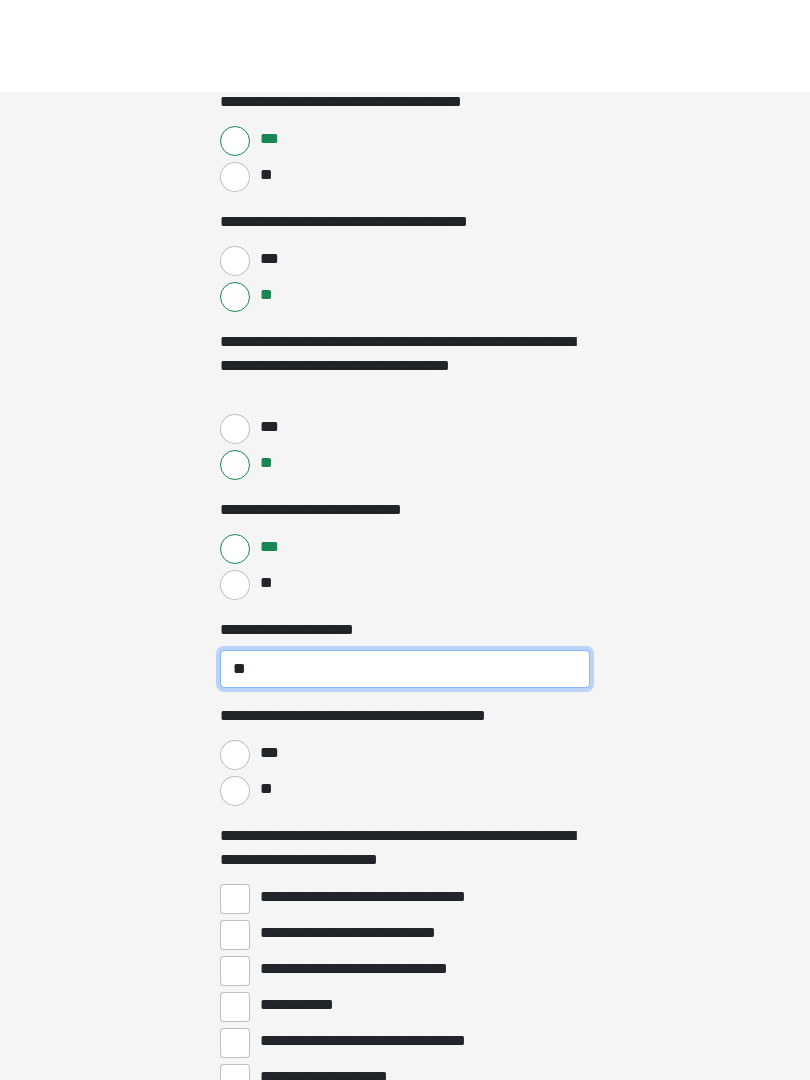 scroll, scrollTop: 2663, scrollLeft: 0, axis: vertical 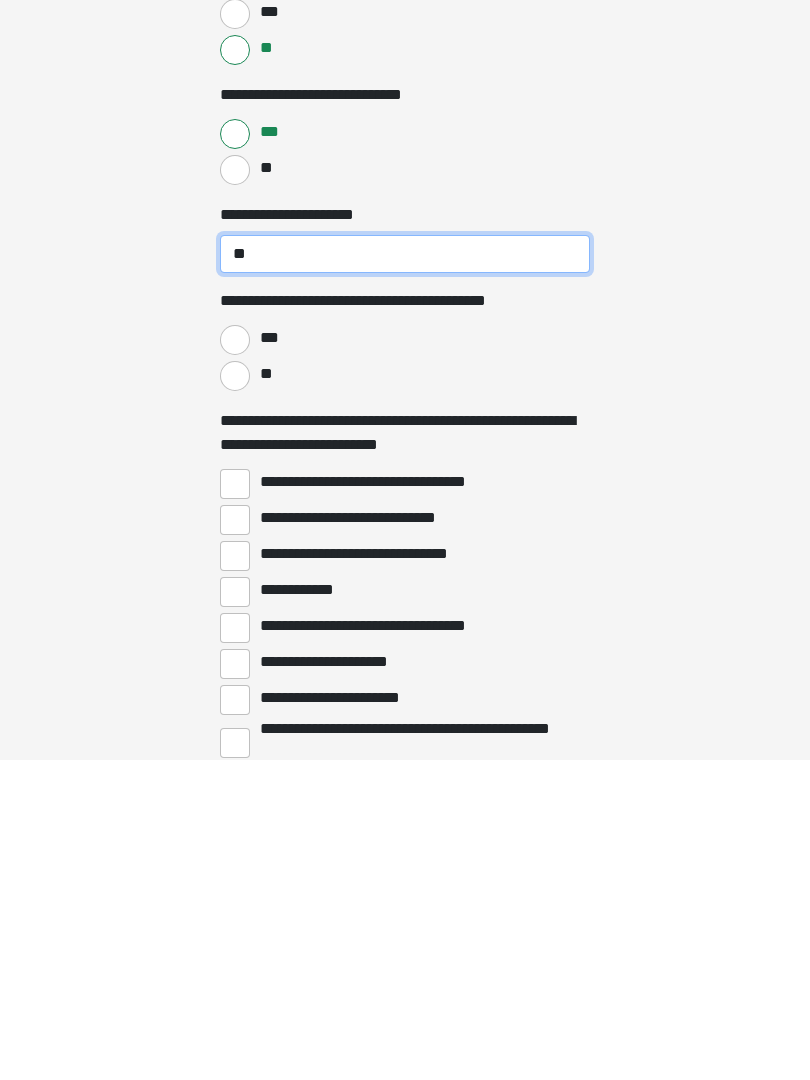 type on "**" 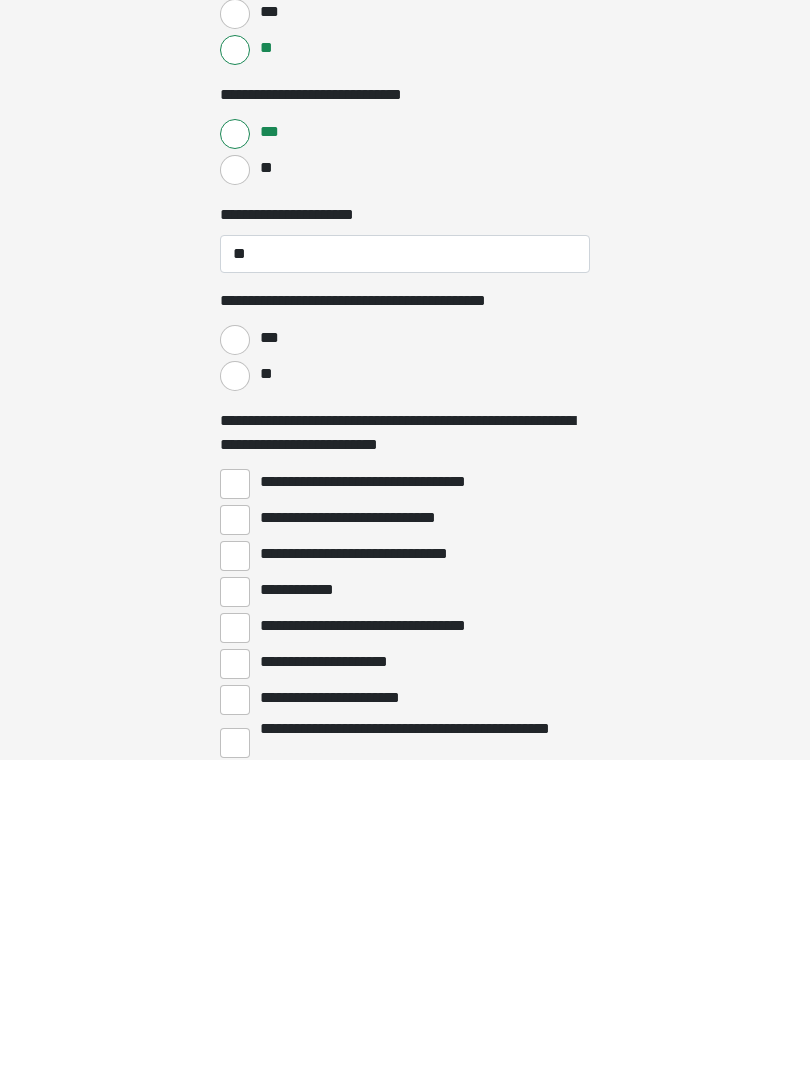click on "**" at bounding box center [235, 696] 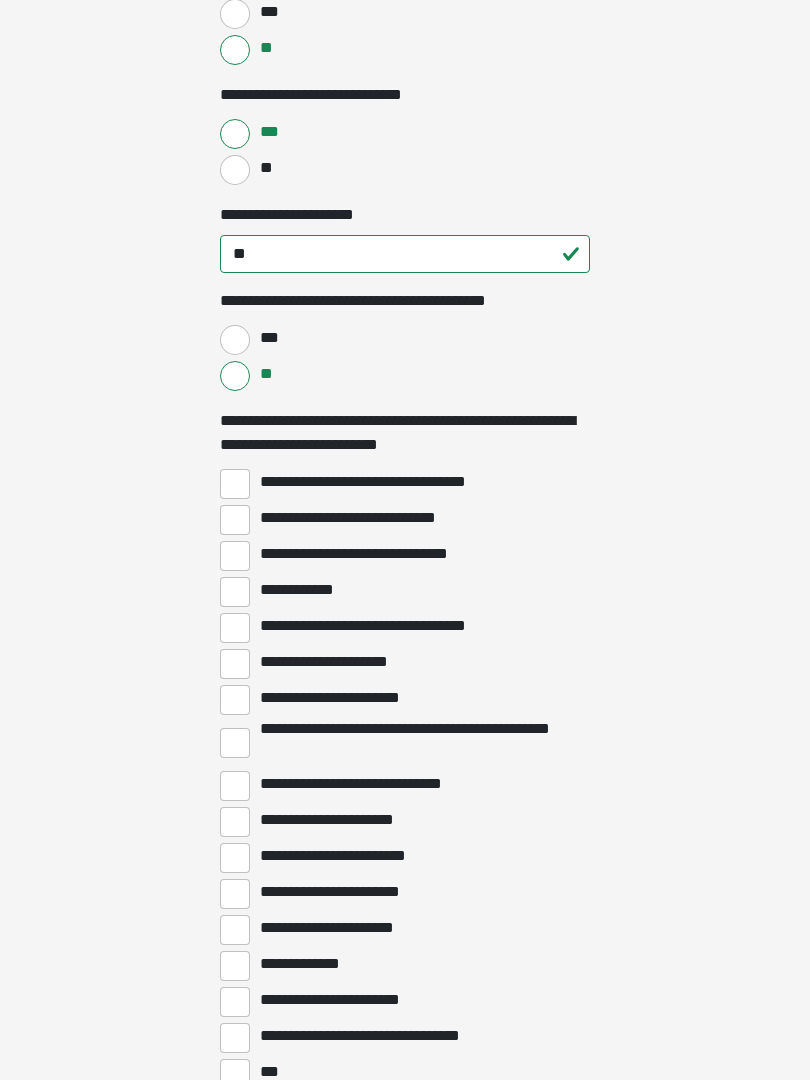 click on "**********" at bounding box center (235, 520) 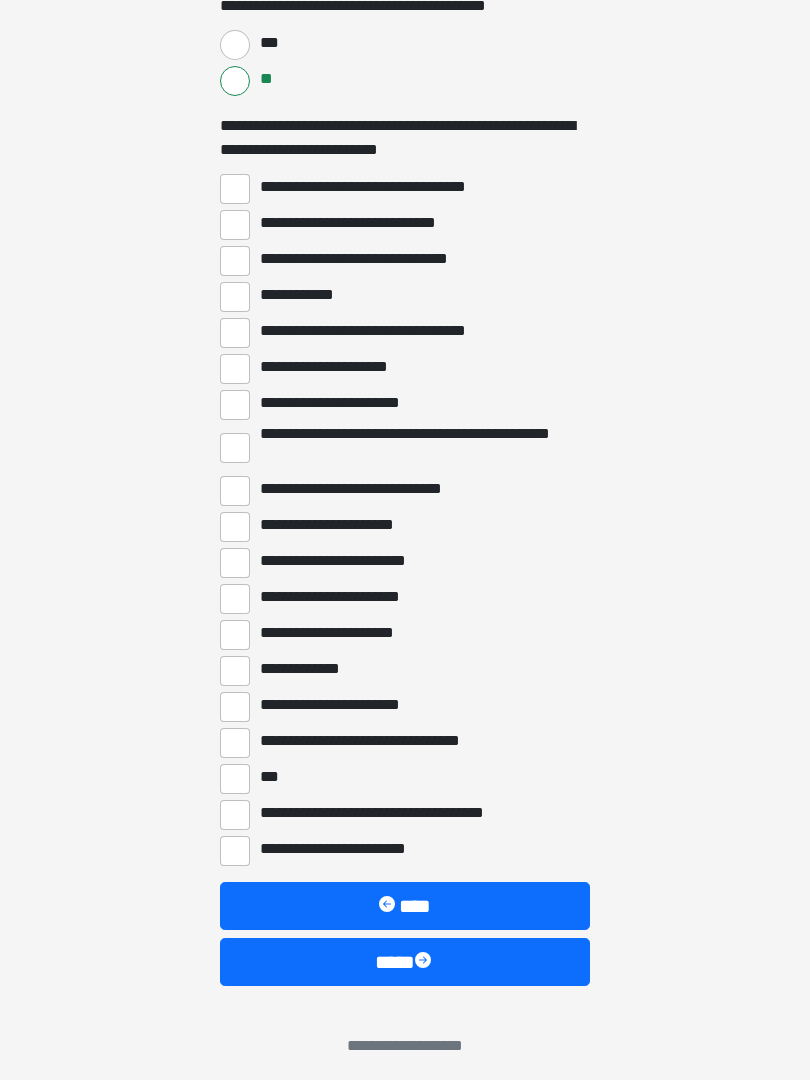 scroll, scrollTop: 3287, scrollLeft: 0, axis: vertical 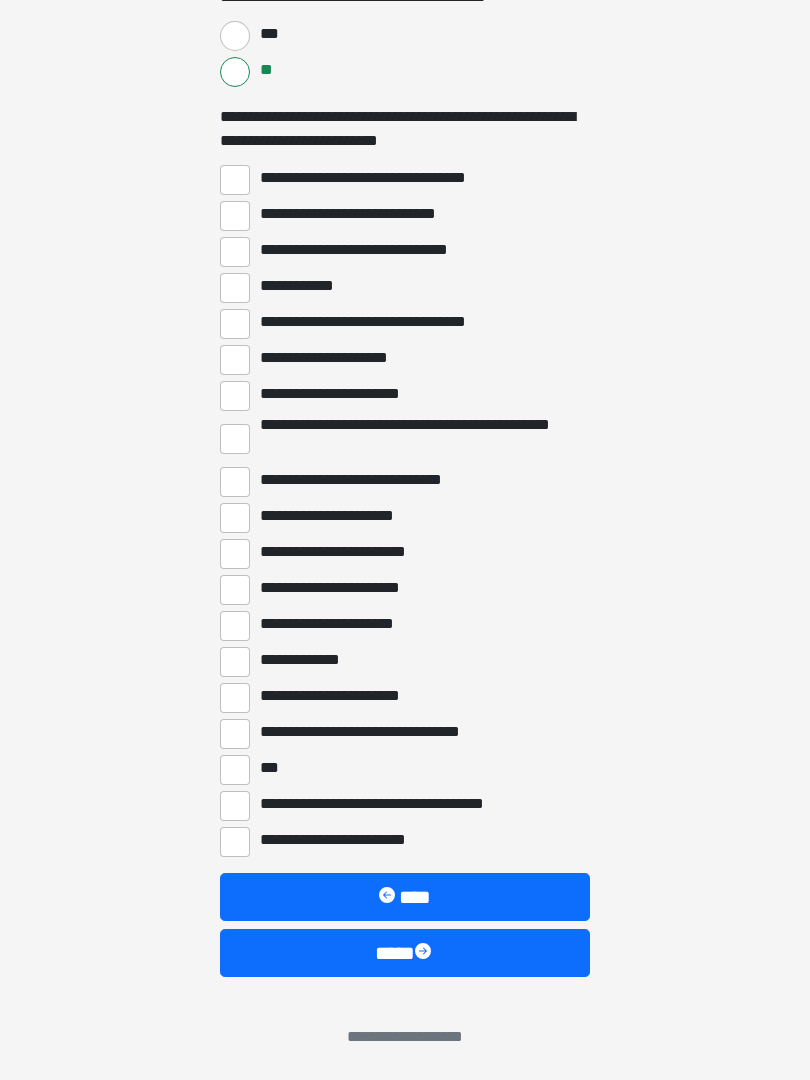 click on "****" at bounding box center (405, 953) 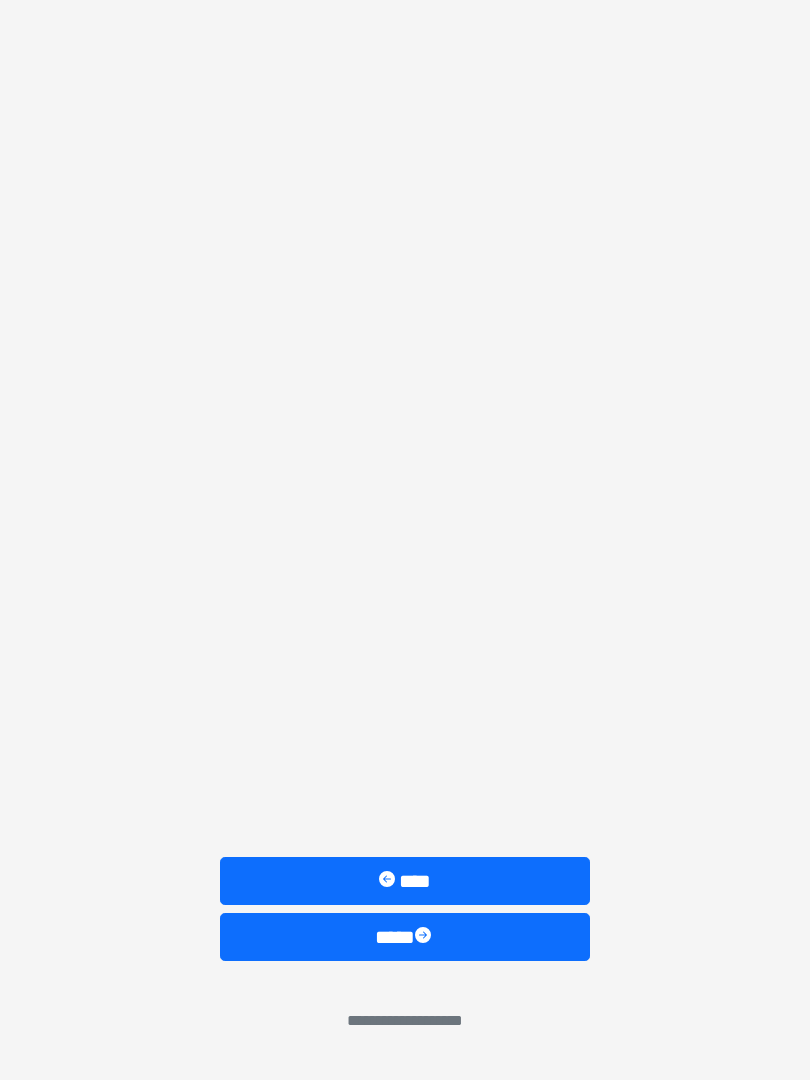scroll, scrollTop: 0, scrollLeft: 0, axis: both 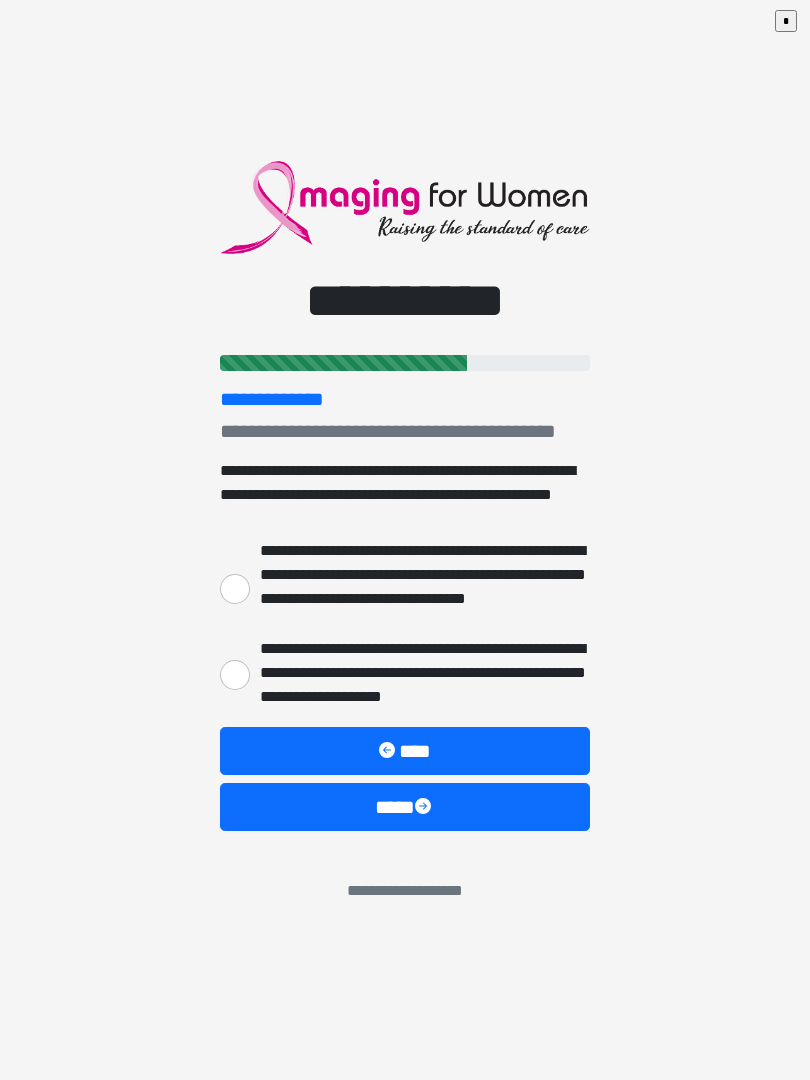 click on "**********" at bounding box center (235, 675) 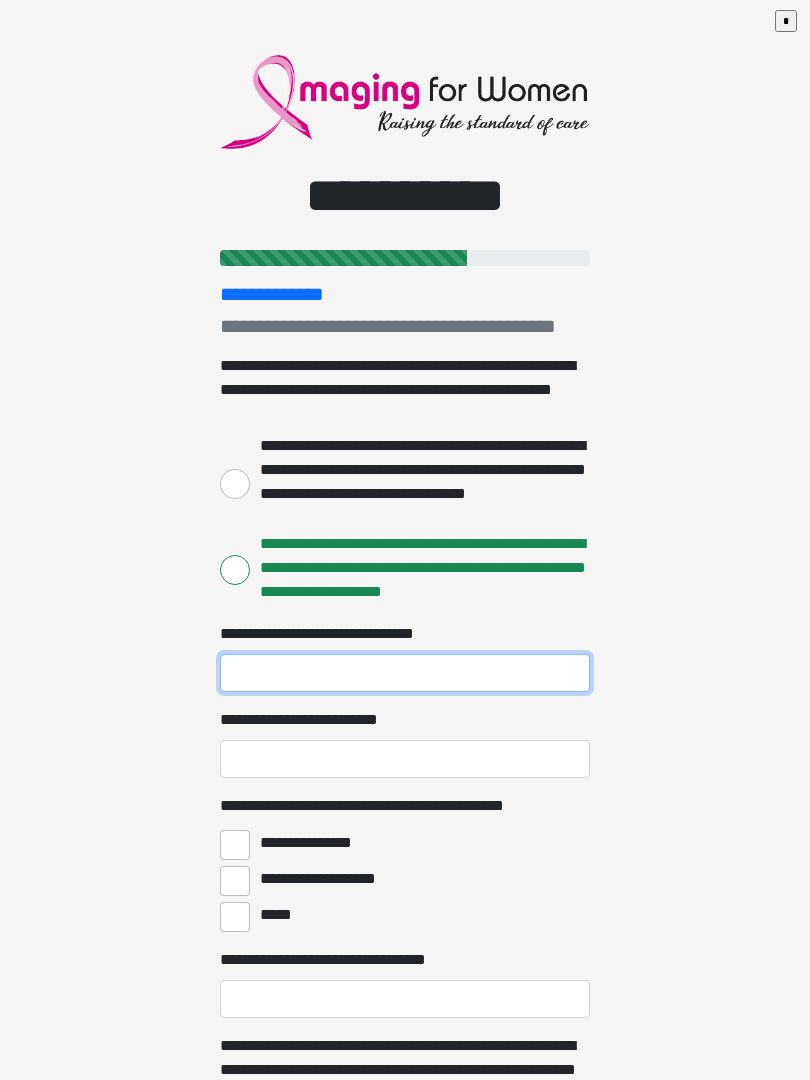 click on "**********" at bounding box center [405, 673] 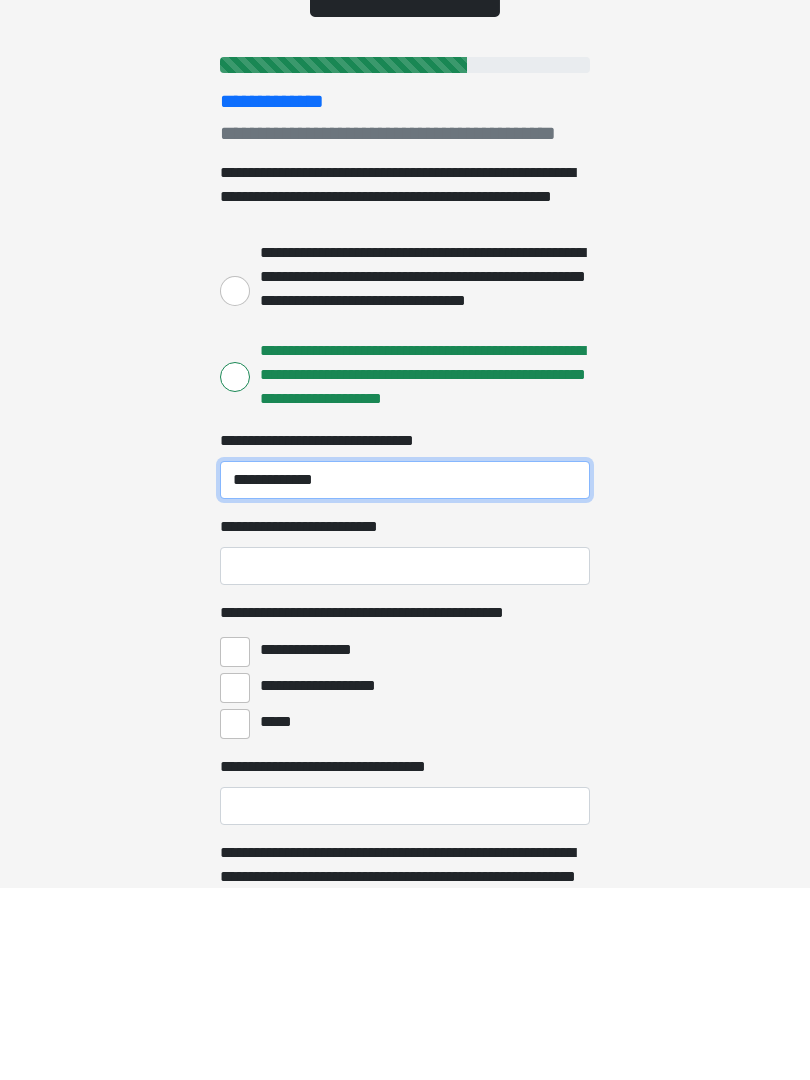 type on "**********" 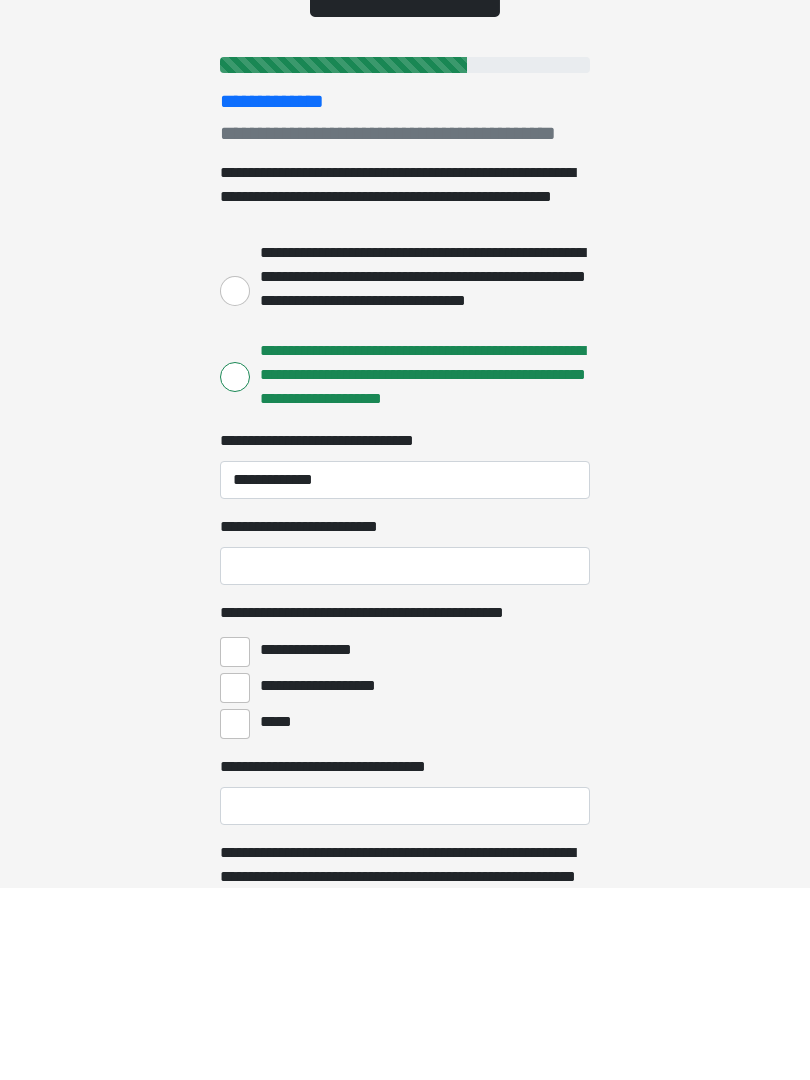 click on "**********" at bounding box center (405, 759) 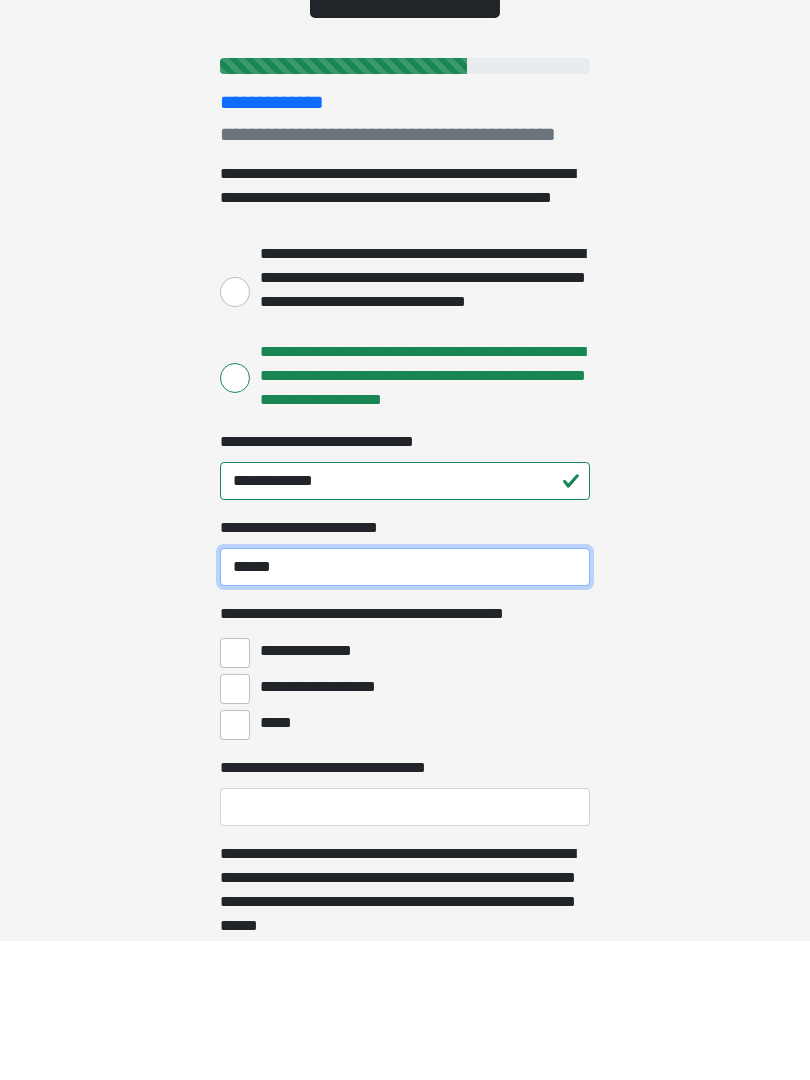scroll, scrollTop: 55, scrollLeft: 0, axis: vertical 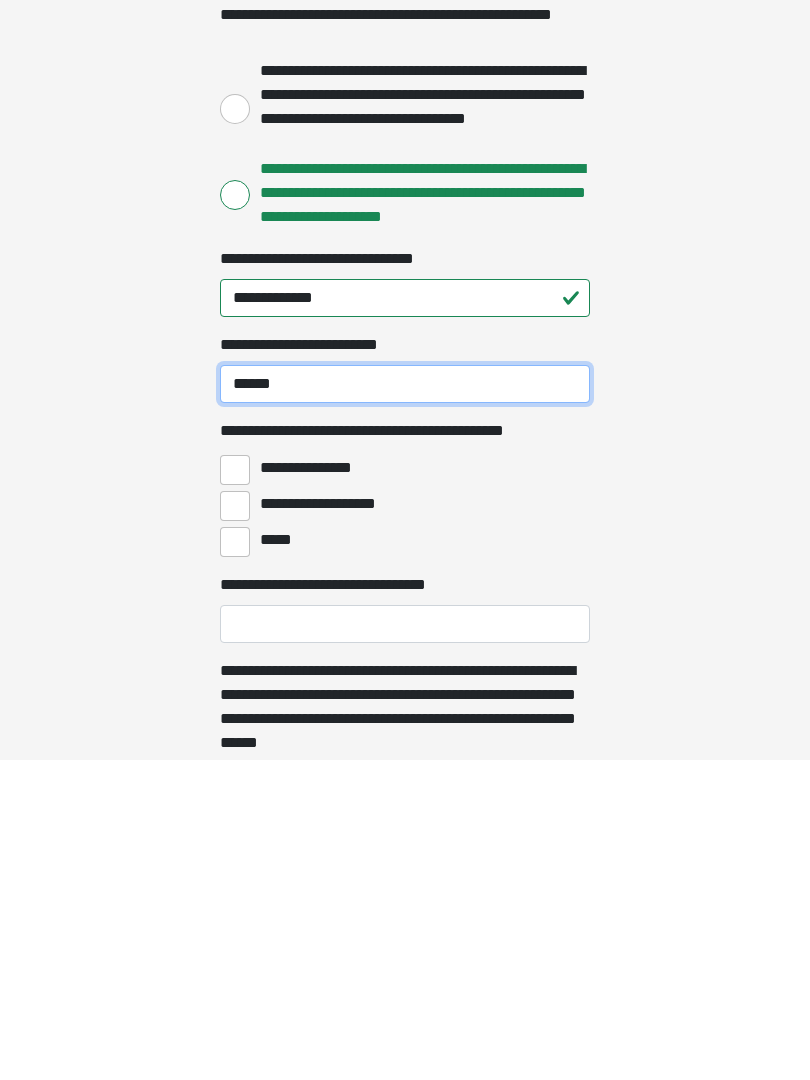 type on "******" 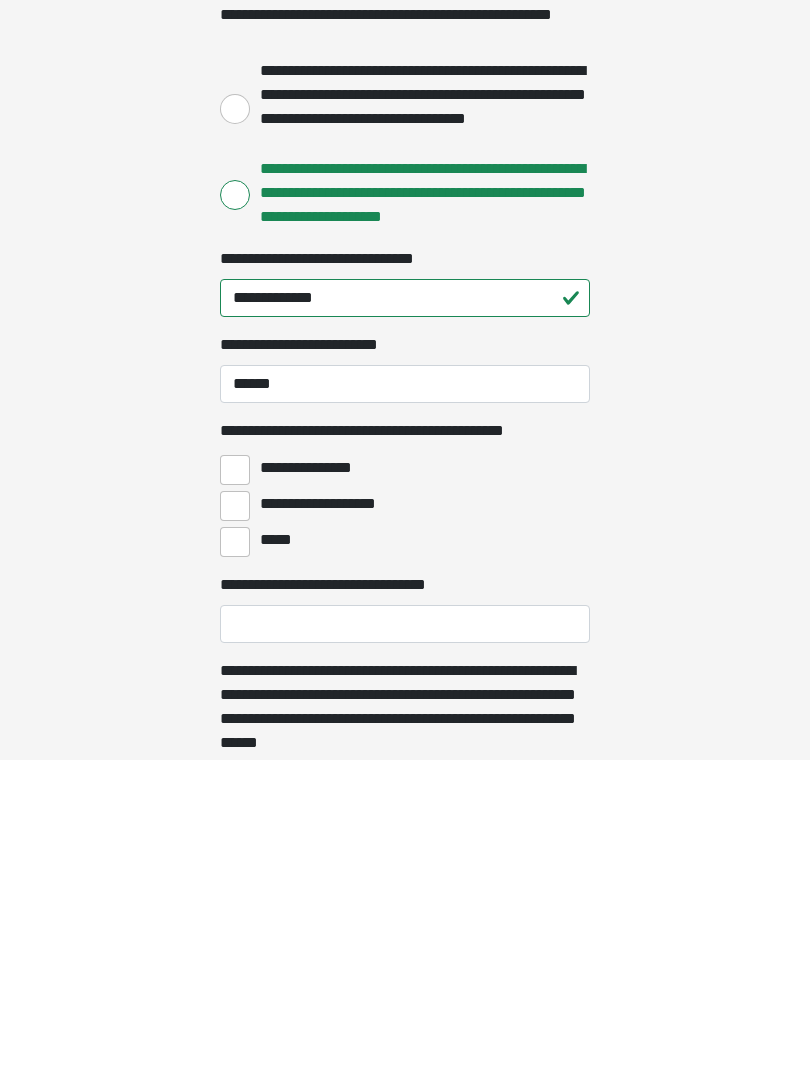click on "**********" at bounding box center [235, 790] 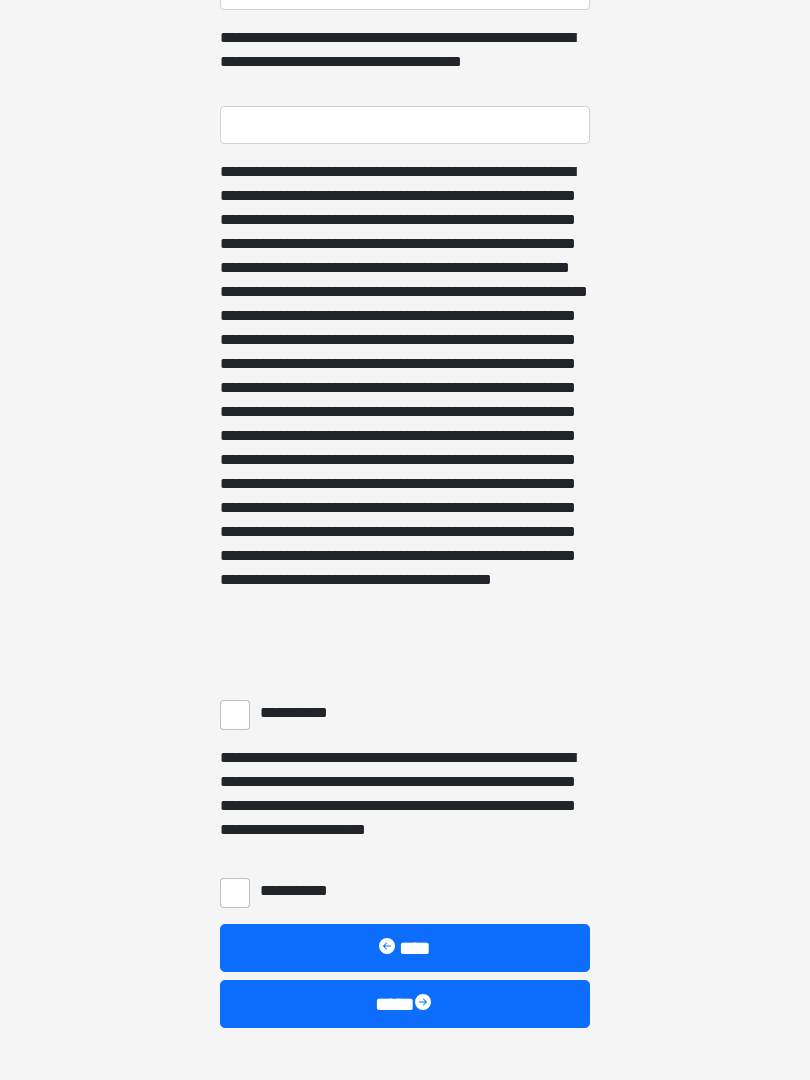 scroll, scrollTop: 1217, scrollLeft: 0, axis: vertical 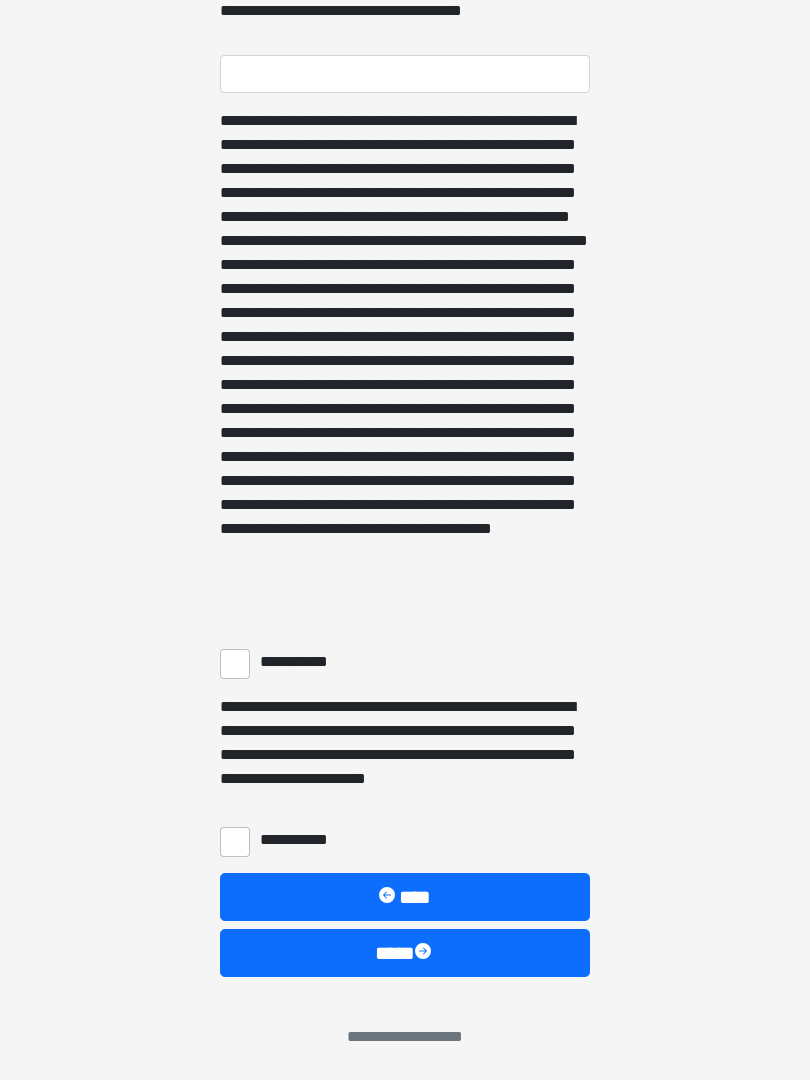click on "**********" at bounding box center [235, 664] 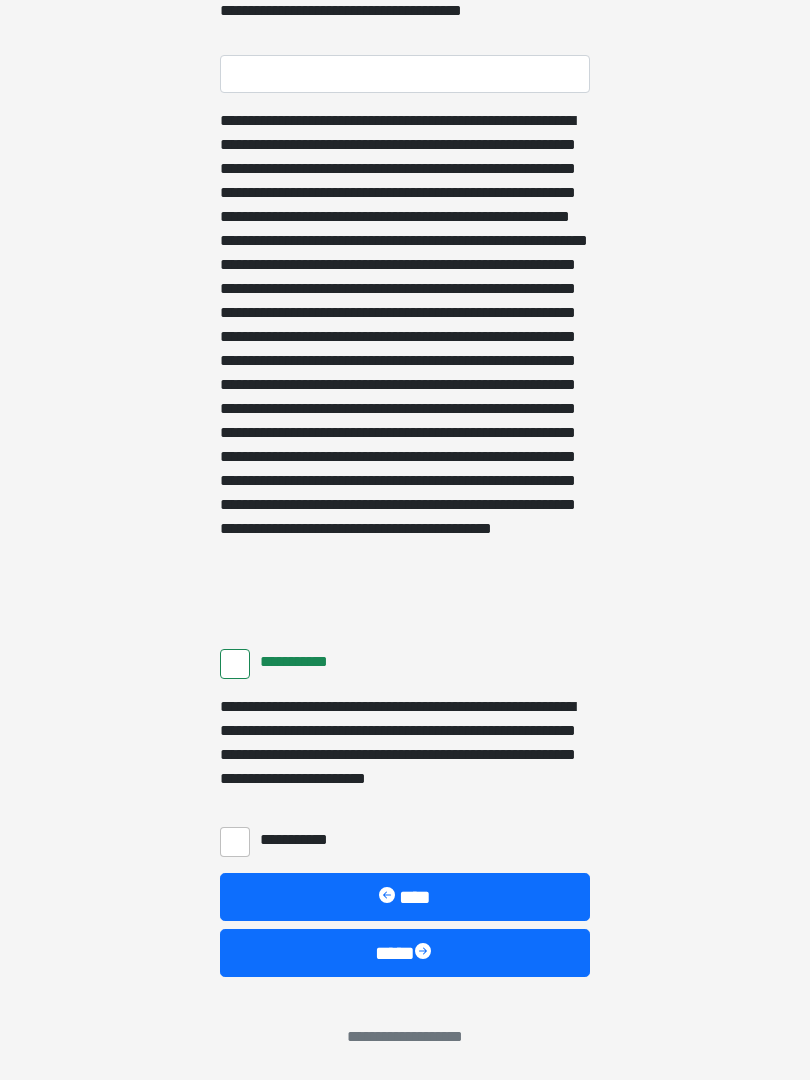 click on "**********" at bounding box center [235, 842] 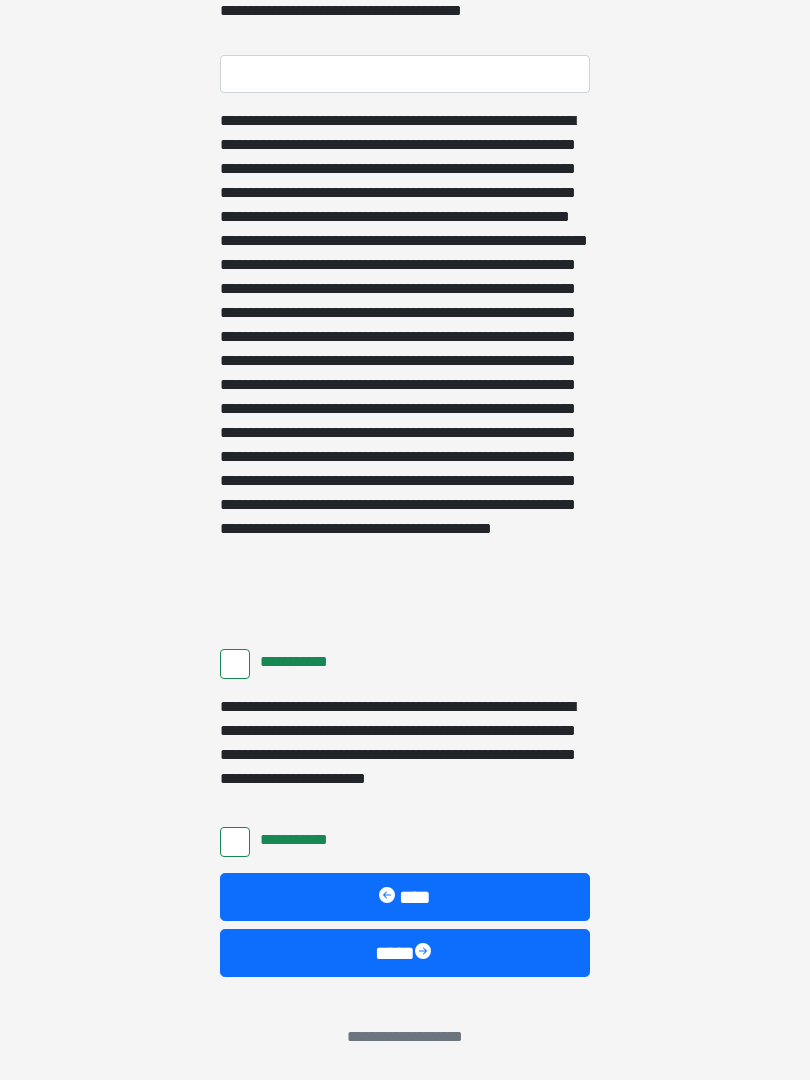 click on "****" at bounding box center (405, 953) 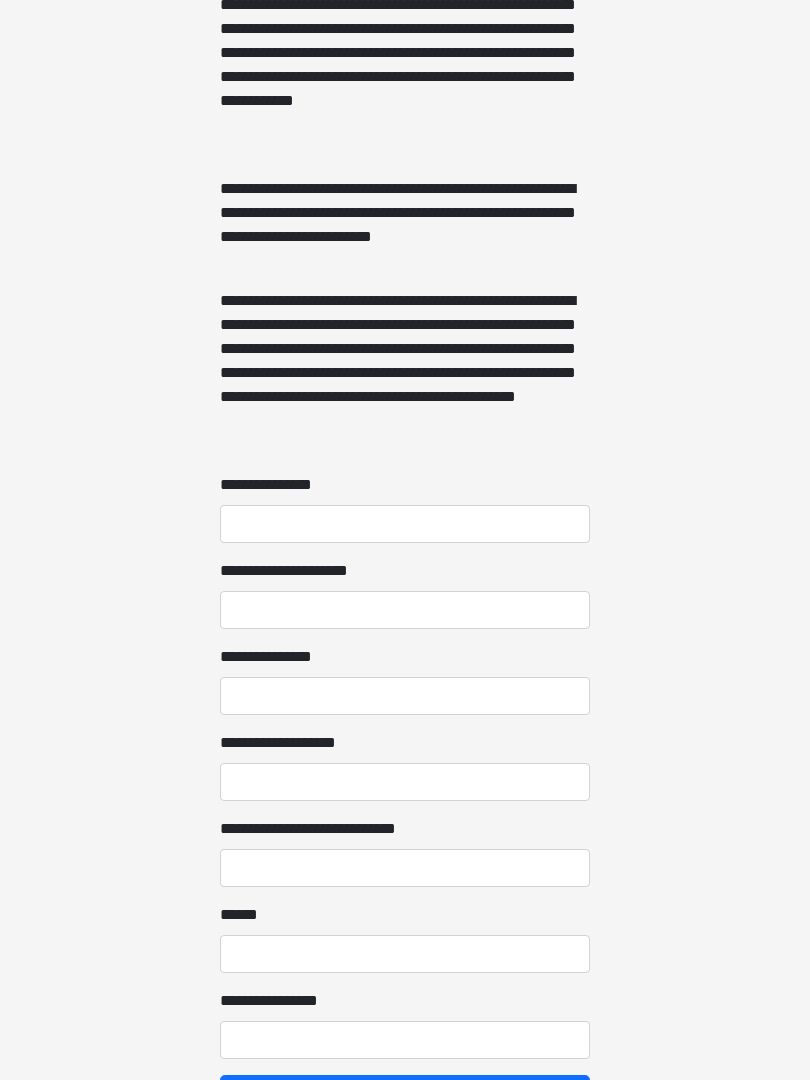 scroll, scrollTop: 1269, scrollLeft: 0, axis: vertical 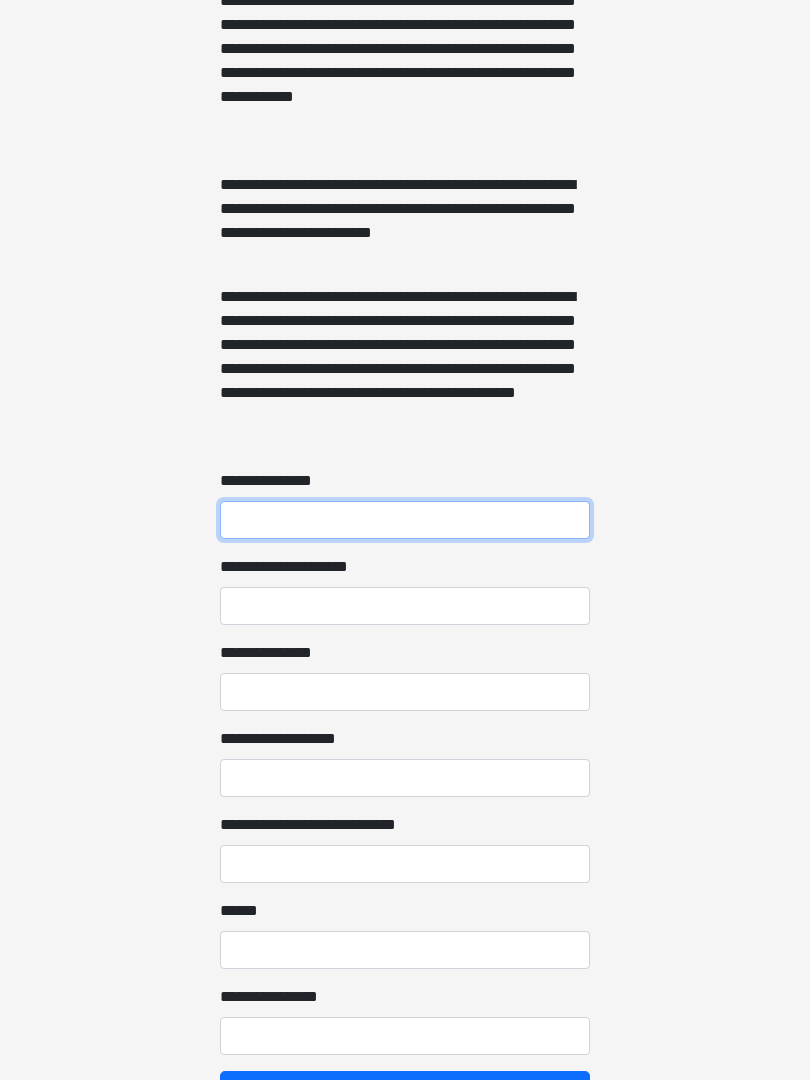 click on "**********" at bounding box center (405, 520) 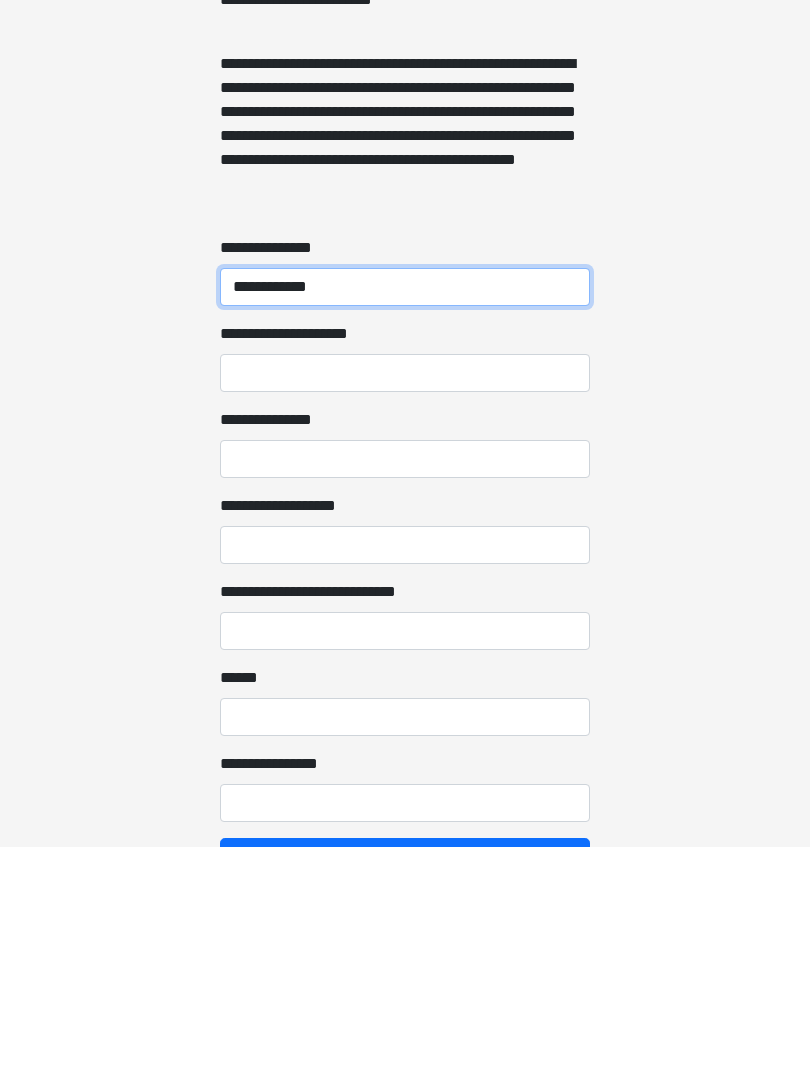 type on "**********" 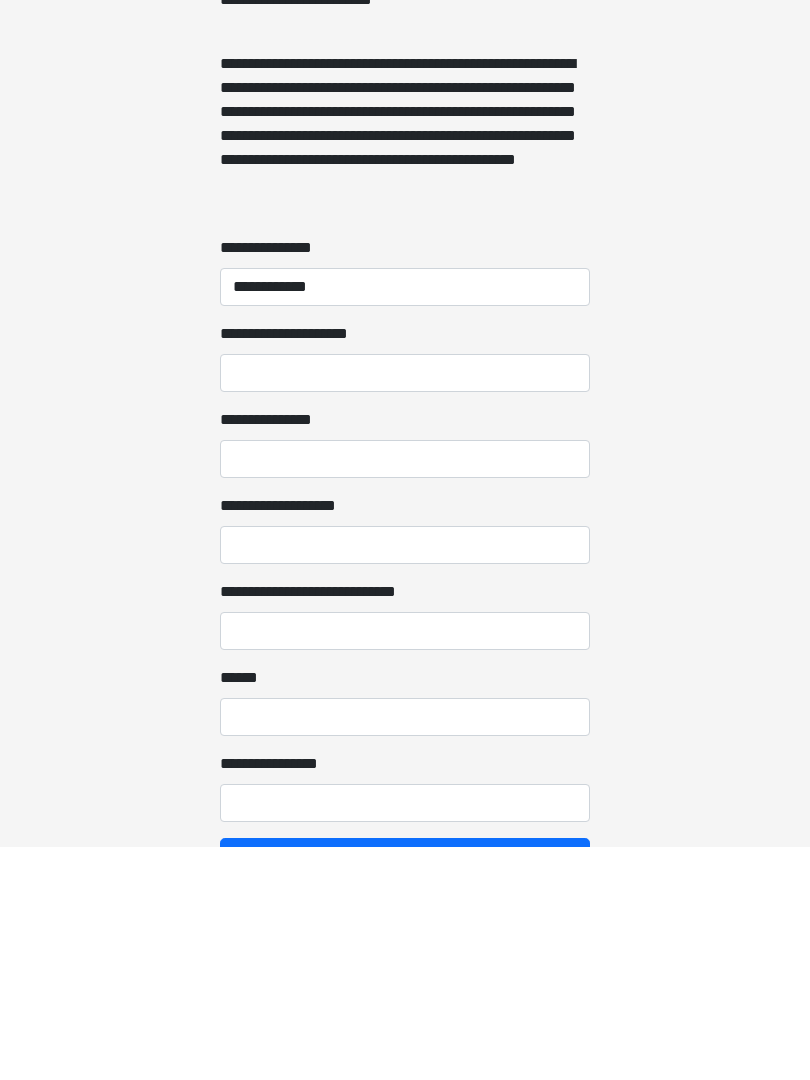 click on "**********" at bounding box center [405, 692] 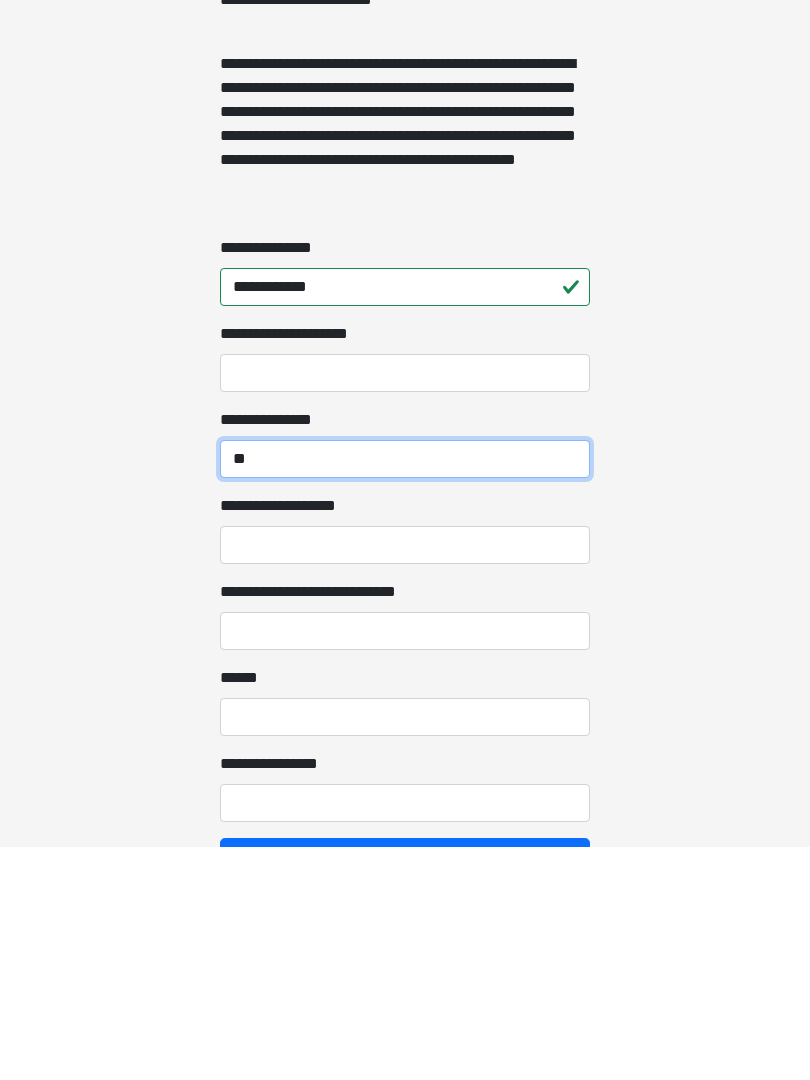 type on "*" 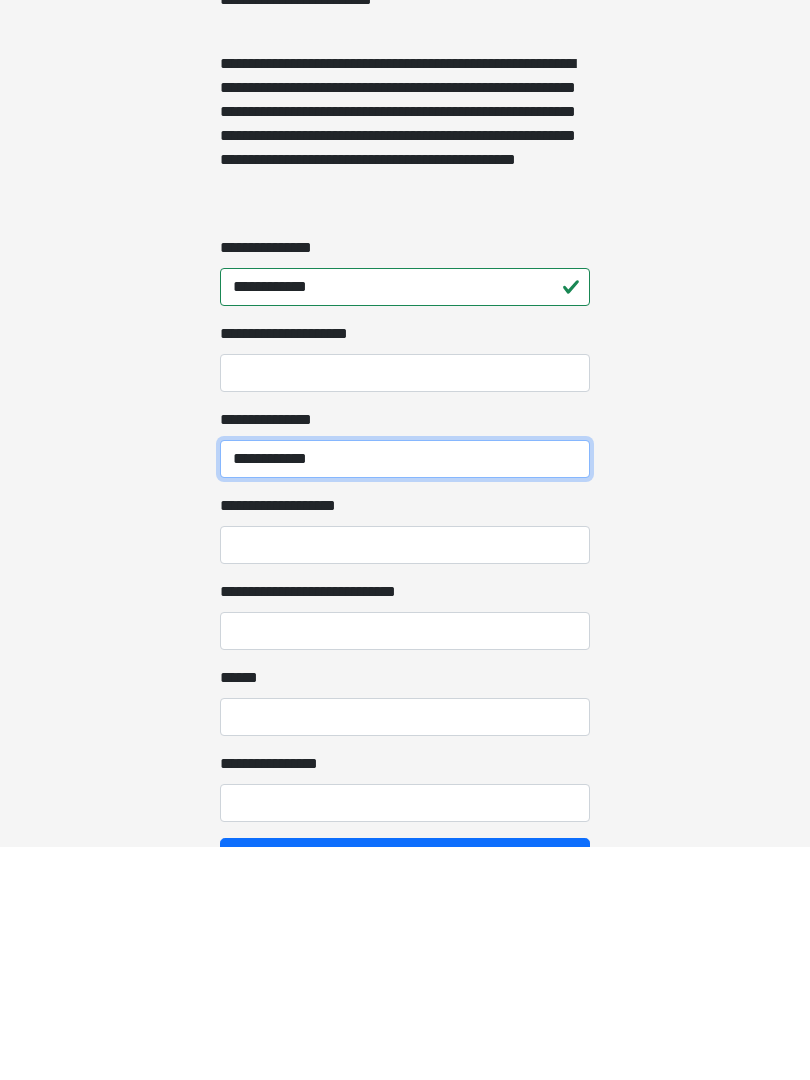 type on "**********" 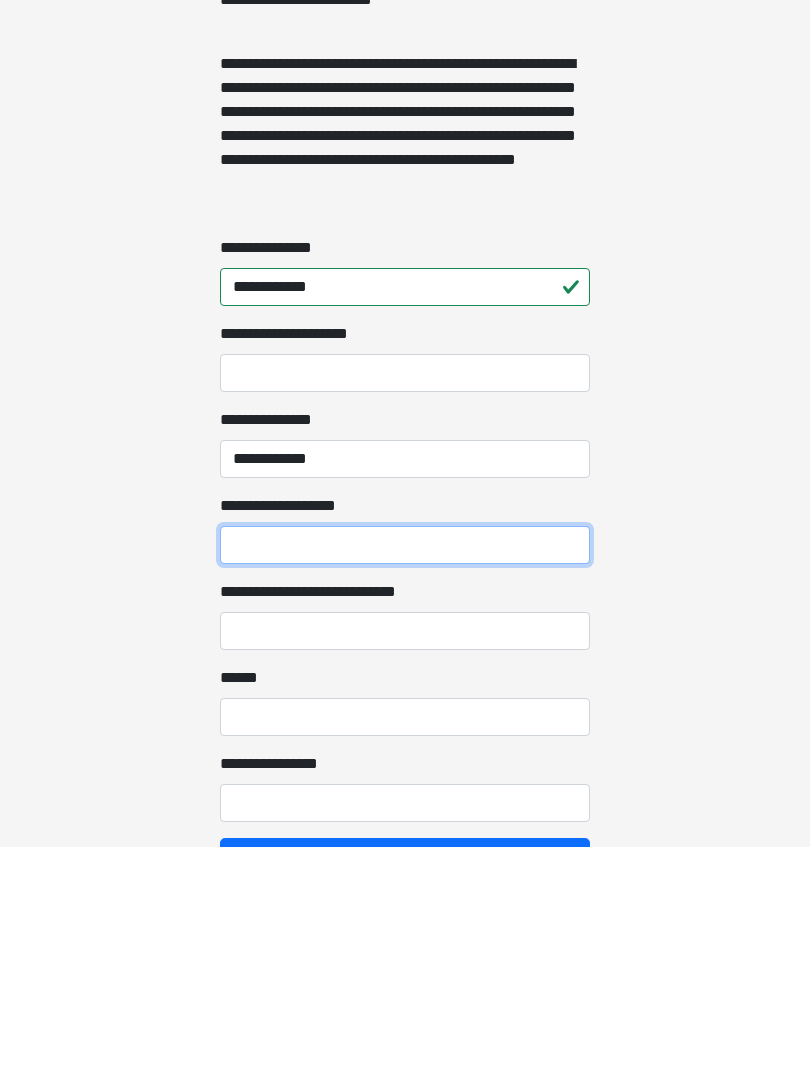 click on "**********" at bounding box center [405, 778] 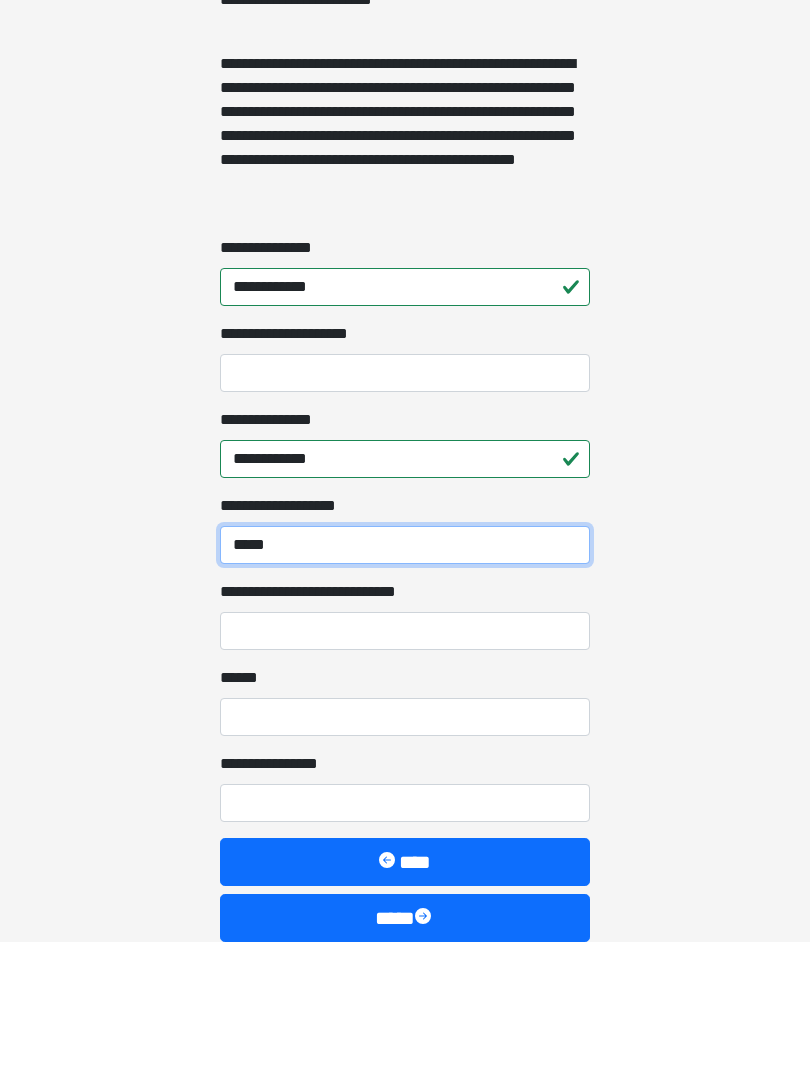 scroll, scrollTop: 1364, scrollLeft: 0, axis: vertical 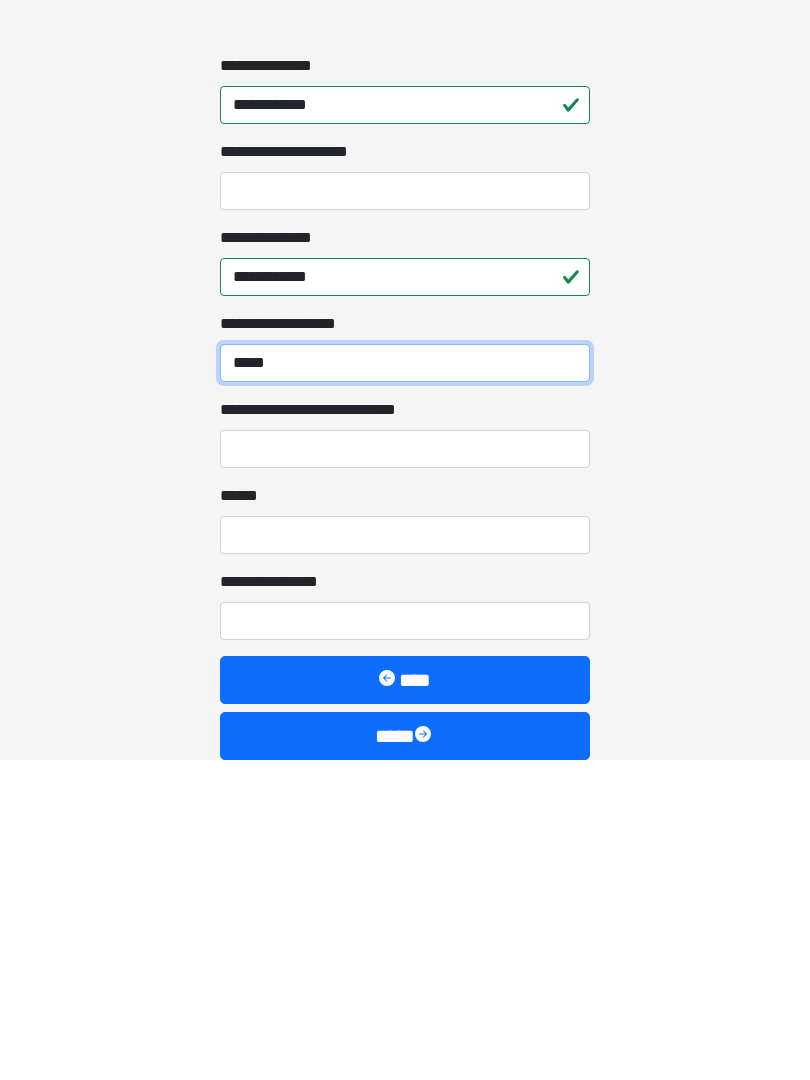 type on "*****" 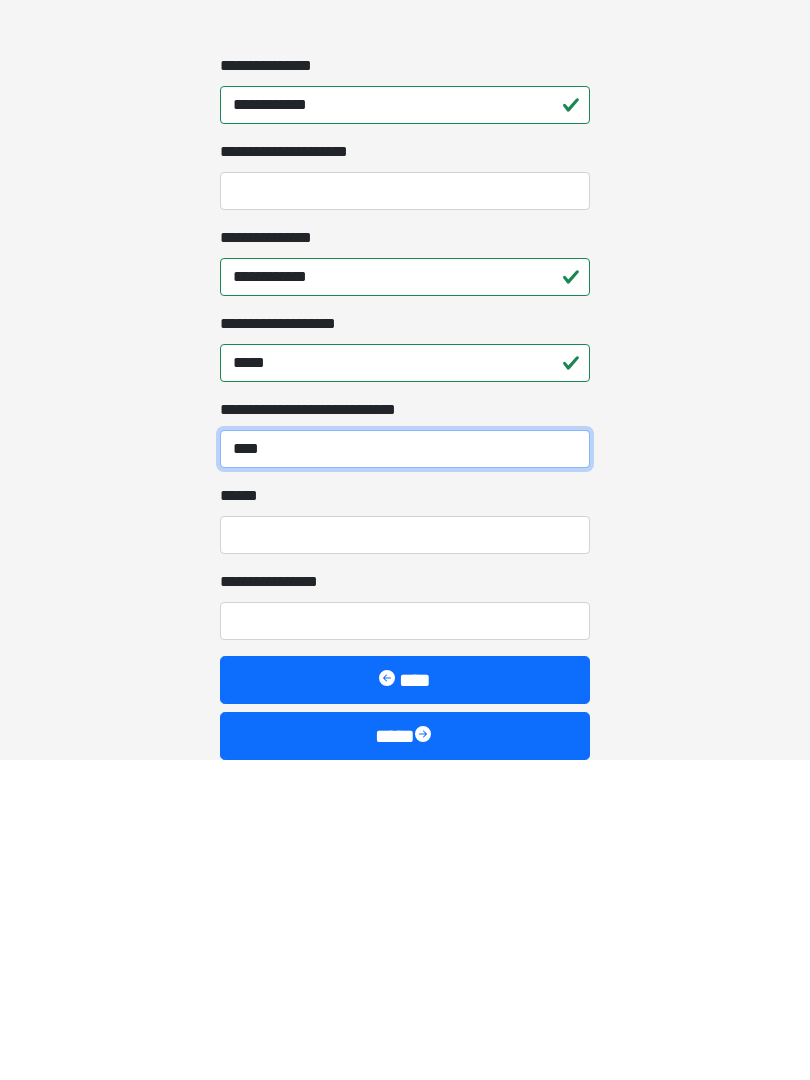 type on "****" 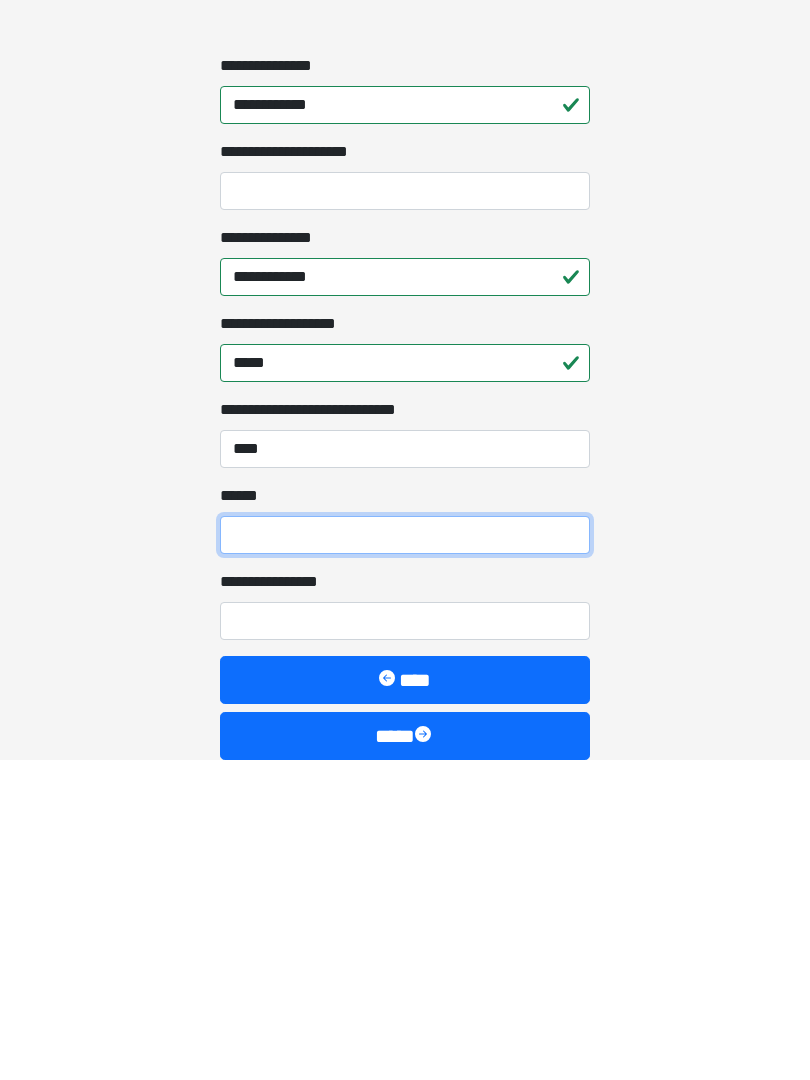 click on "**** *" at bounding box center (405, 855) 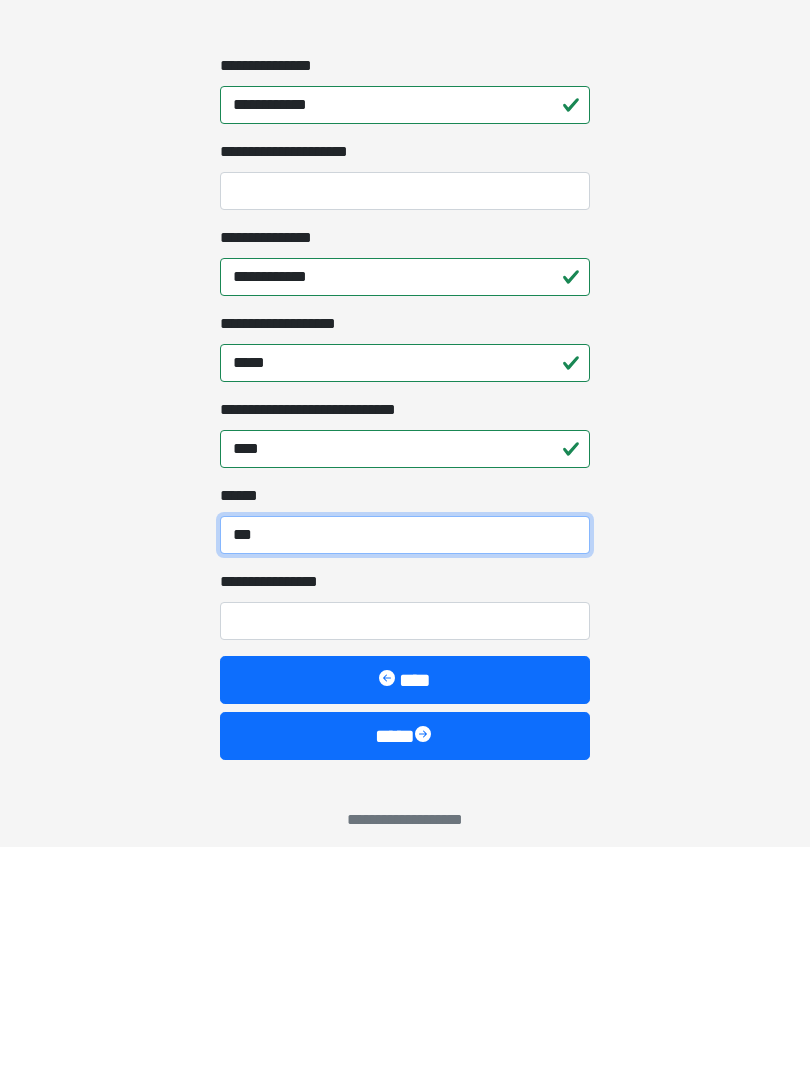 scroll, scrollTop: 1467, scrollLeft: 0, axis: vertical 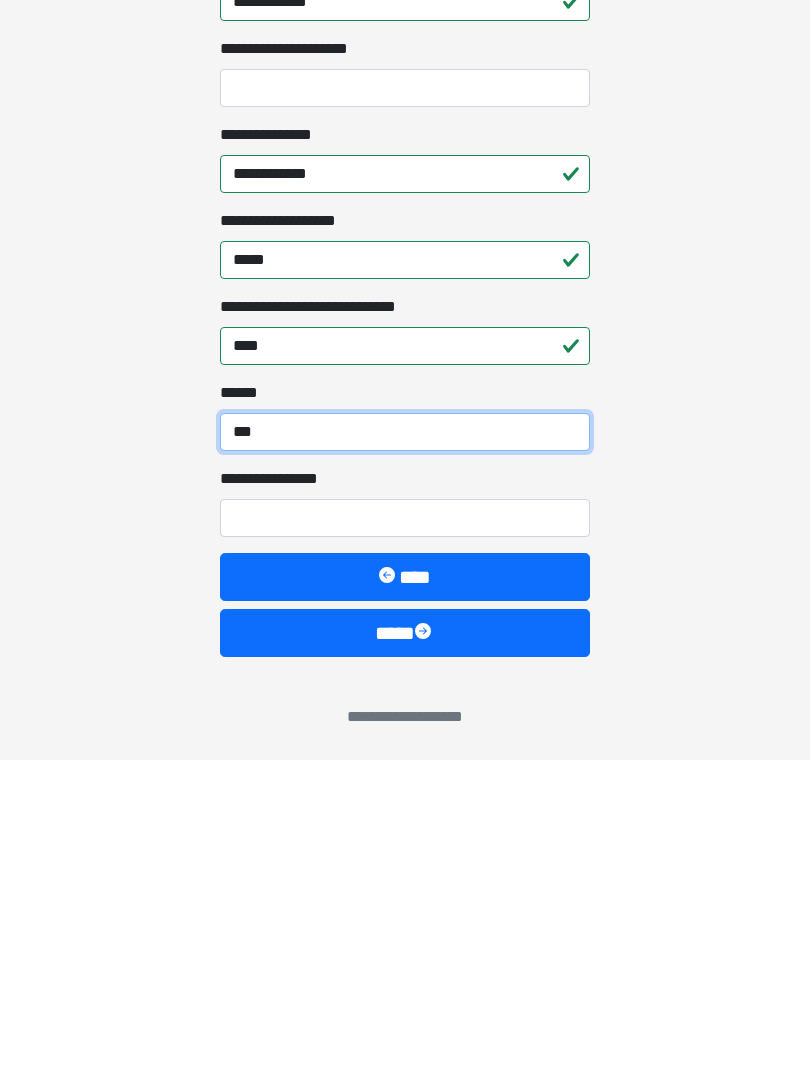 type on "***" 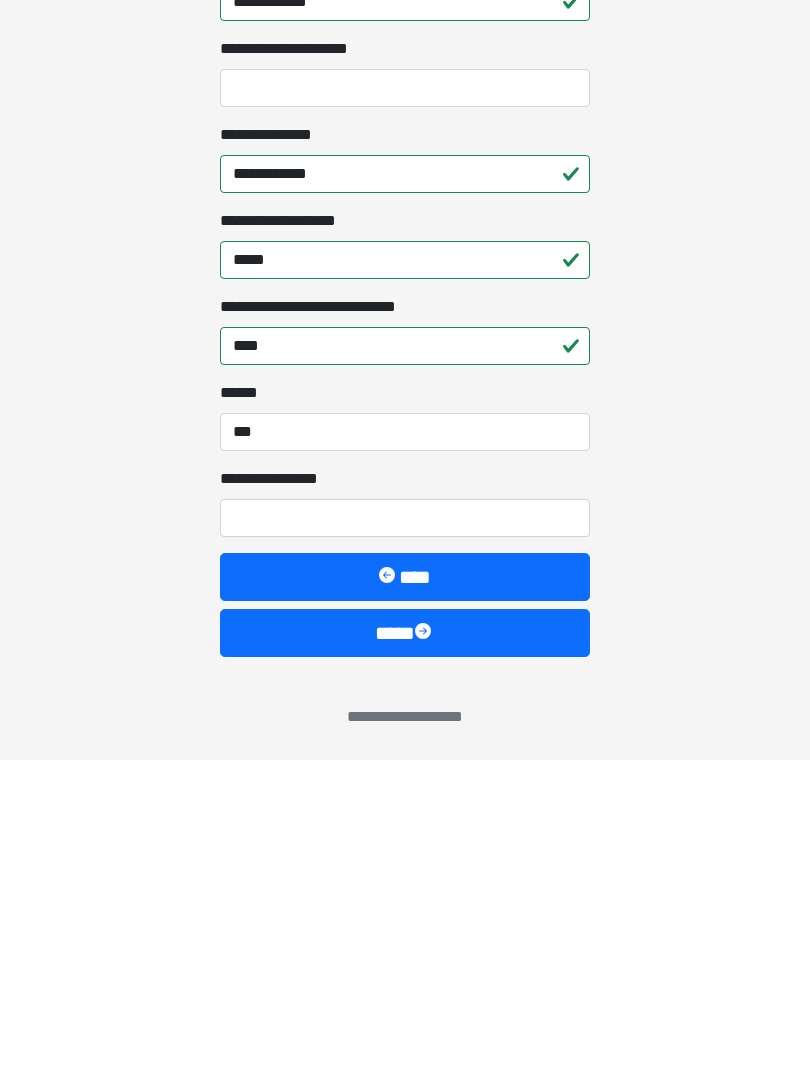 click on "**********" at bounding box center [405, 838] 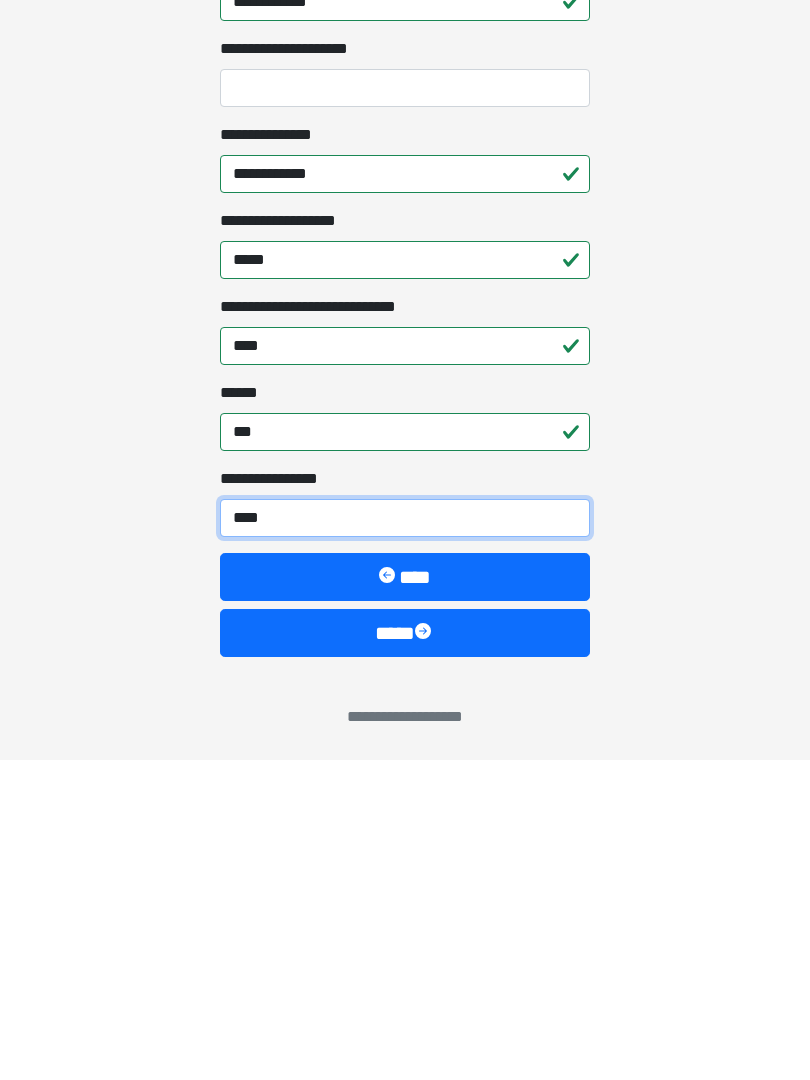 type on "*****" 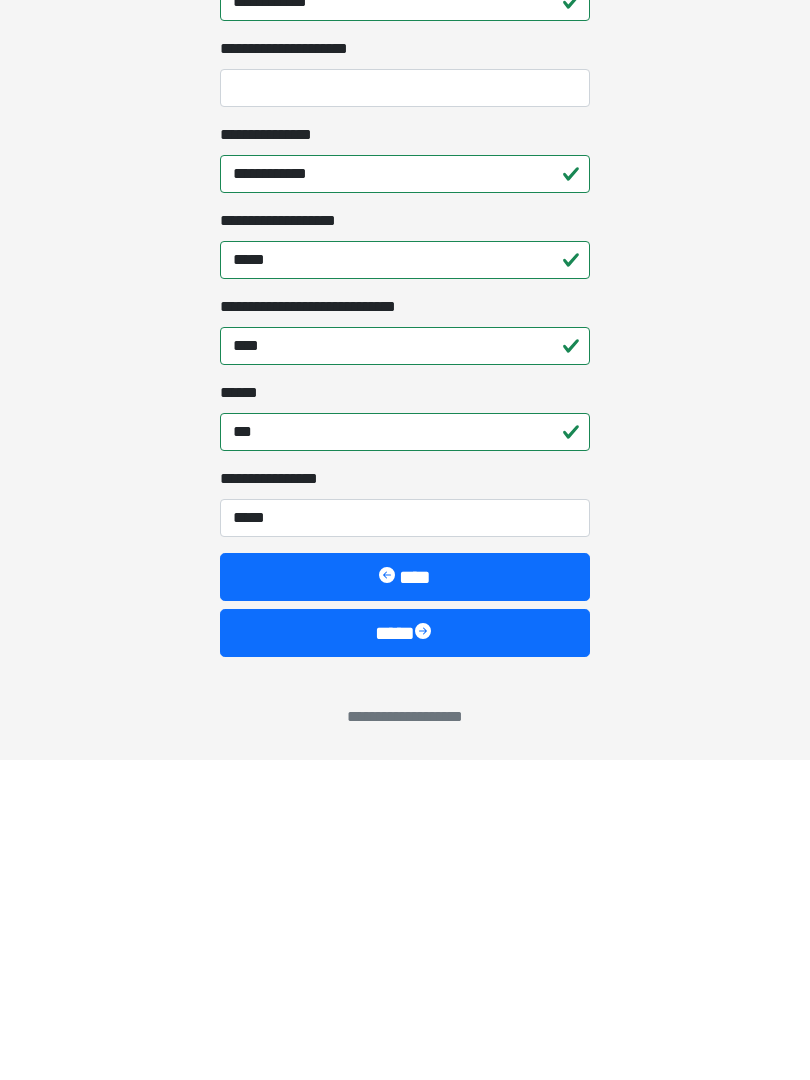 click on "****" at bounding box center [405, 953] 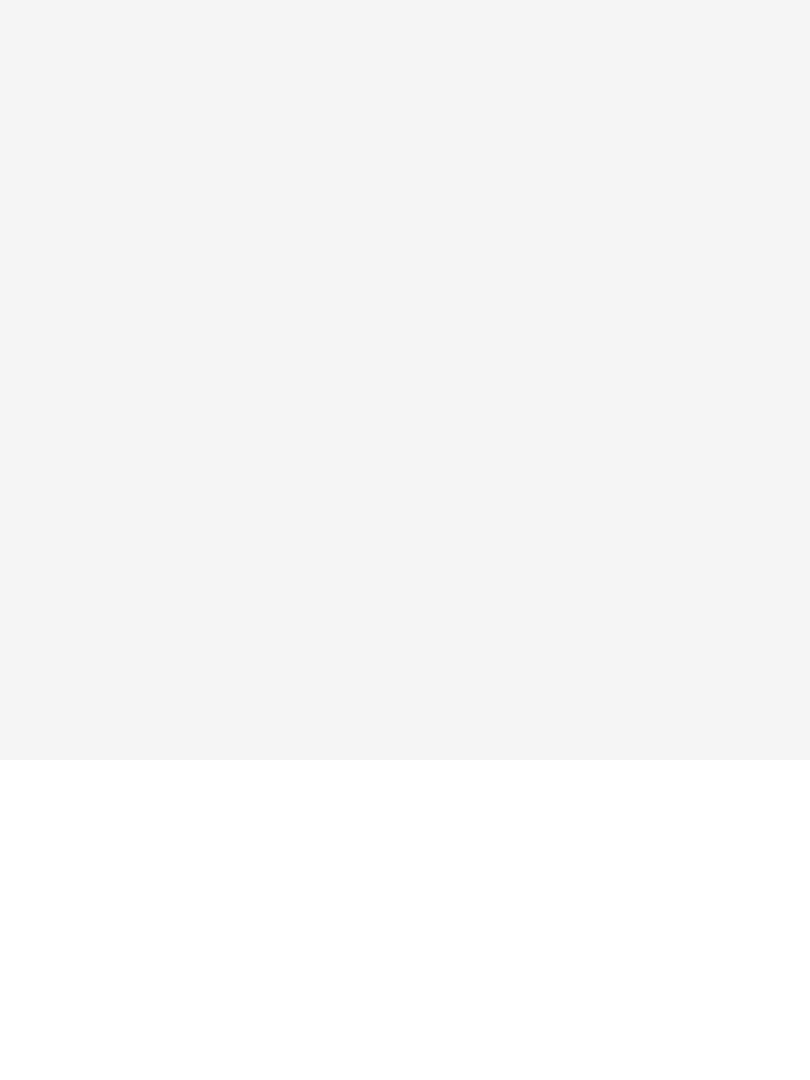 scroll, scrollTop: 0, scrollLeft: 0, axis: both 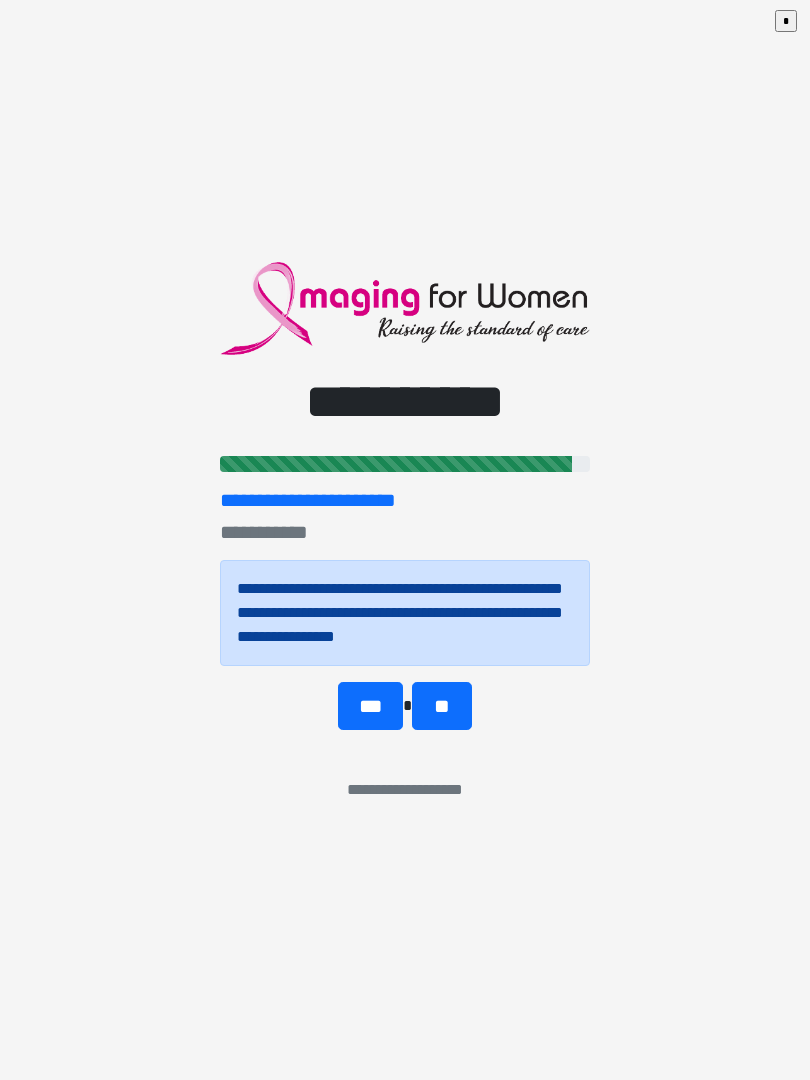 click on "**" at bounding box center [441, 706] 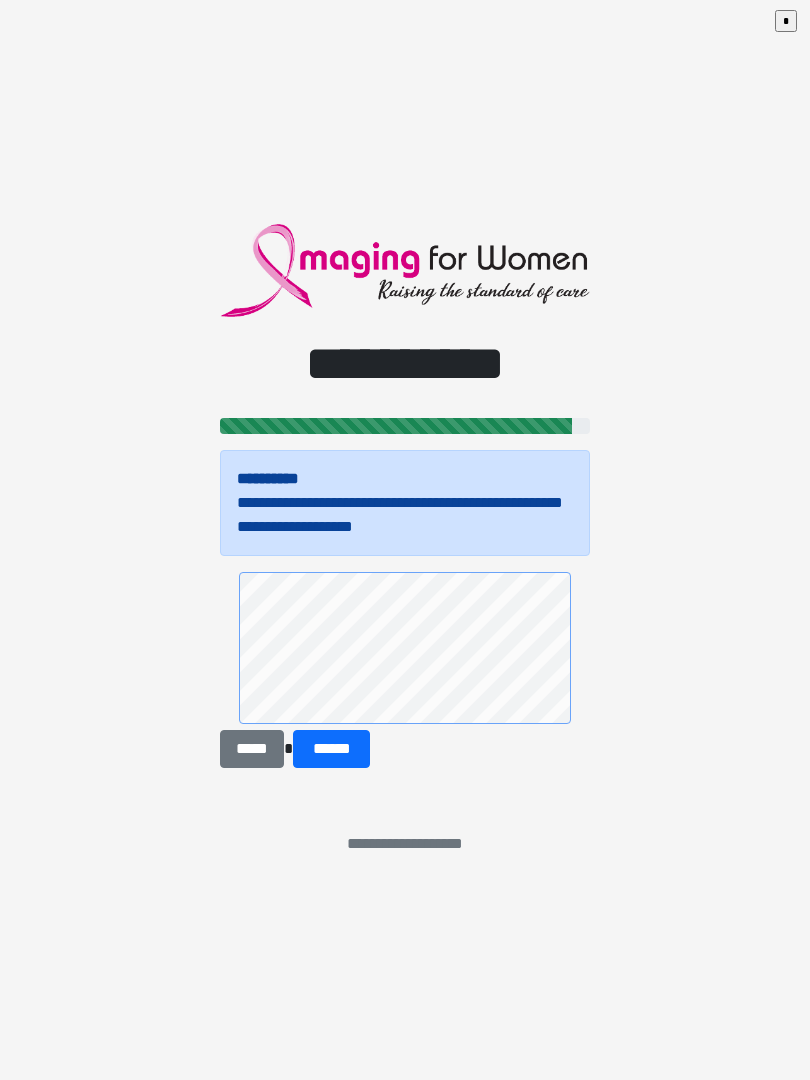 click on "*****
******" at bounding box center (405, 670) 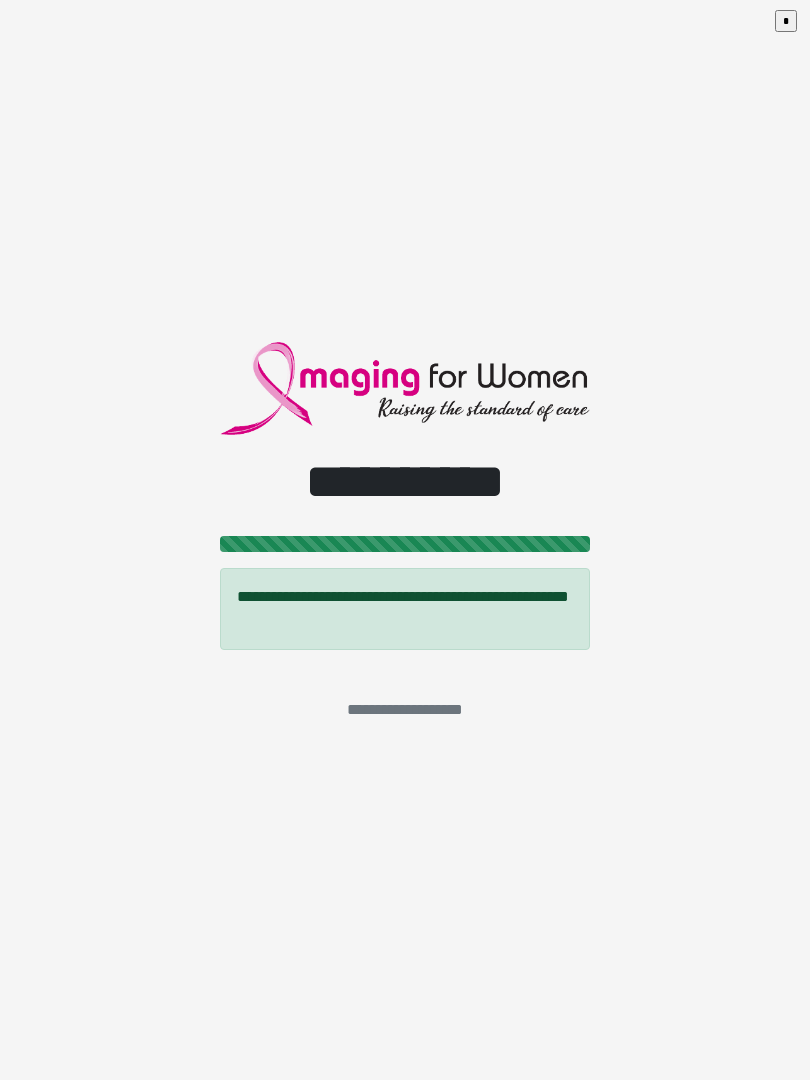 click on "**********" at bounding box center [405, 540] 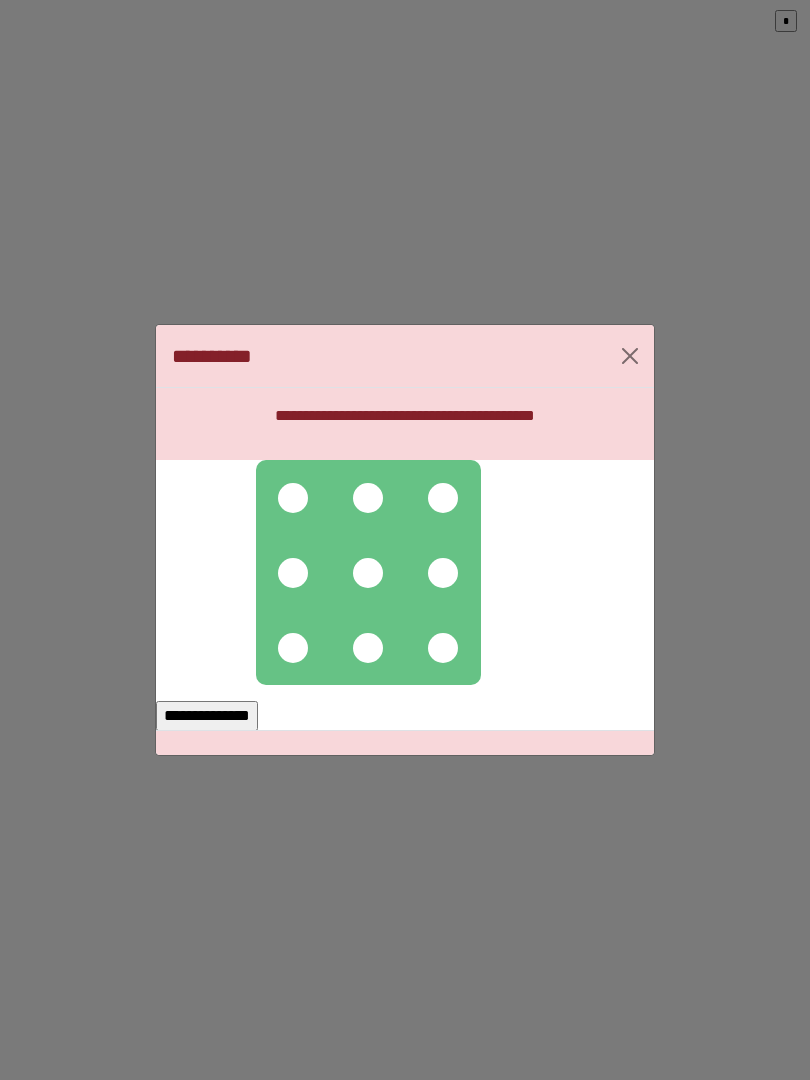 click at bounding box center (293, 498) 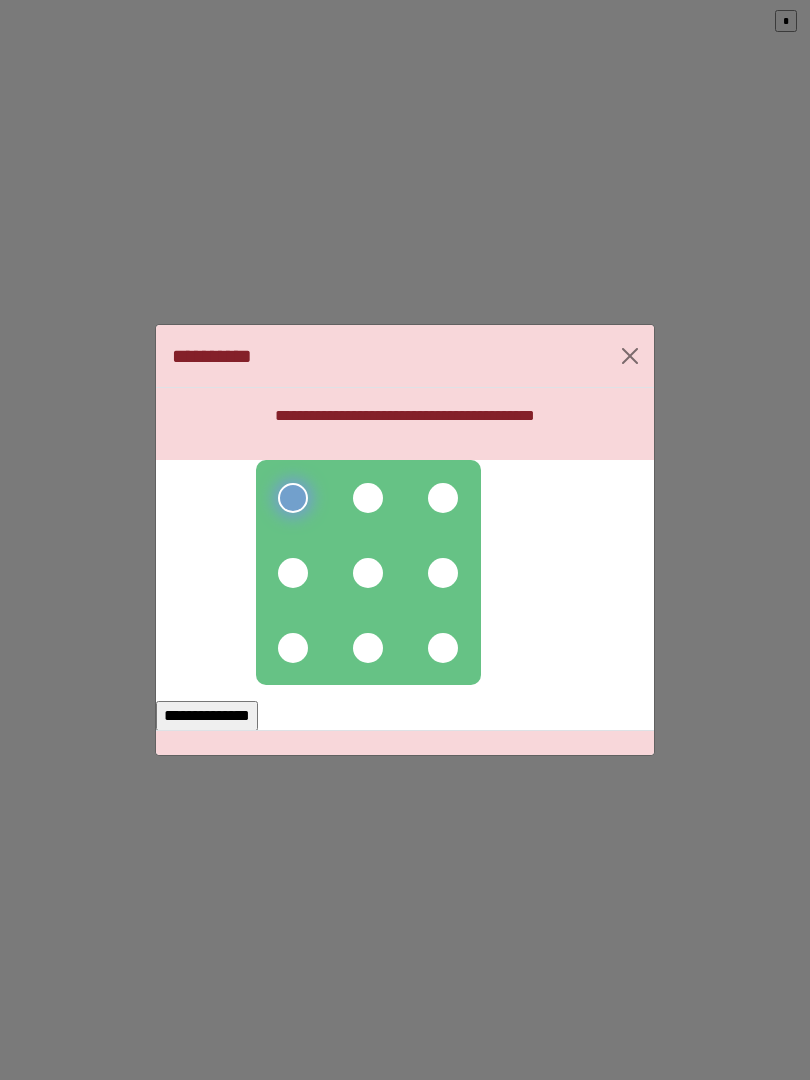 click at bounding box center (368, 498) 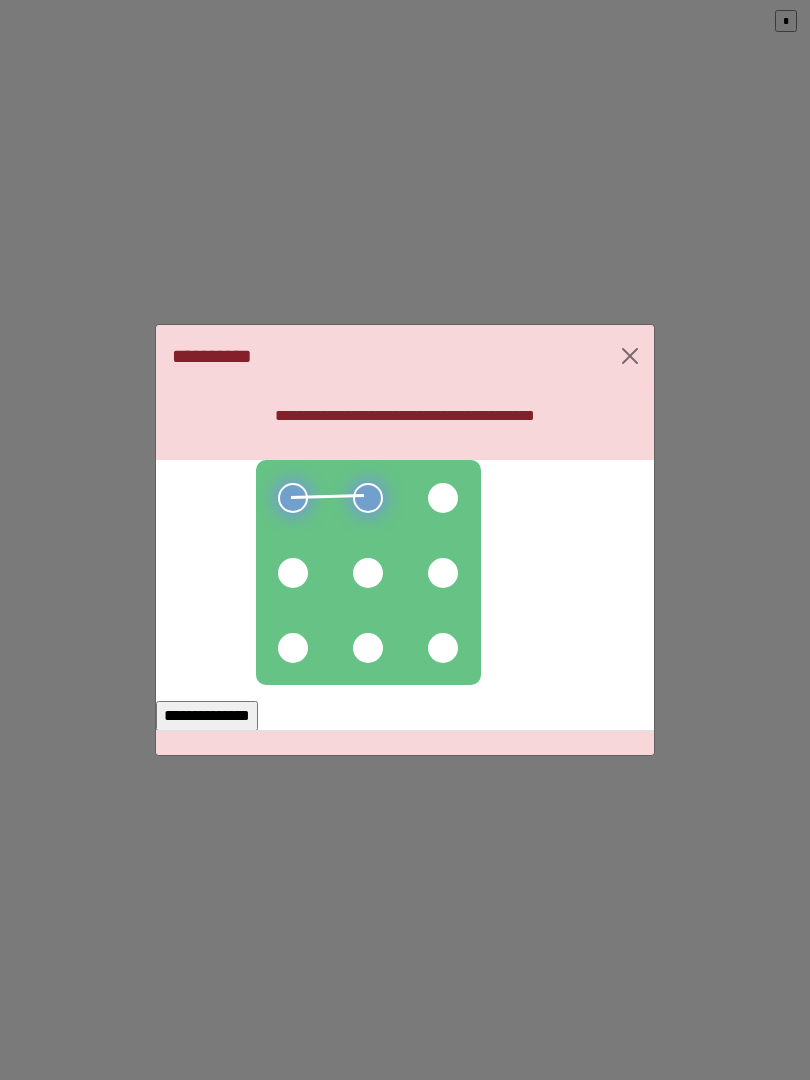 click at bounding box center (293, 573) 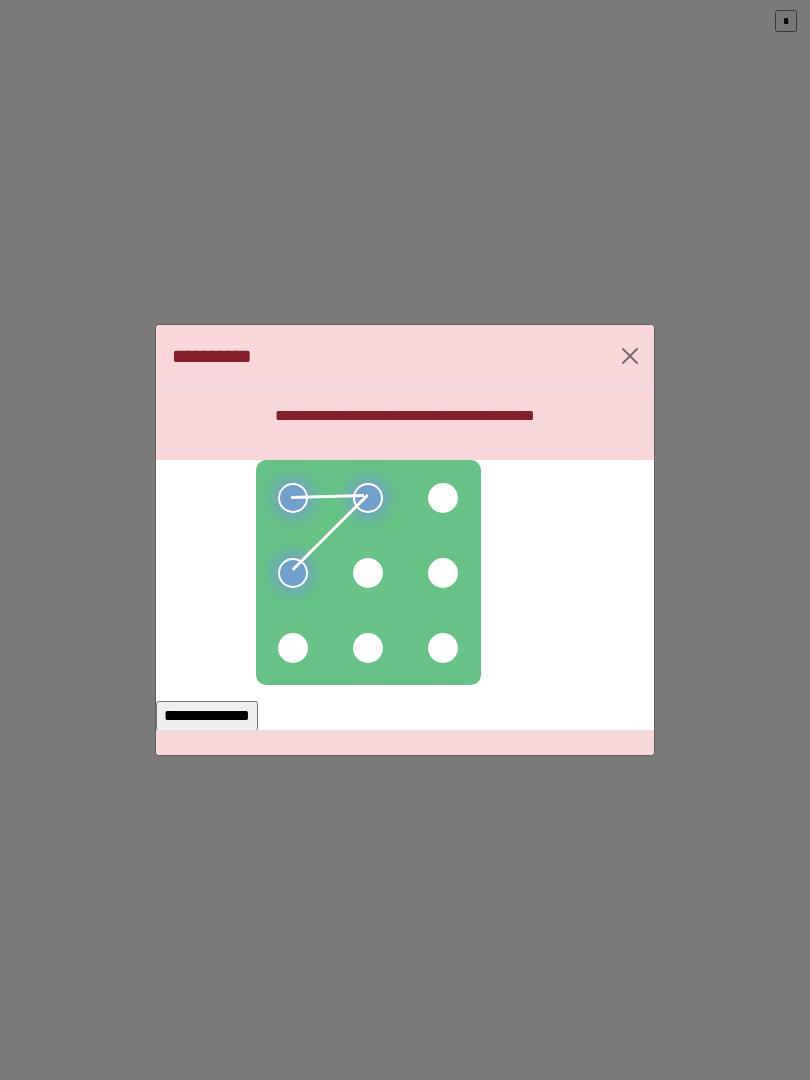 click at bounding box center (368, 573) 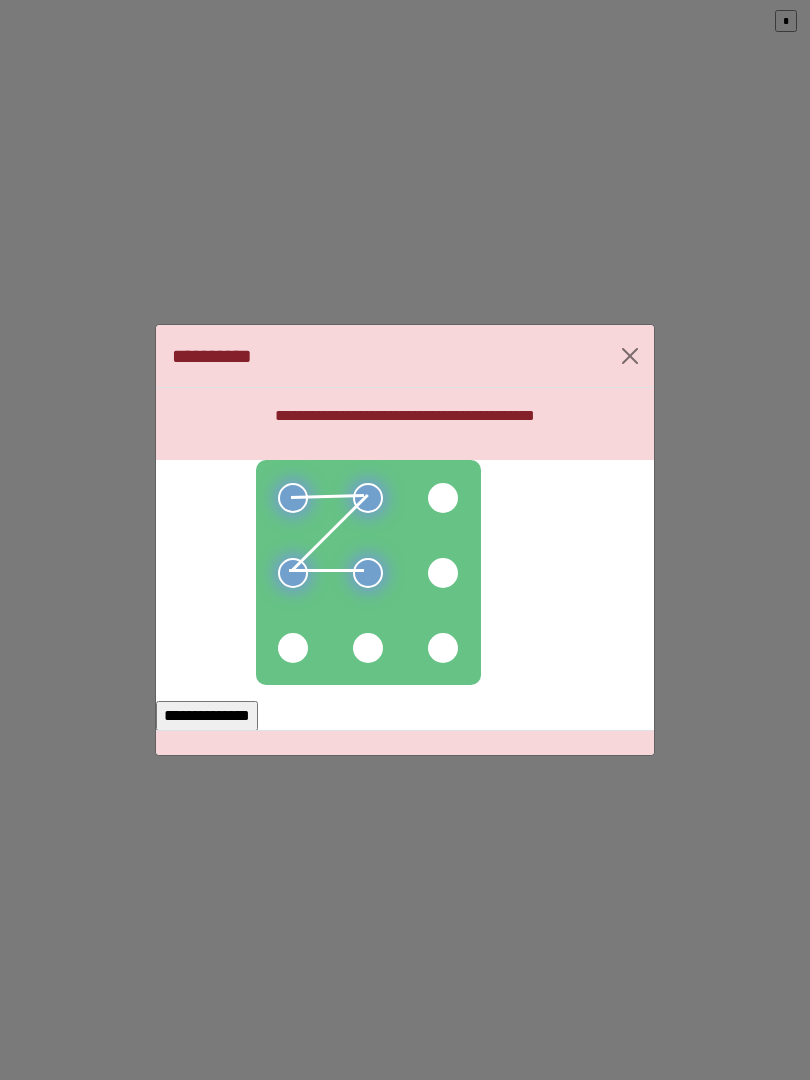 click at bounding box center (293, 648) 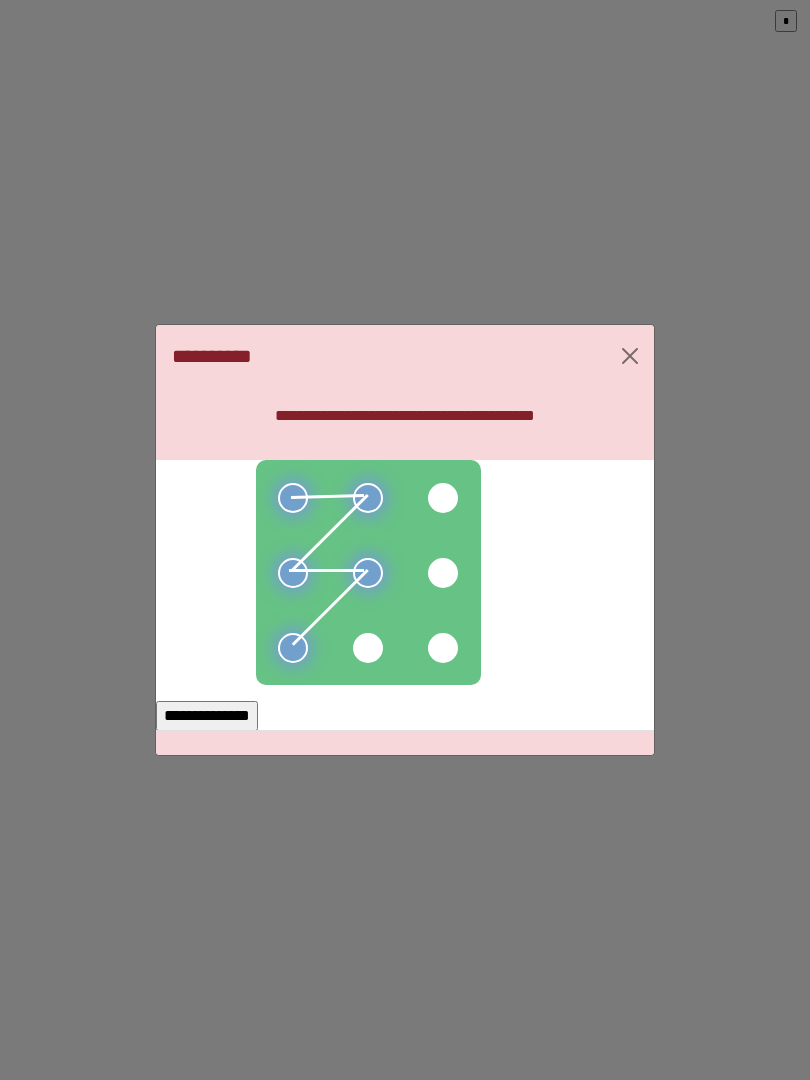 click on "**********" at bounding box center [207, 716] 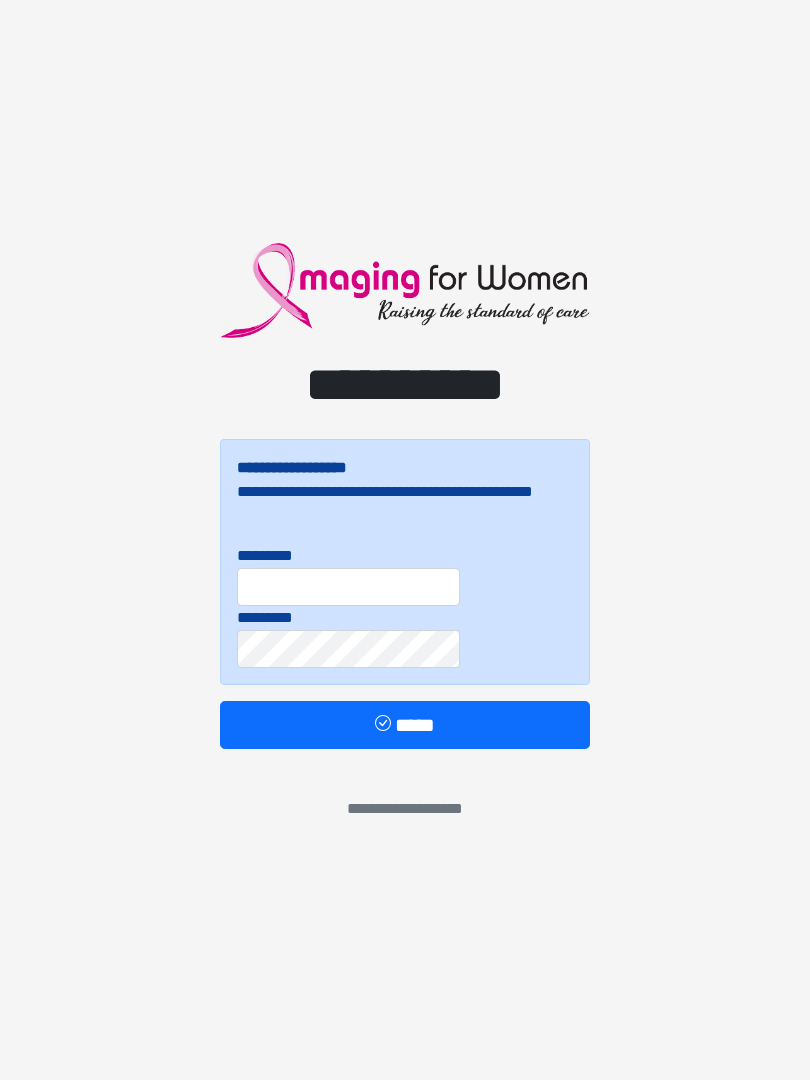 scroll, scrollTop: 0, scrollLeft: 0, axis: both 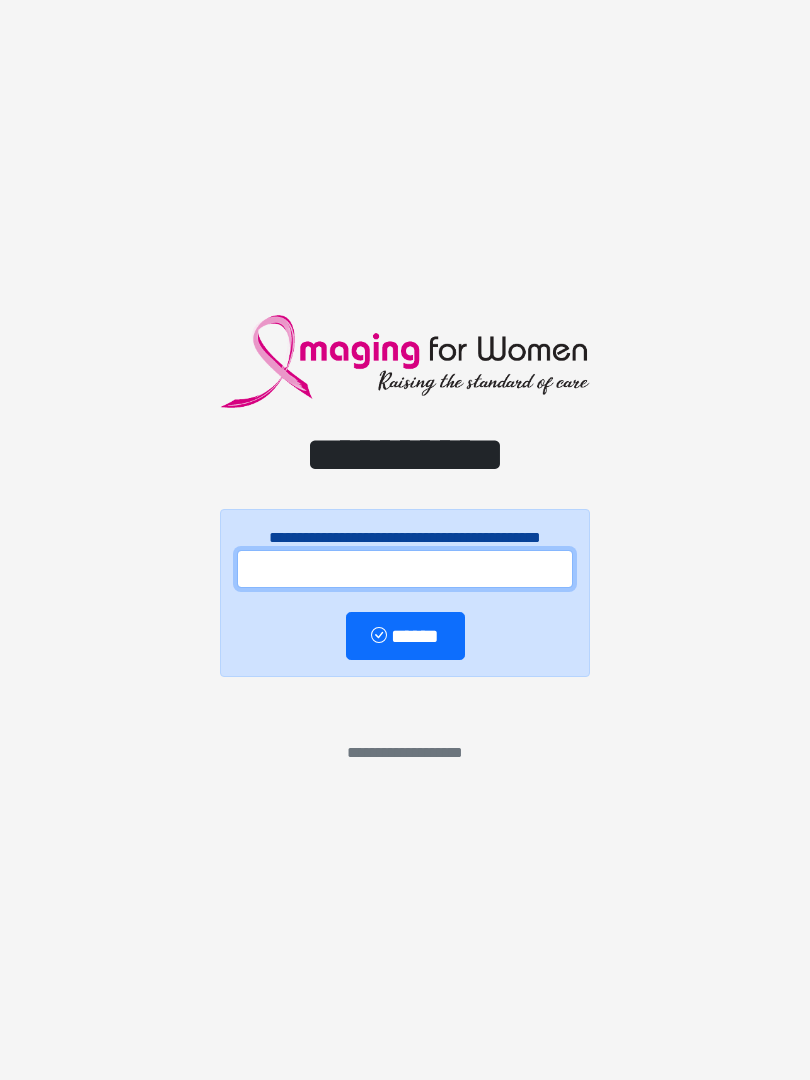 click at bounding box center (405, 569) 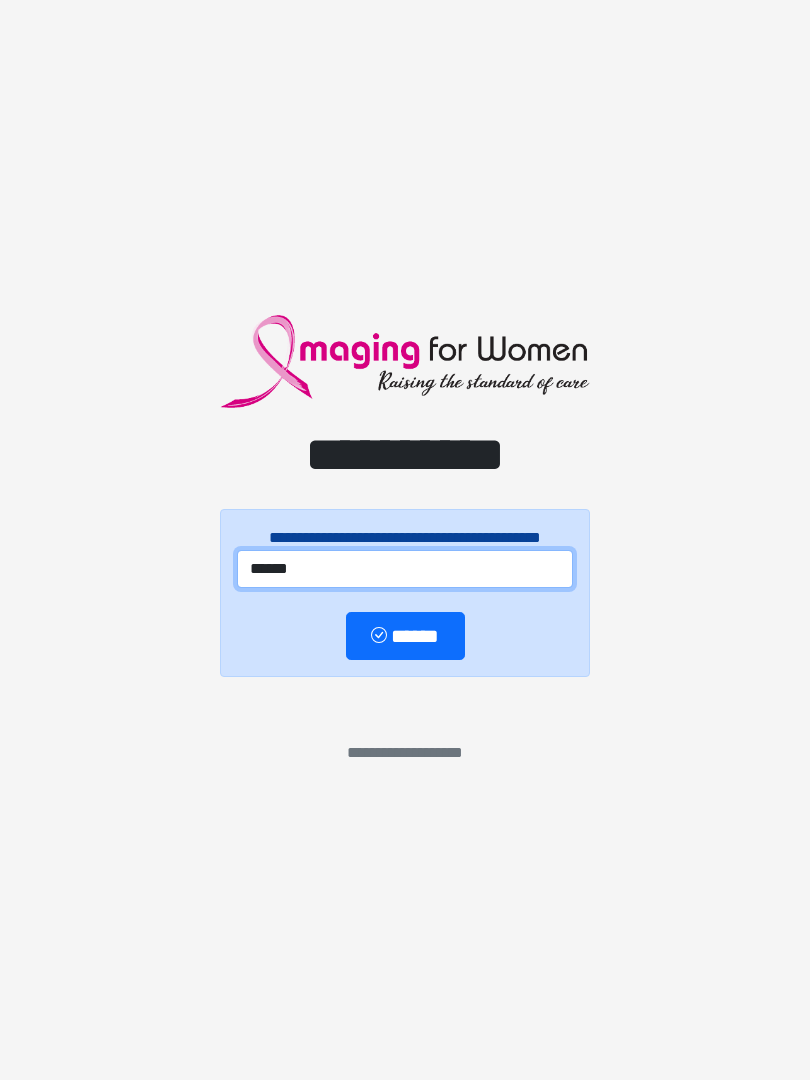 type on "******" 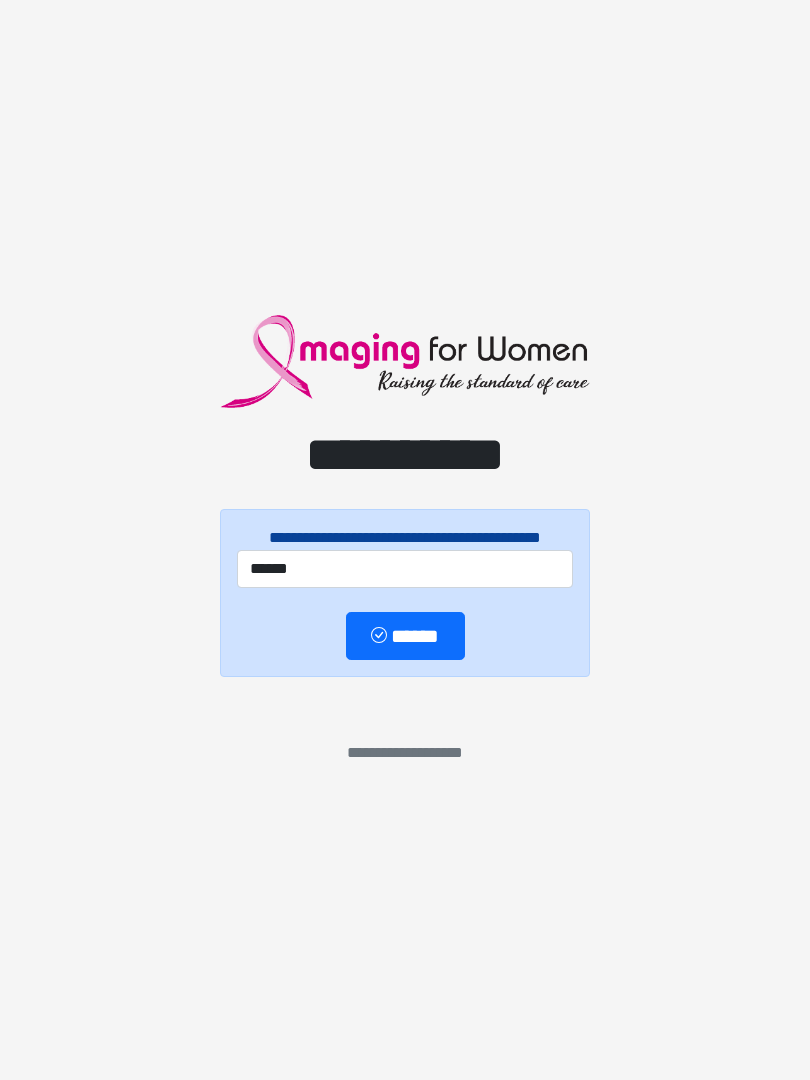 click on "******" at bounding box center (405, 636) 